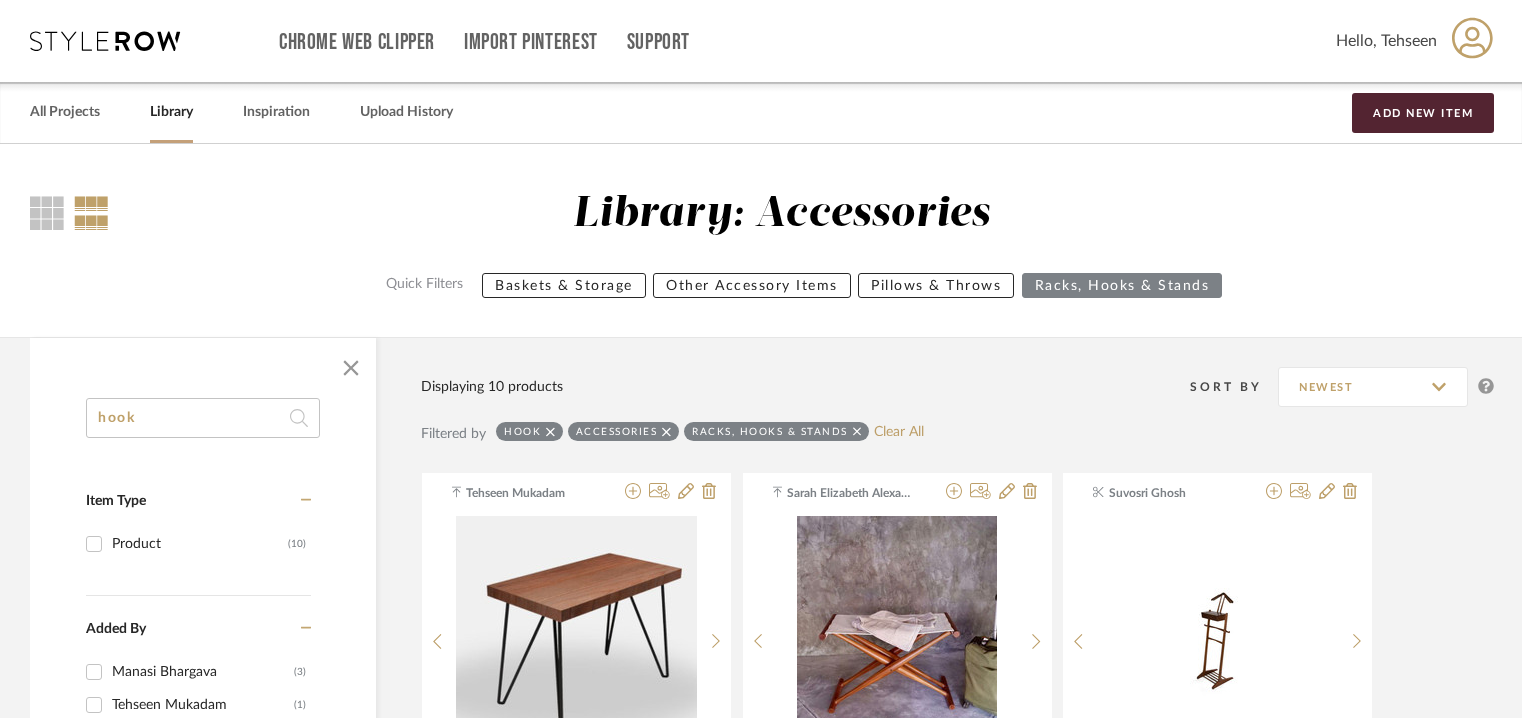 scroll, scrollTop: 1100, scrollLeft: 0, axis: vertical 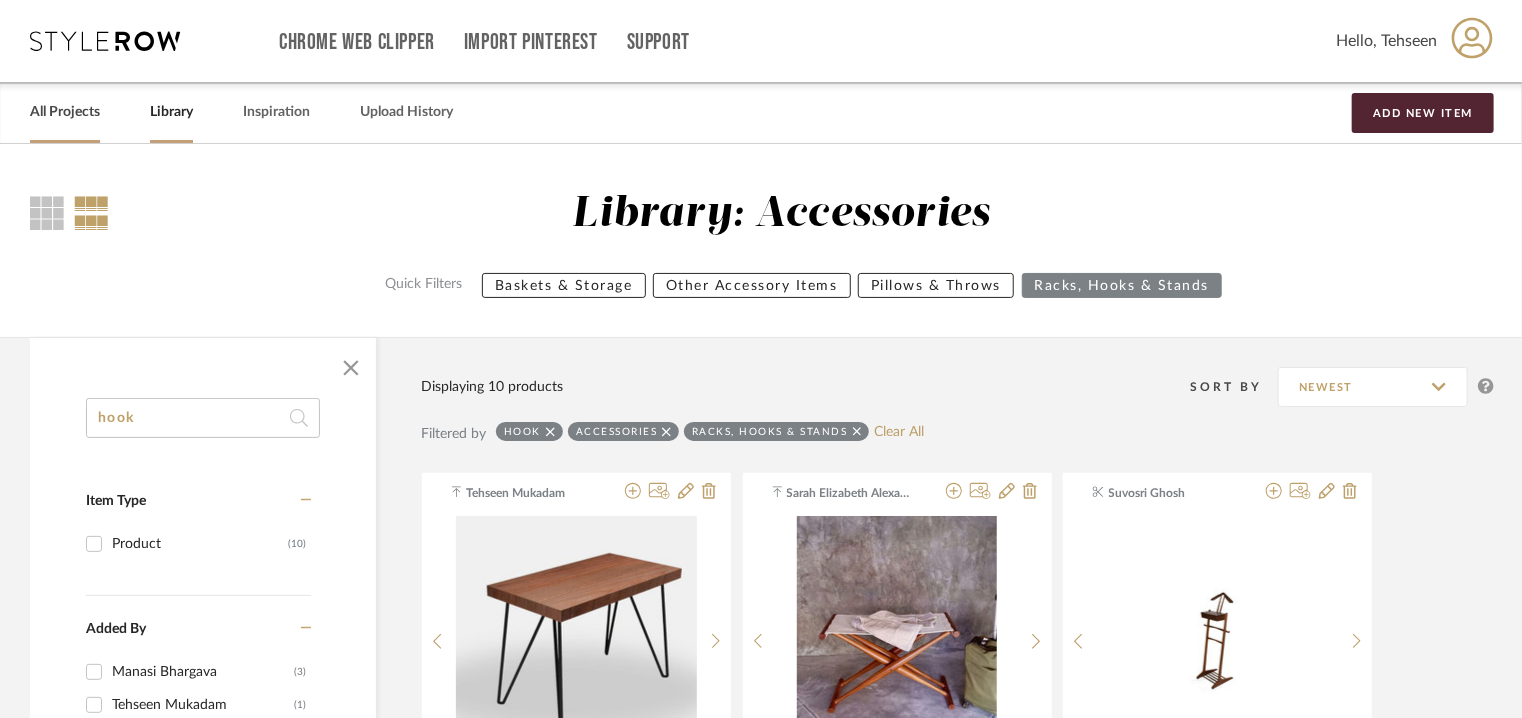 click on "All Projects" at bounding box center [65, 112] 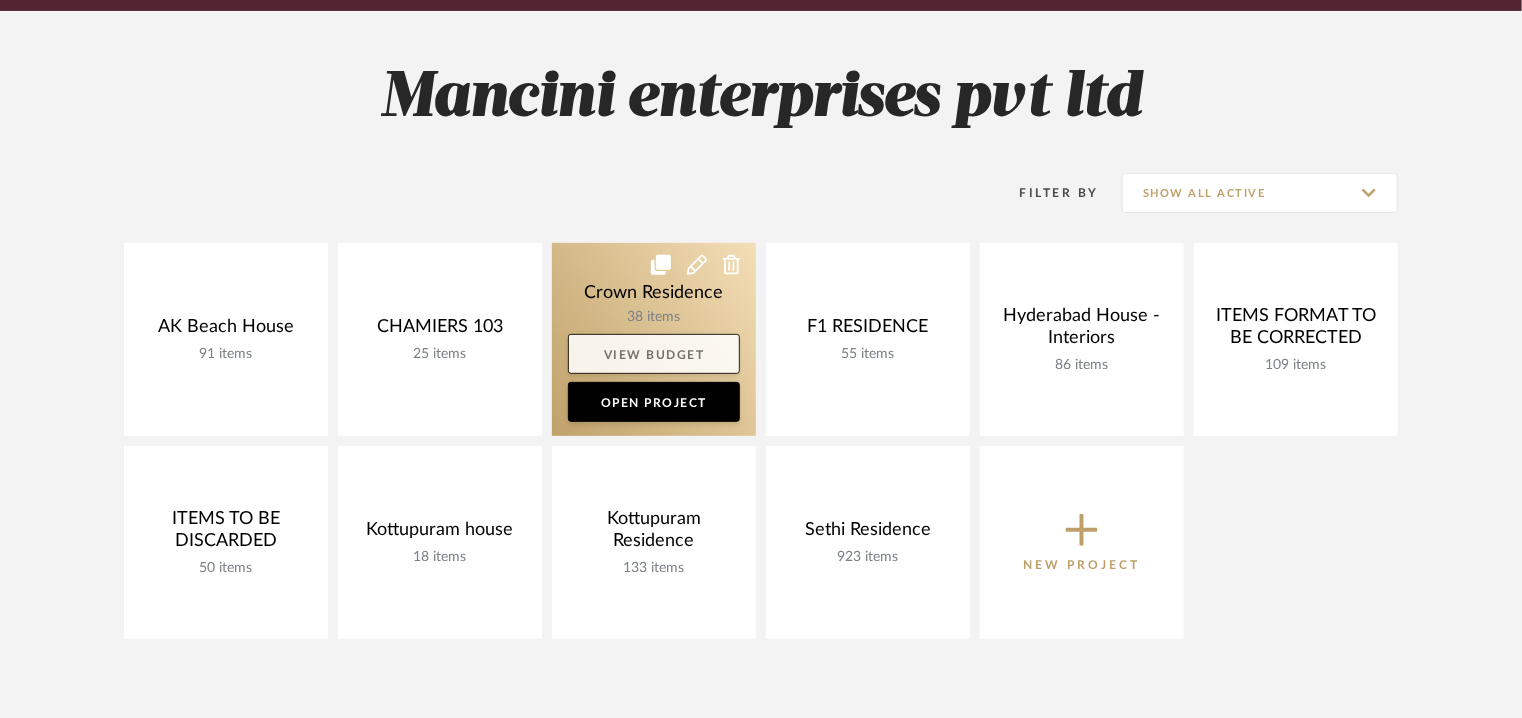 scroll, scrollTop: 400, scrollLeft: 0, axis: vertical 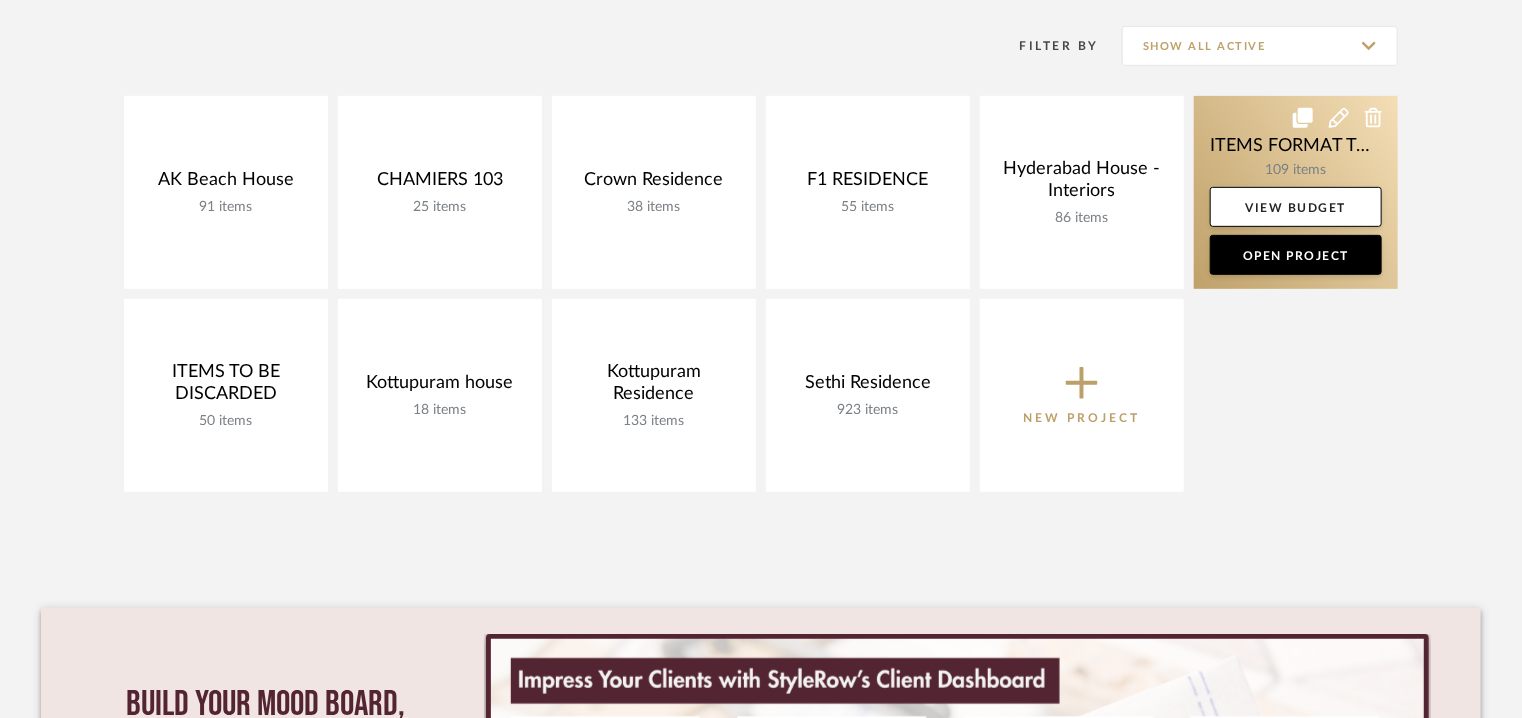 click 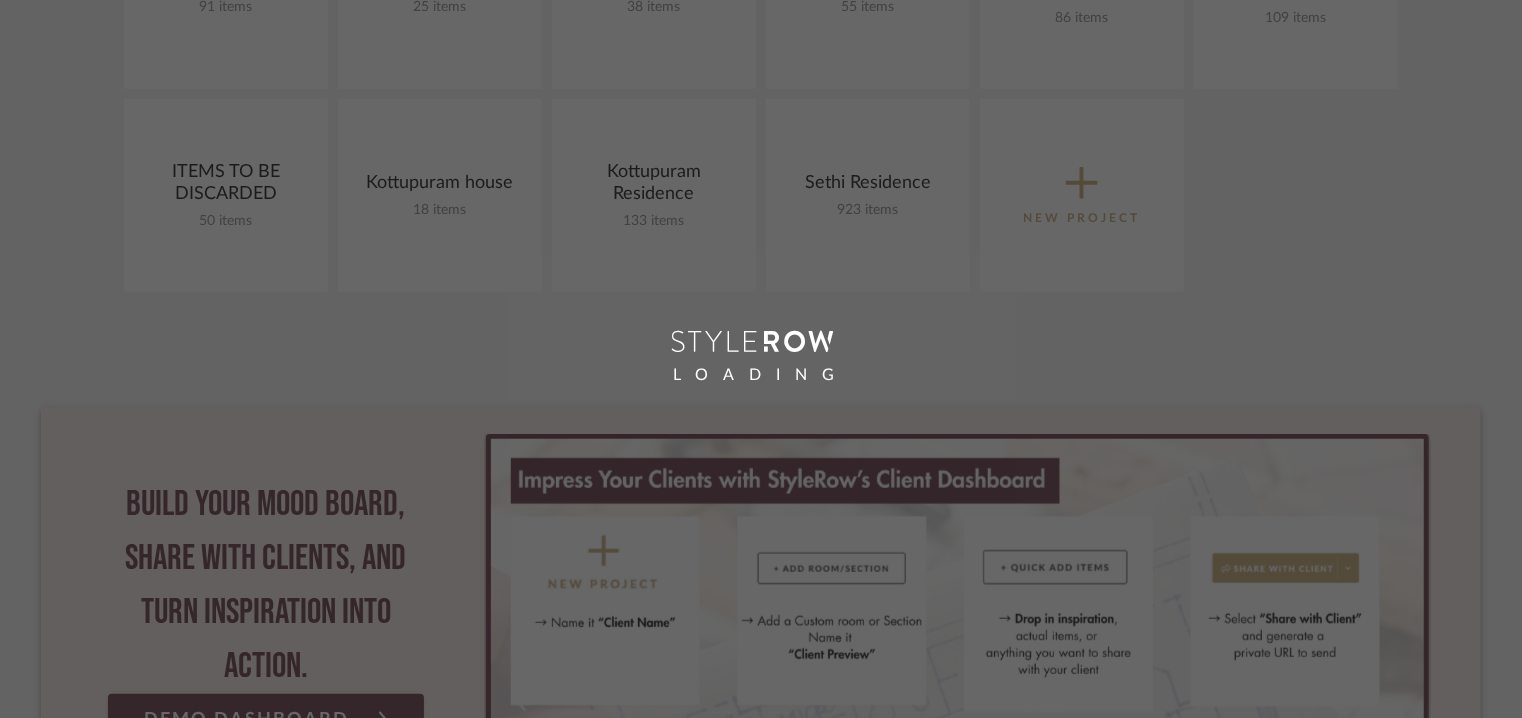 scroll, scrollTop: 800, scrollLeft: 0, axis: vertical 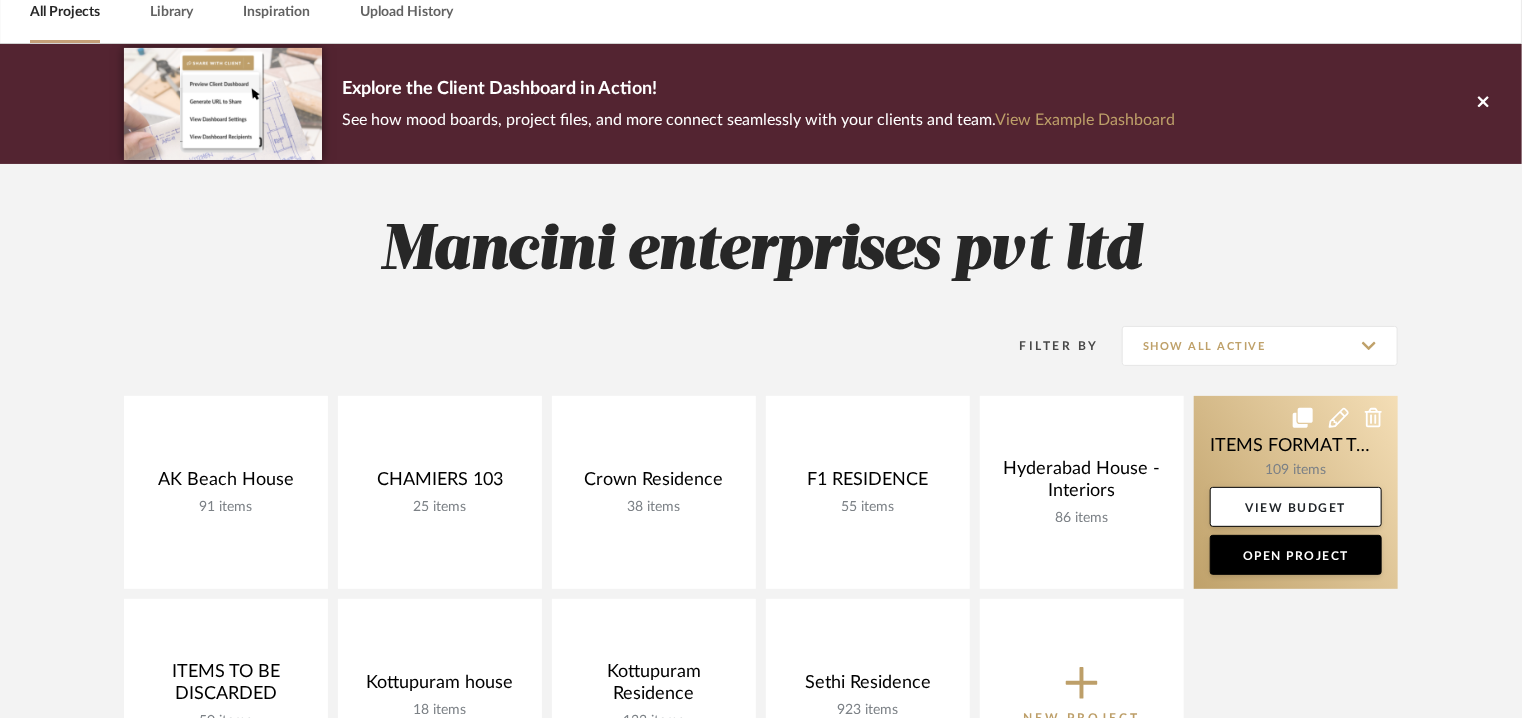 click 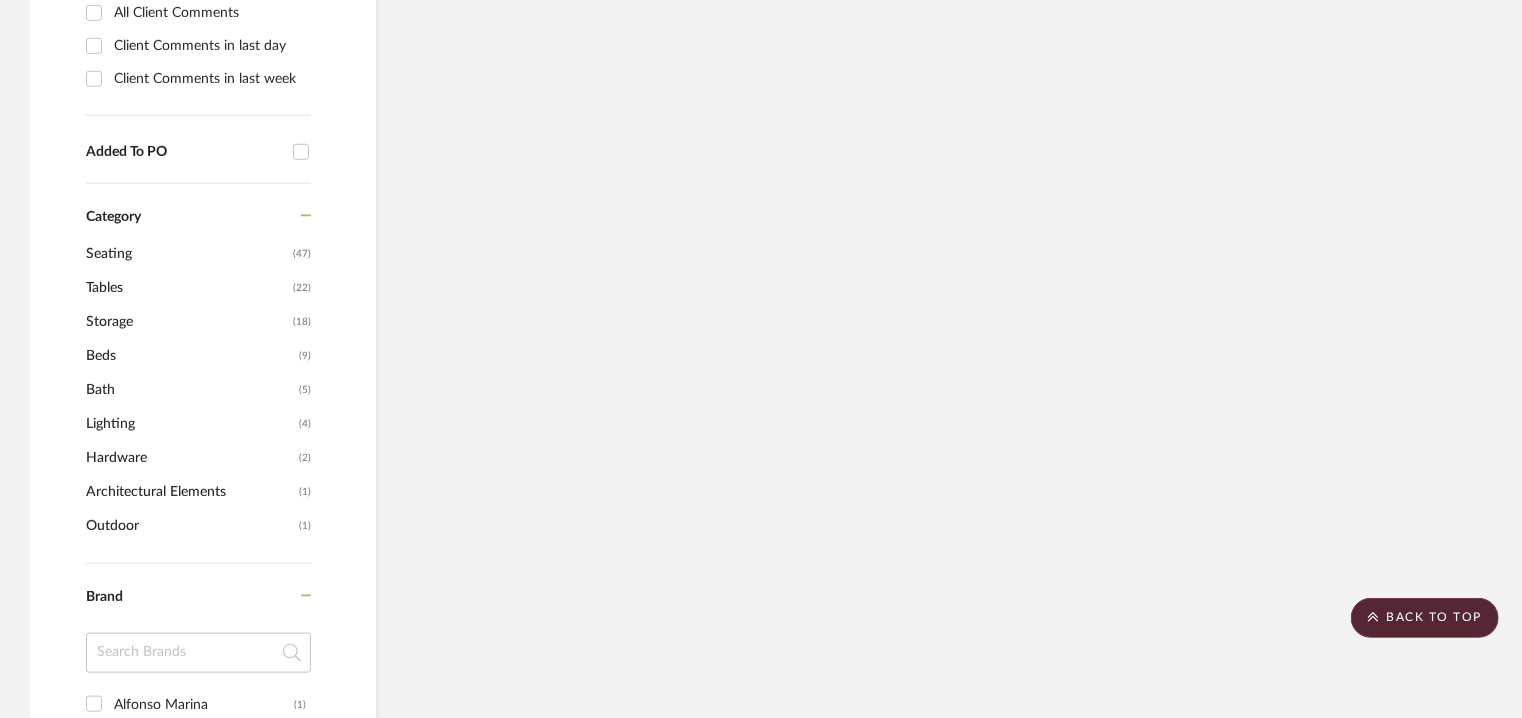 scroll, scrollTop: 700, scrollLeft: 0, axis: vertical 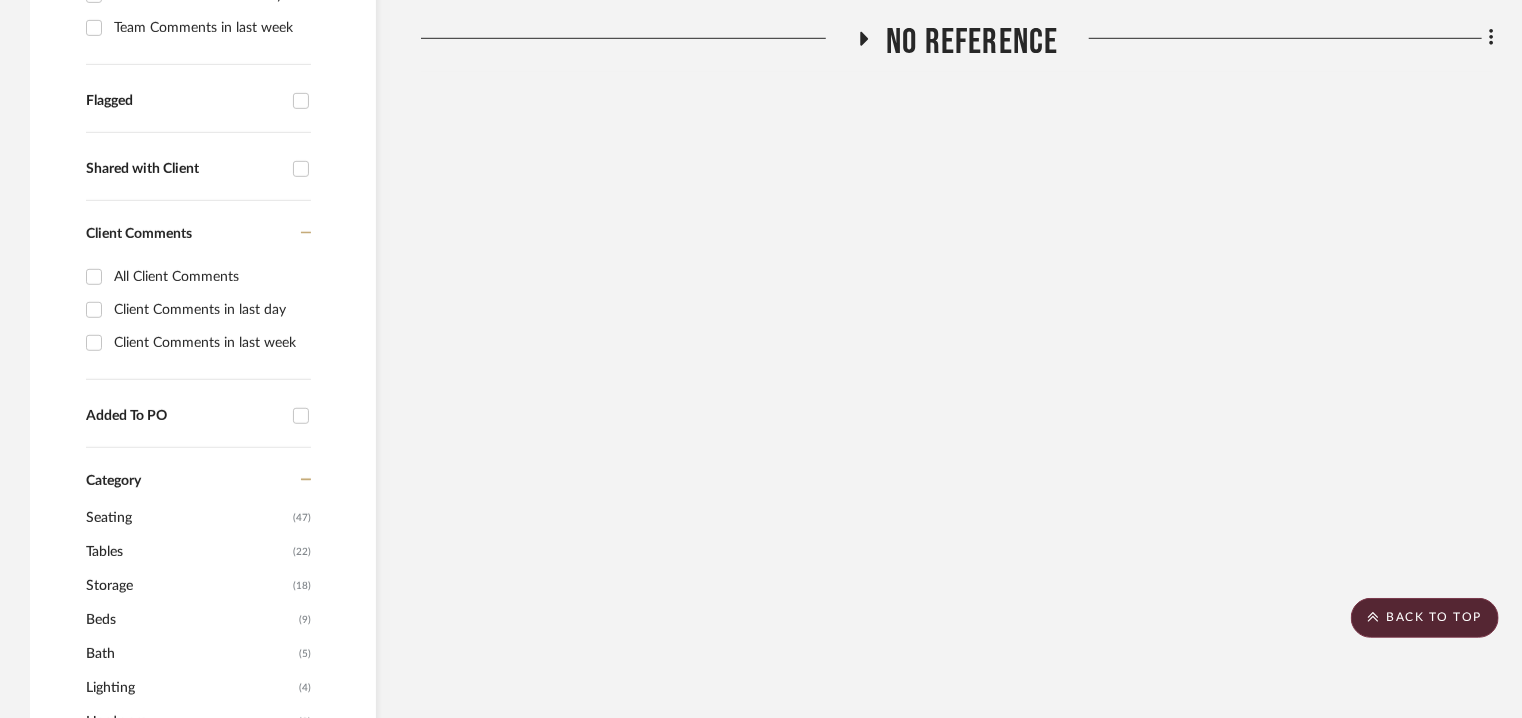 click 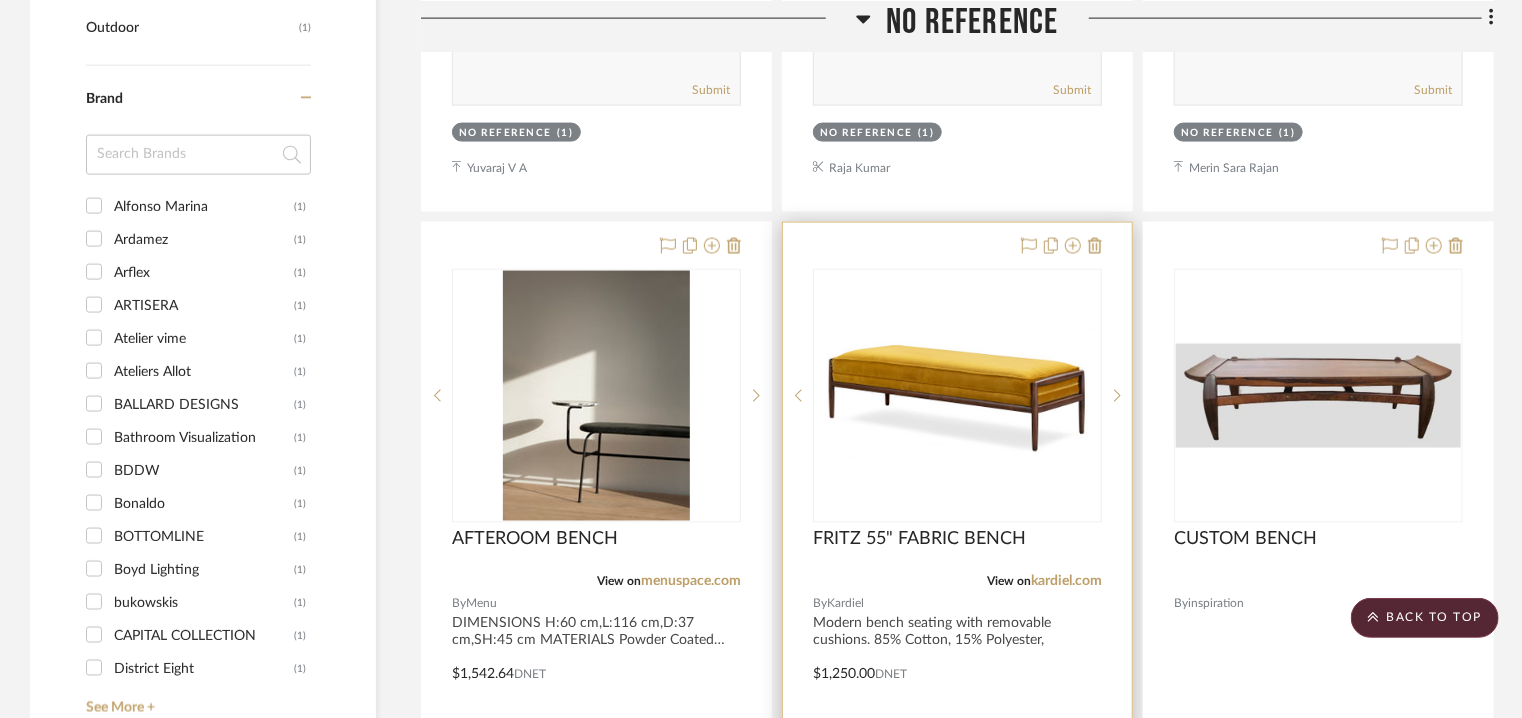 scroll, scrollTop: 1600, scrollLeft: 0, axis: vertical 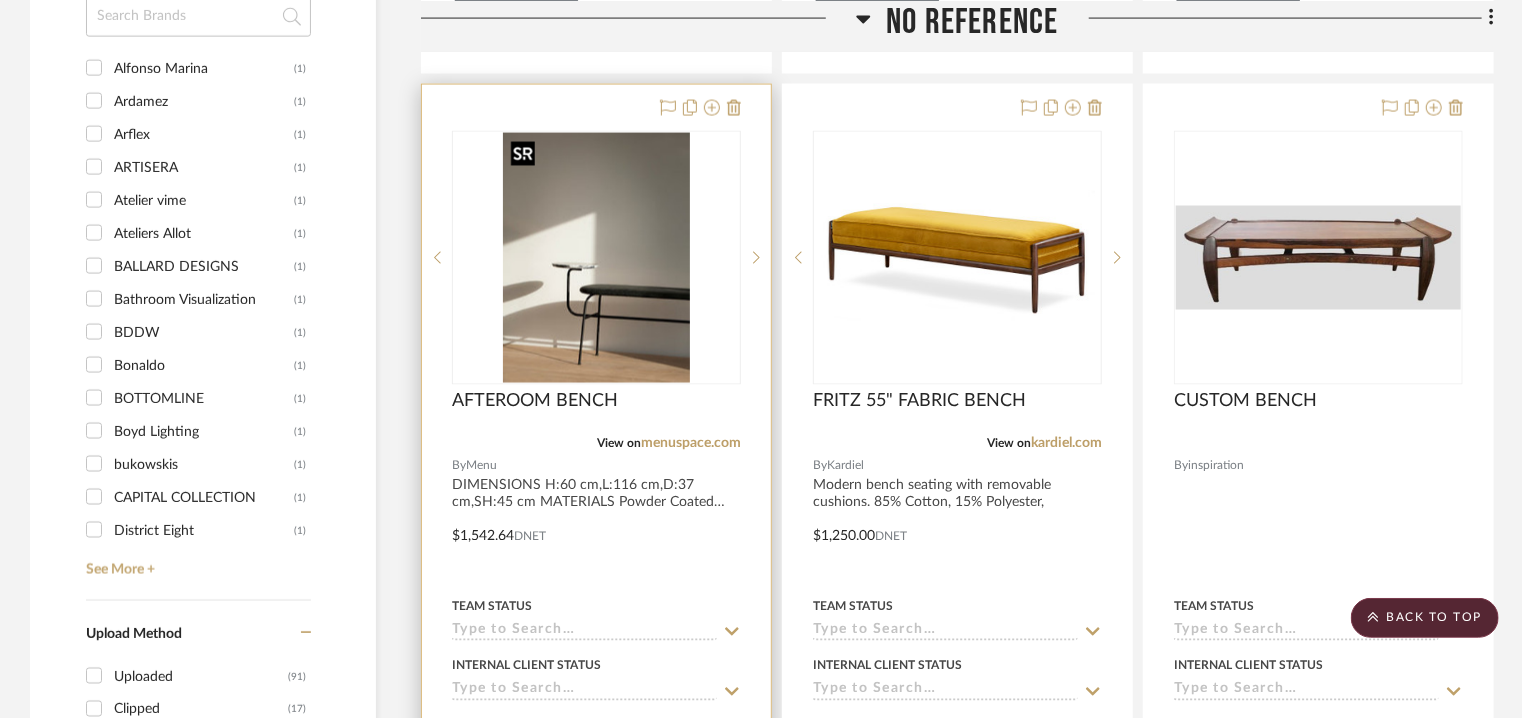 click at bounding box center [596, 258] 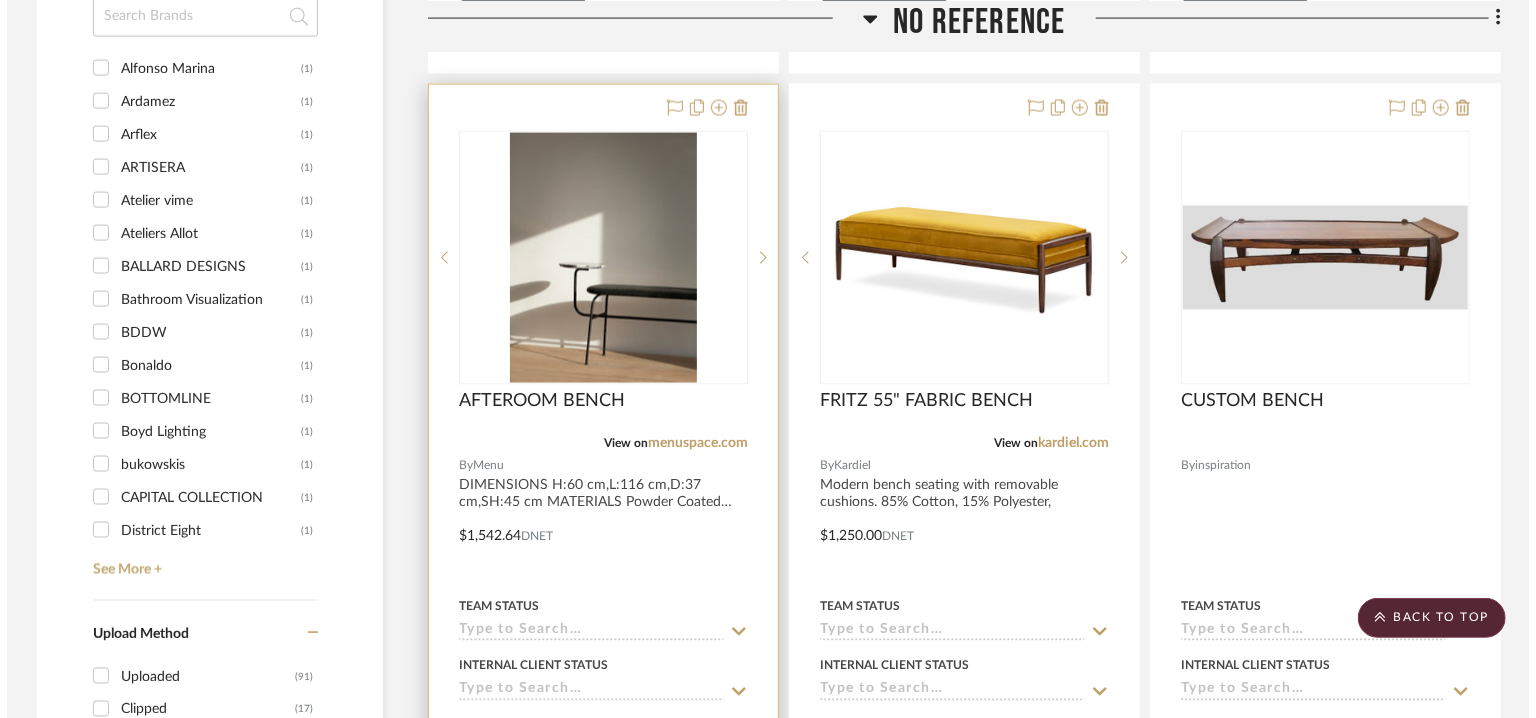 scroll, scrollTop: 0, scrollLeft: 0, axis: both 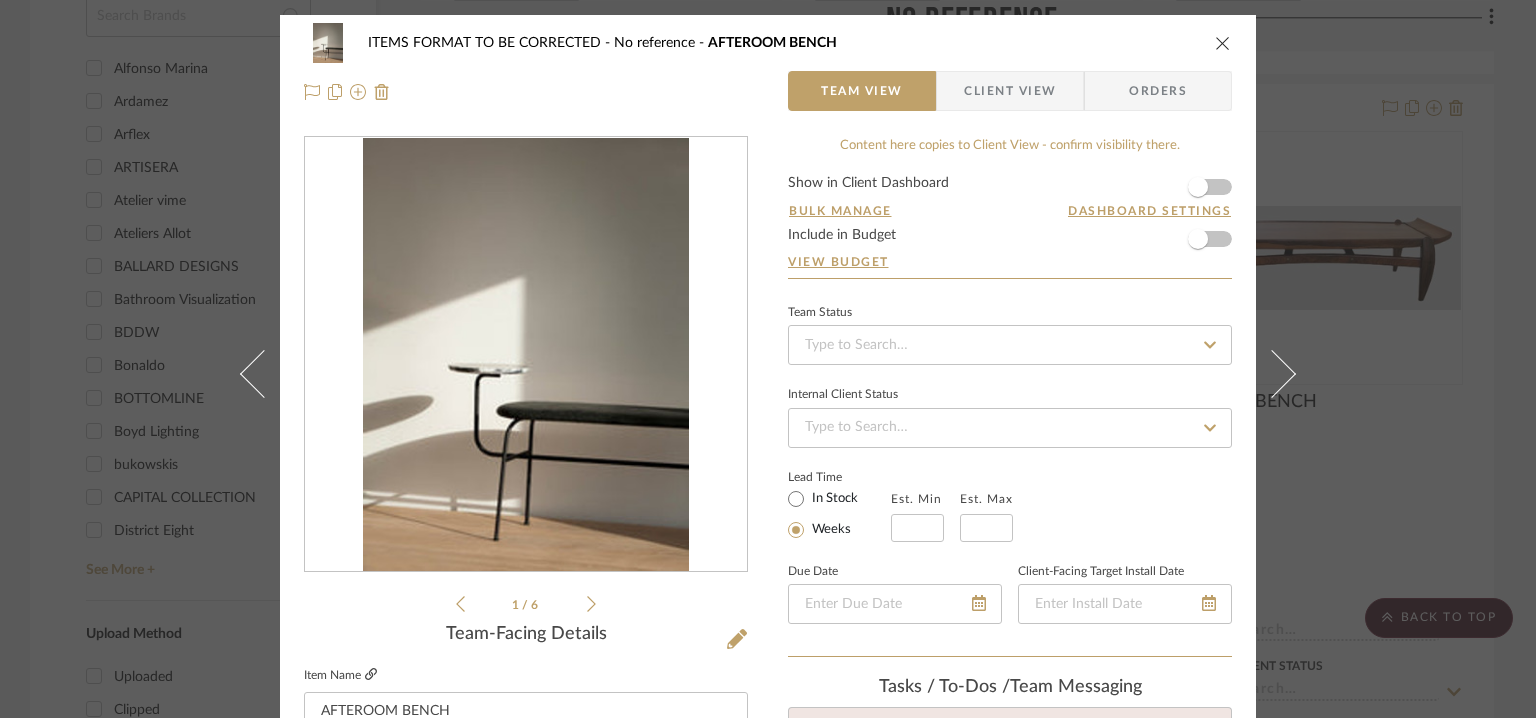 click 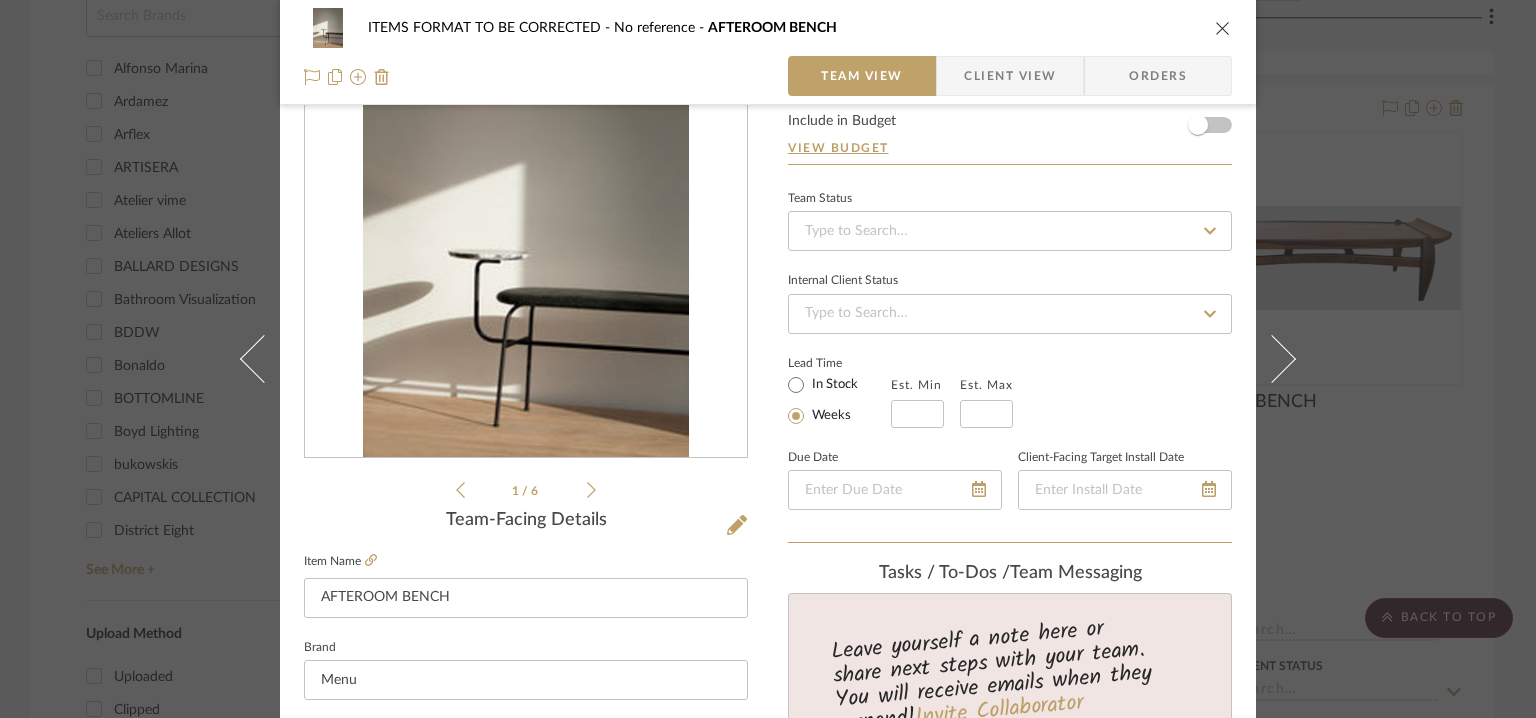 scroll, scrollTop: 0, scrollLeft: 0, axis: both 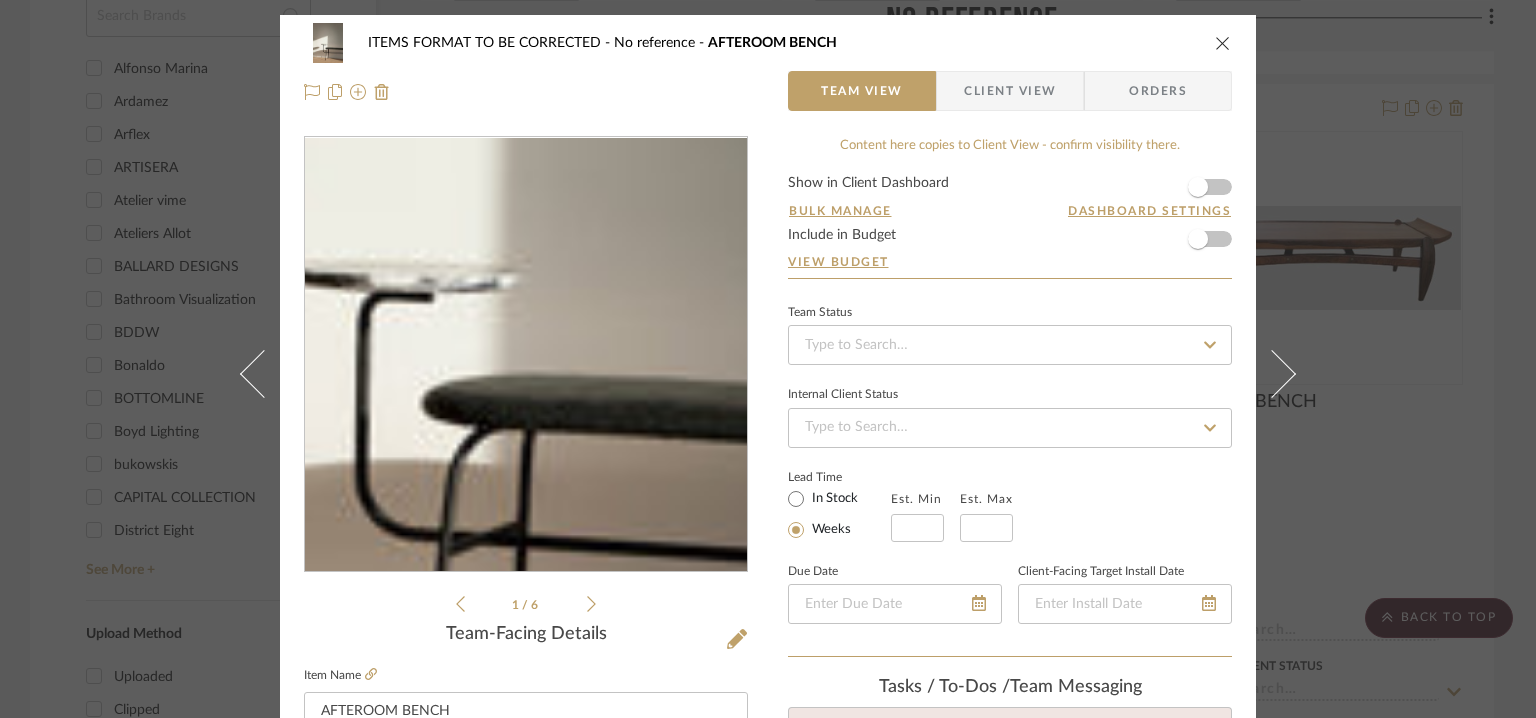 click at bounding box center [525, 355] 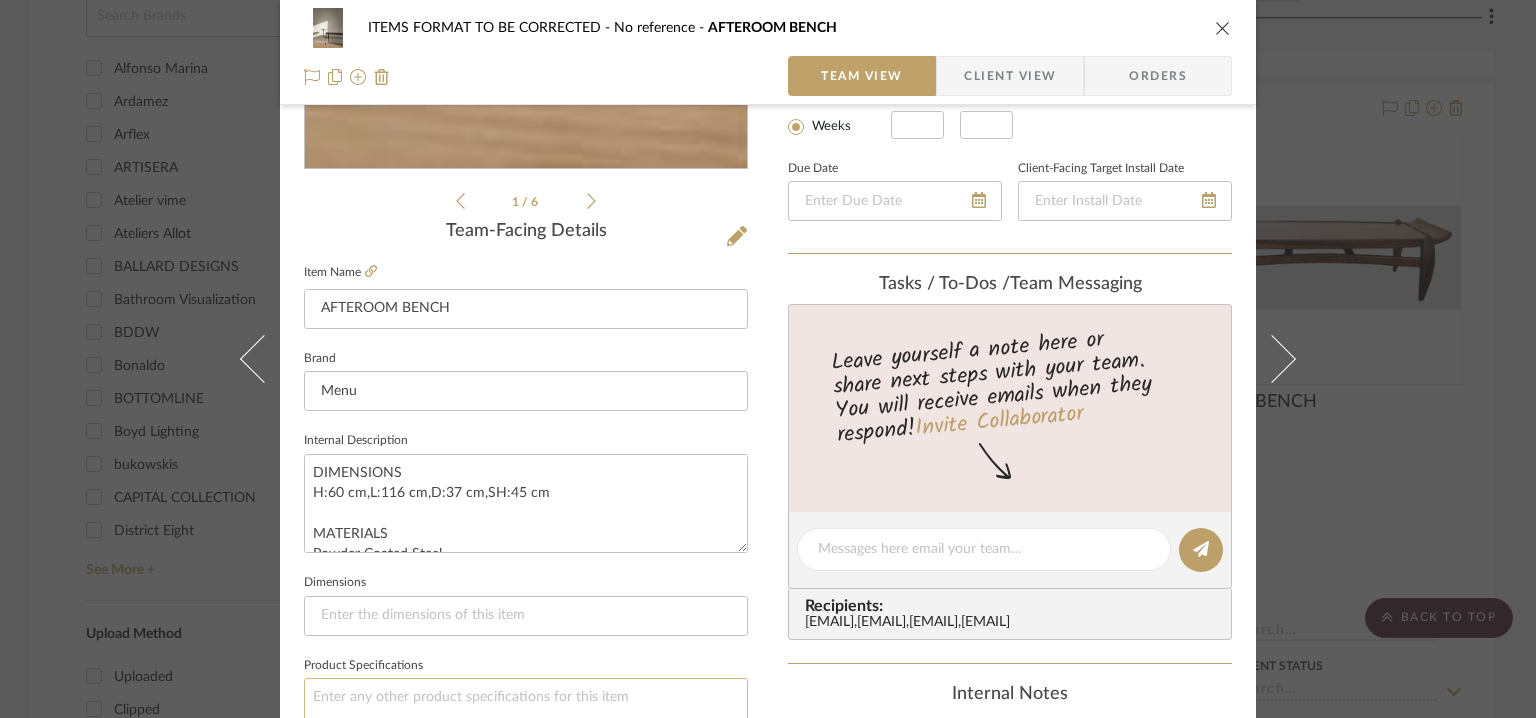 scroll, scrollTop: 700, scrollLeft: 0, axis: vertical 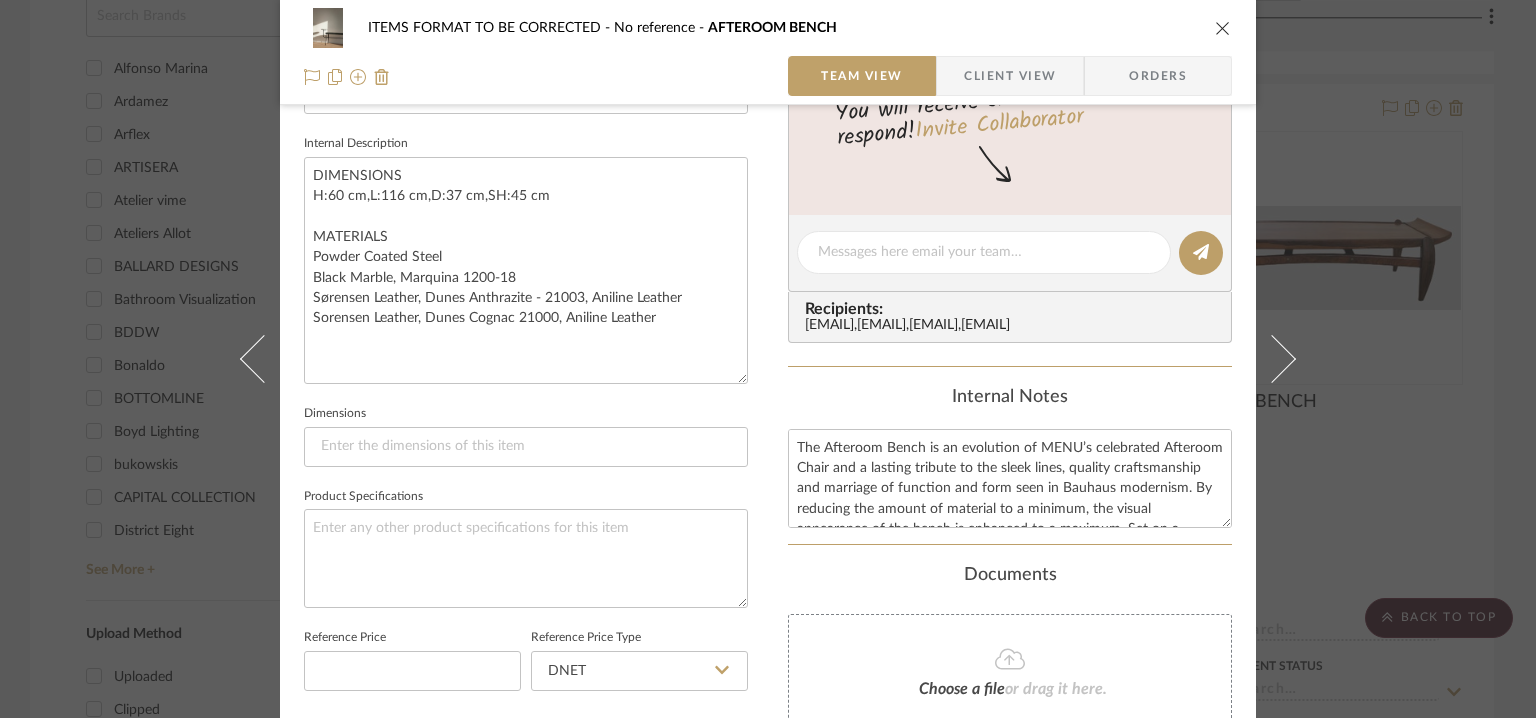 drag, startPoint x: 732, startPoint y: 252, endPoint x: 805, endPoint y: 700, distance: 453.90857 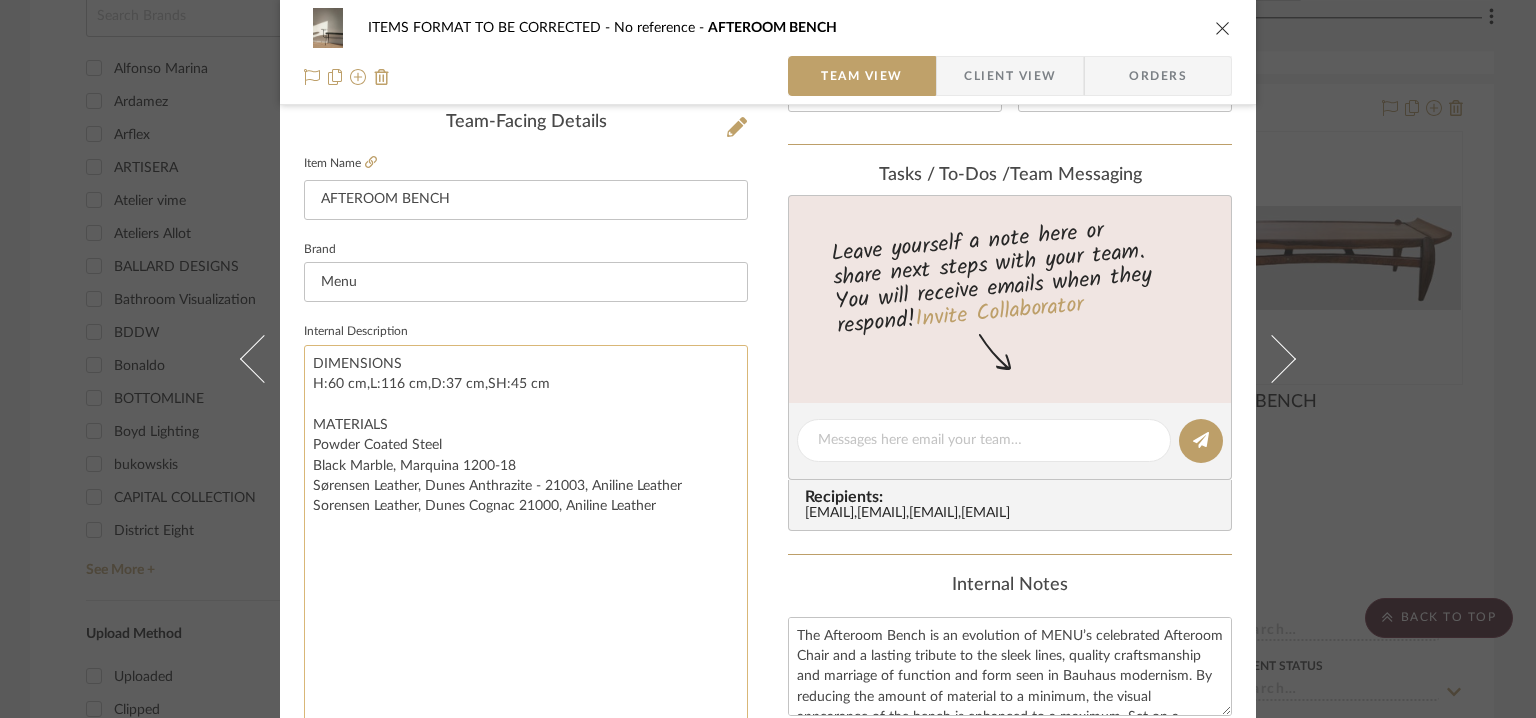 scroll, scrollTop: 300, scrollLeft: 0, axis: vertical 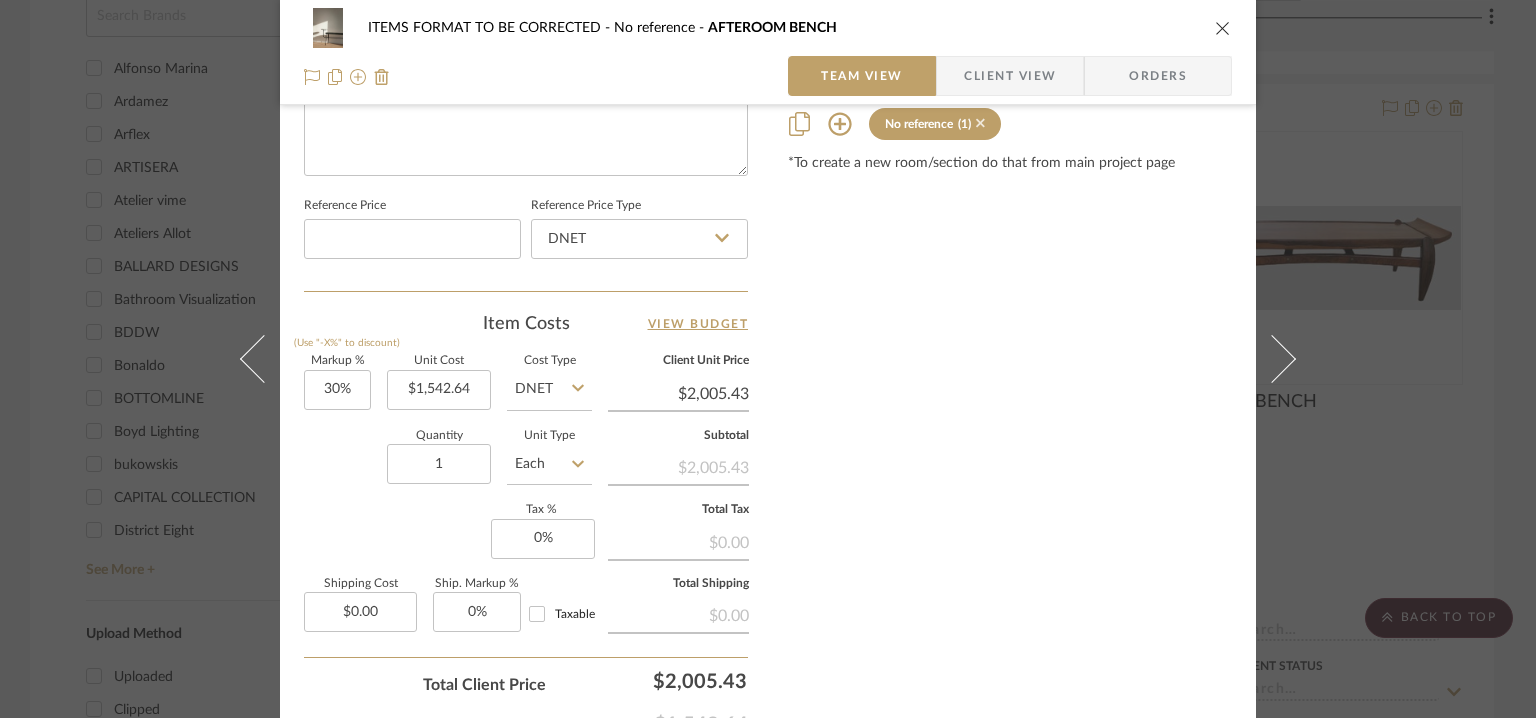 click 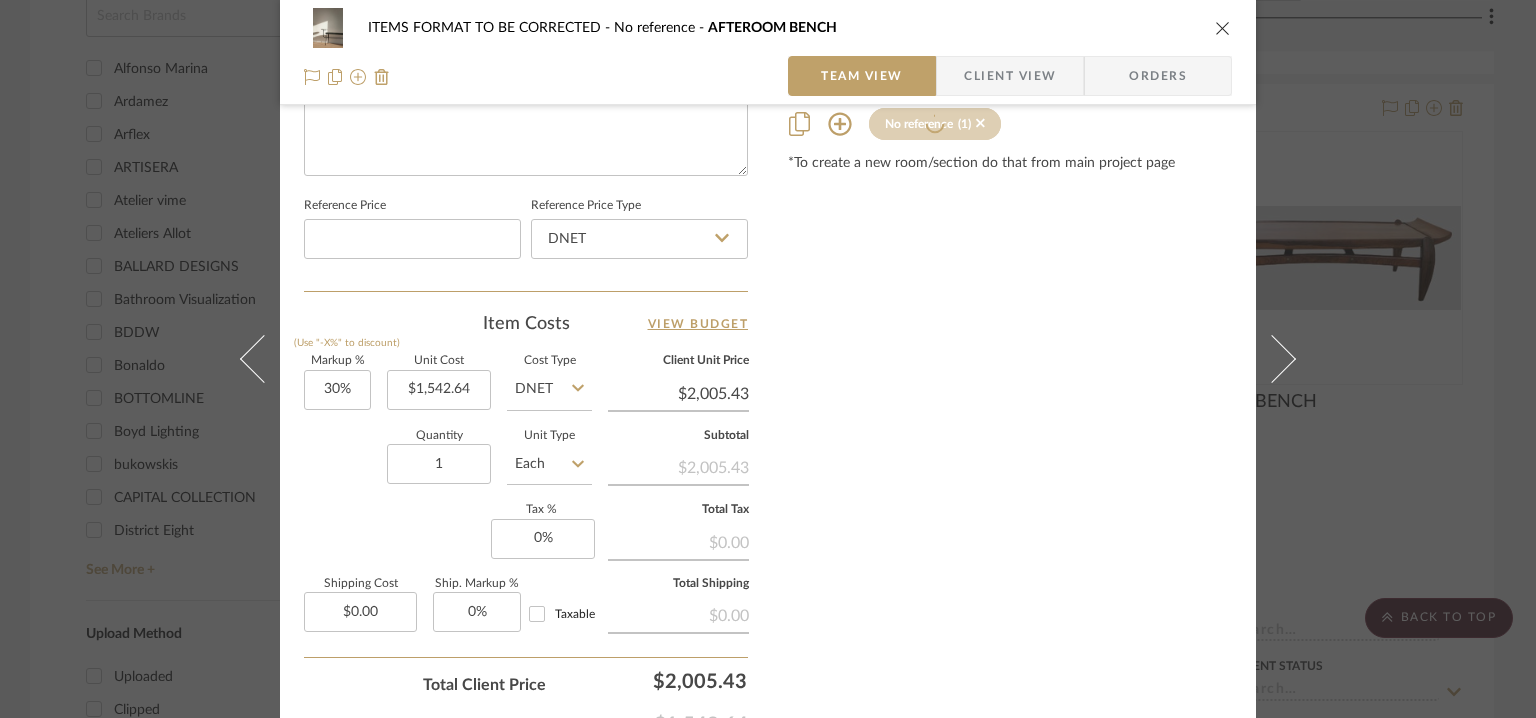 type 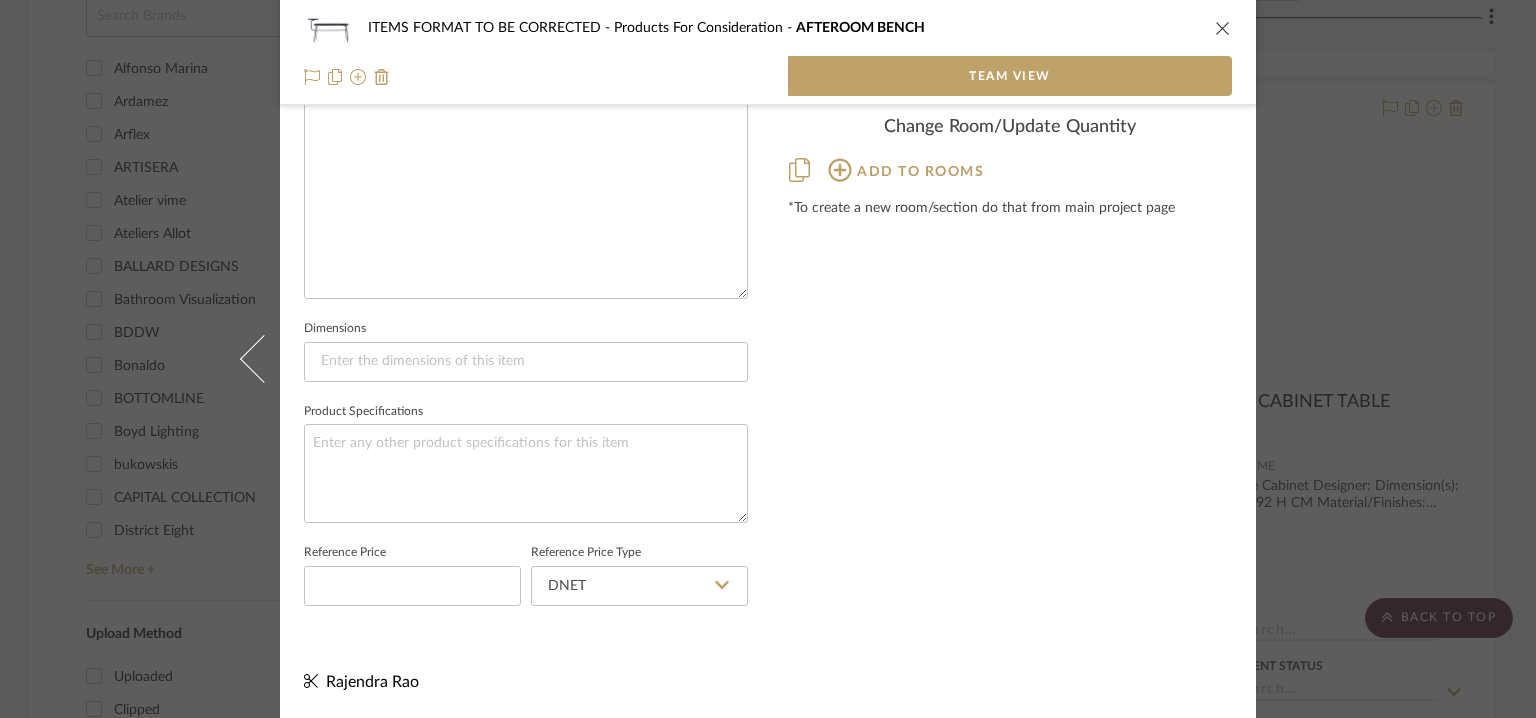 scroll, scrollTop: 1052, scrollLeft: 0, axis: vertical 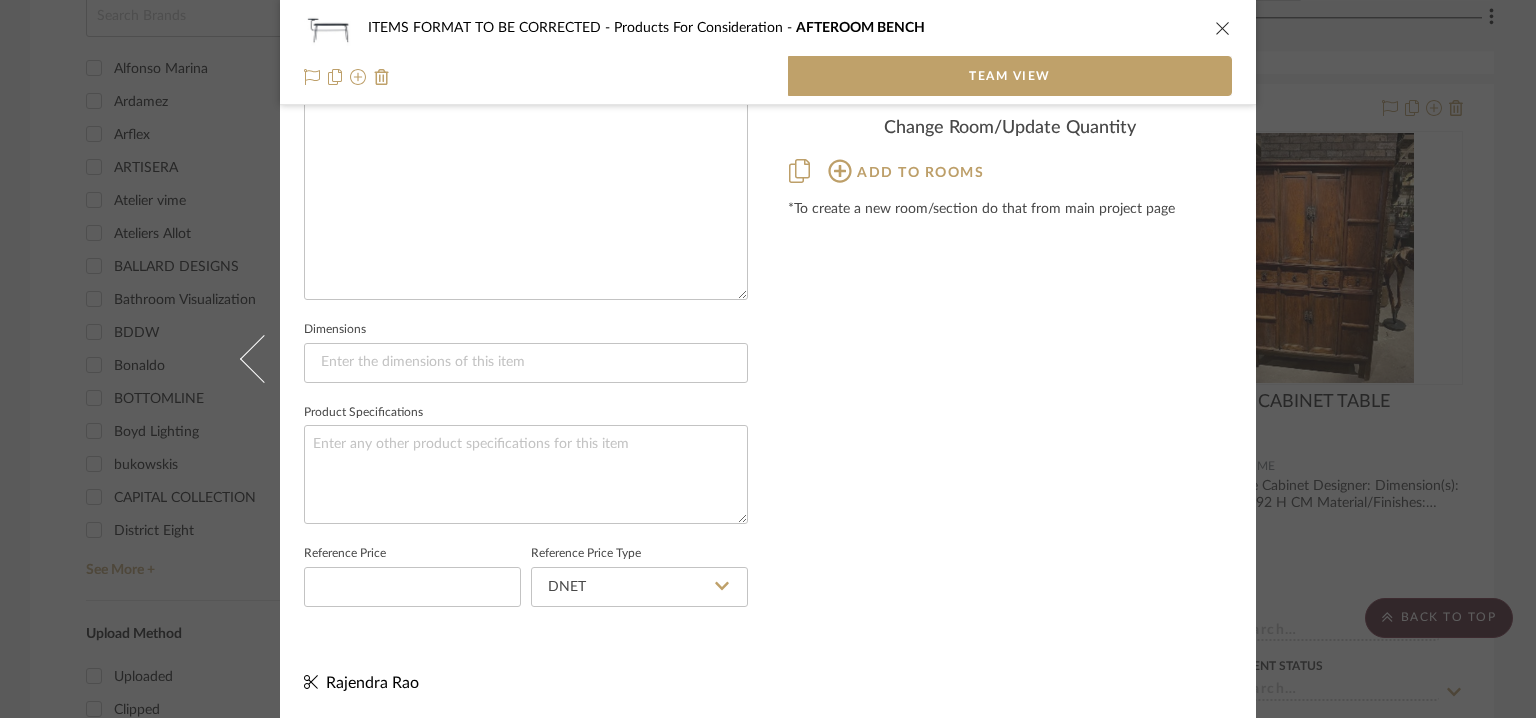 click 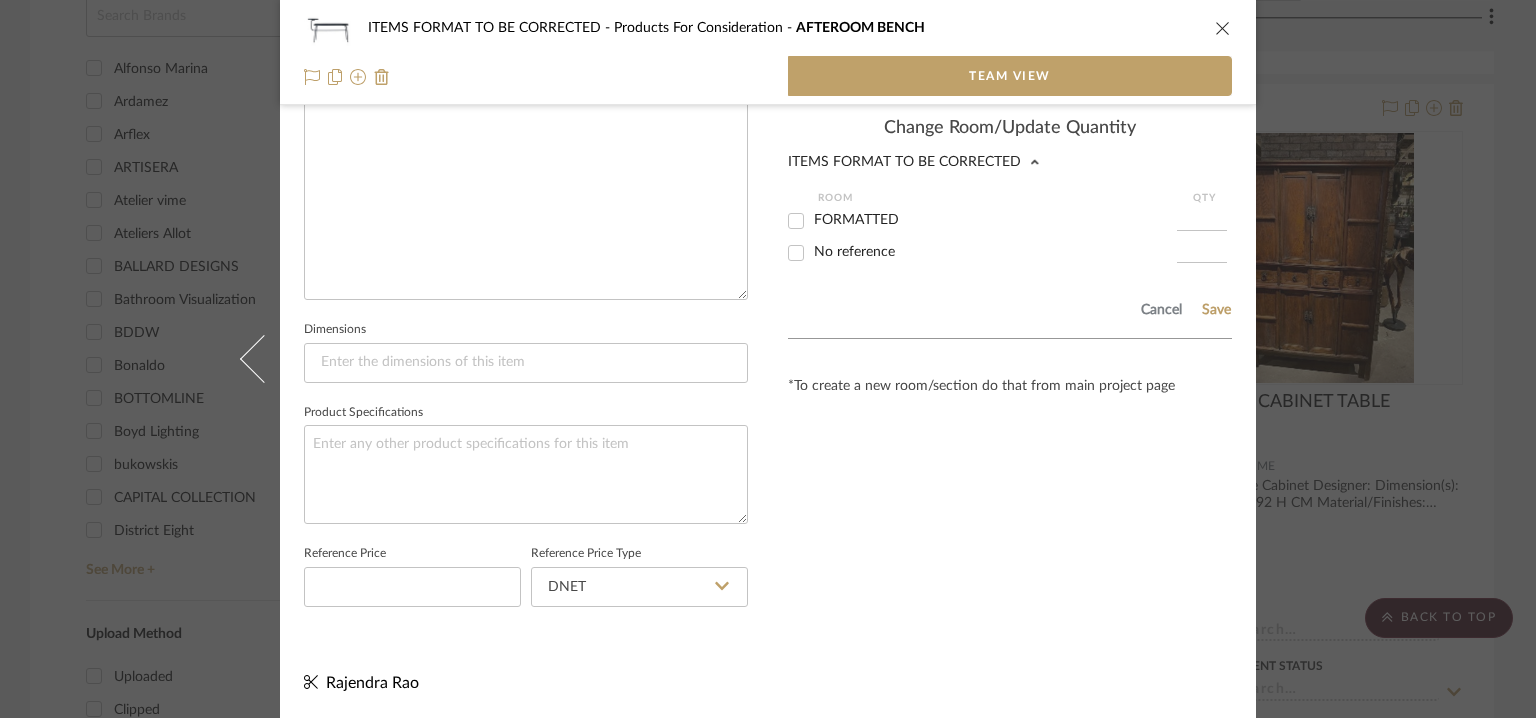 drag, startPoint x: 863, startPoint y: 248, endPoint x: 907, endPoint y: 262, distance: 46.173584 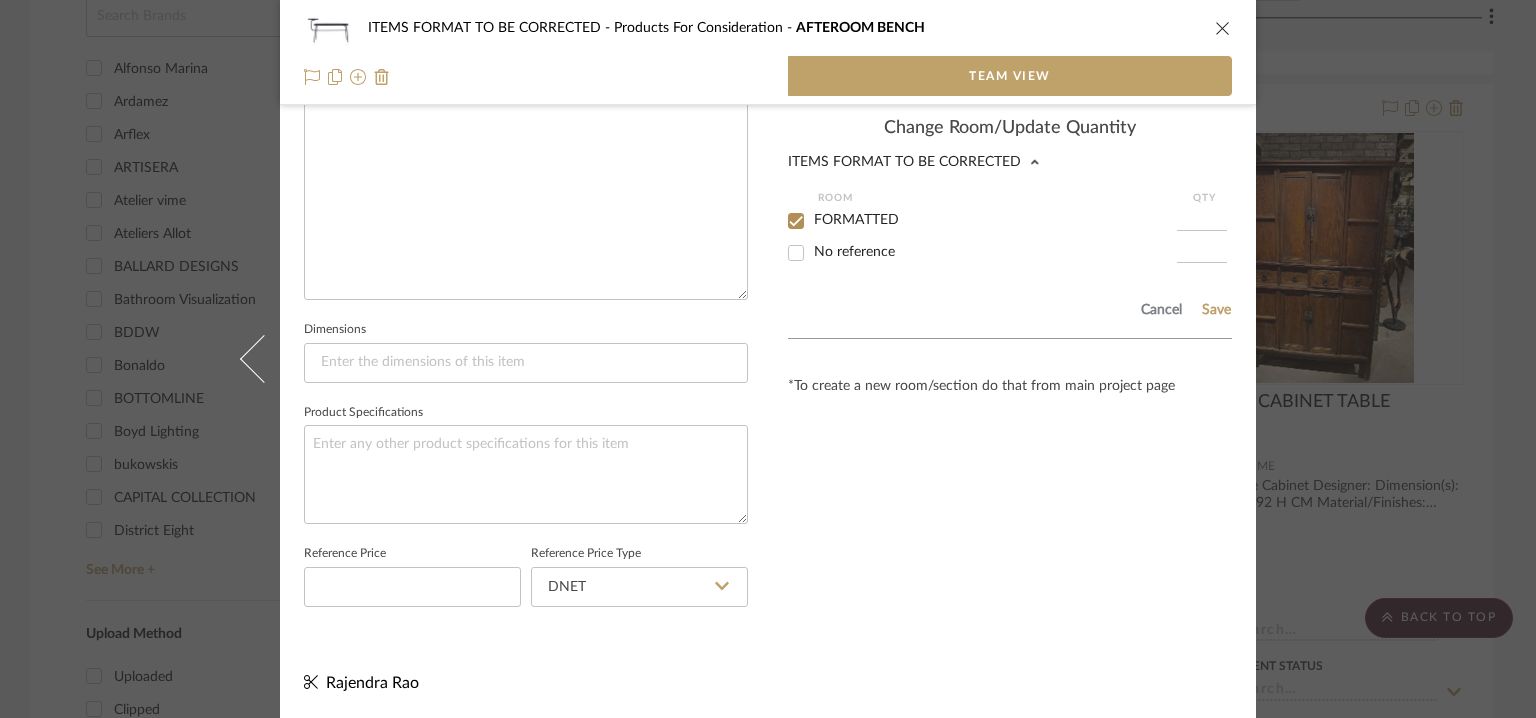 checkbox on "true" 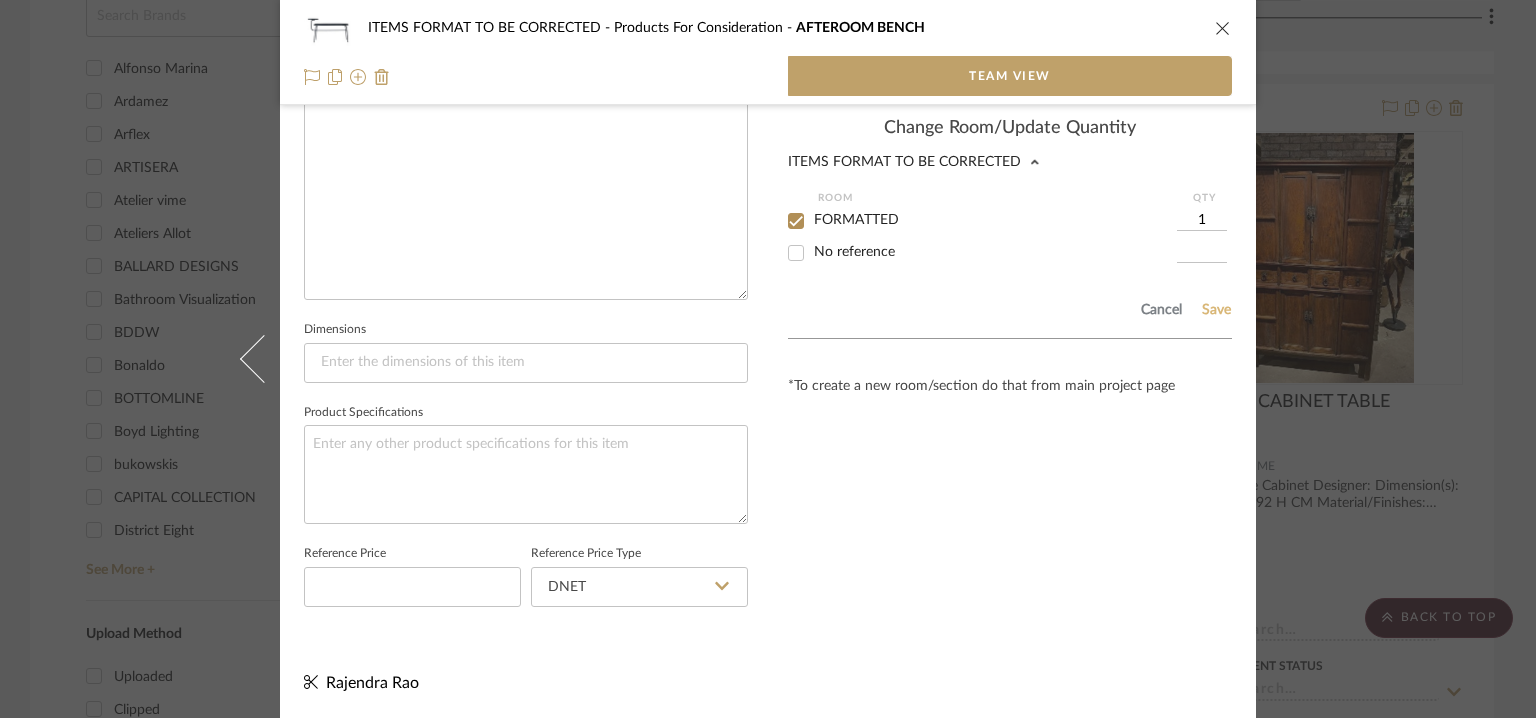 click on "Save" 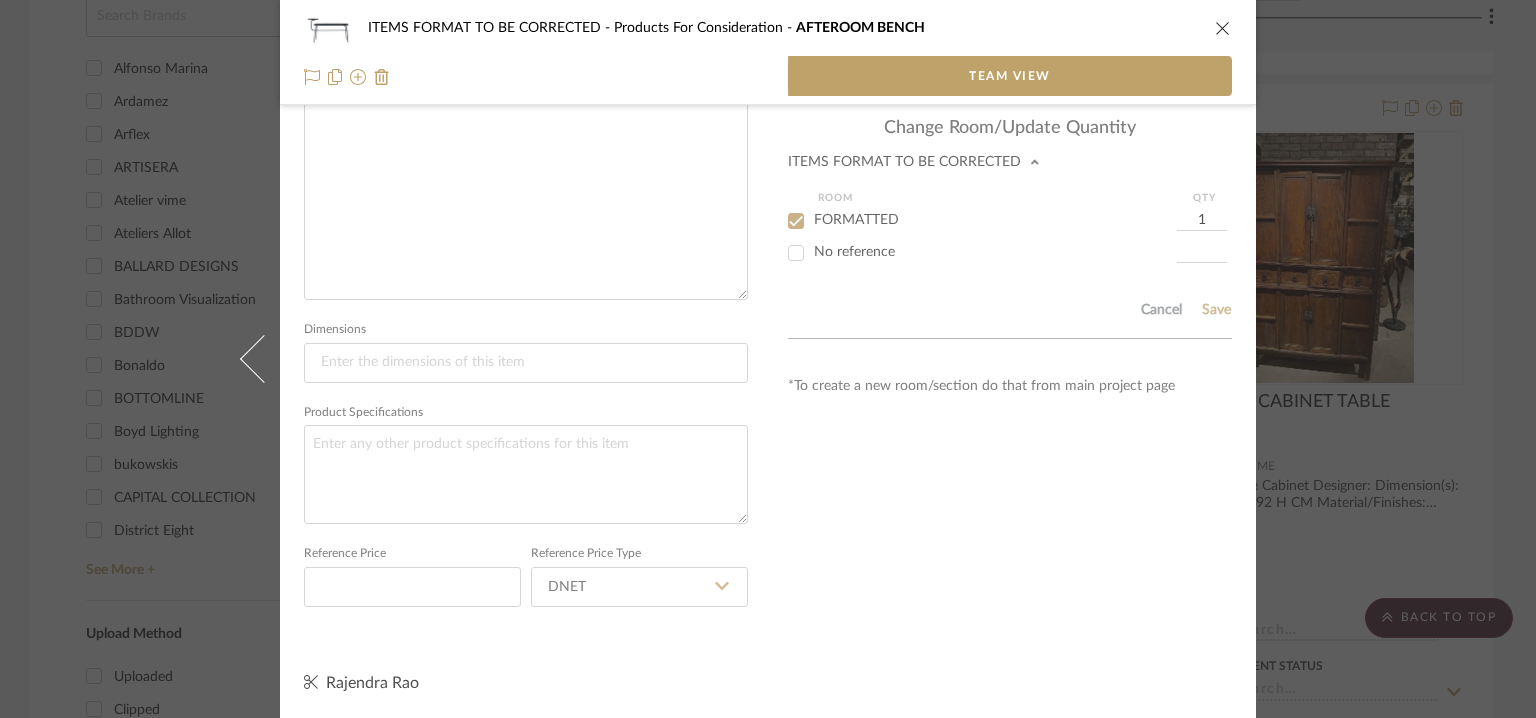 type 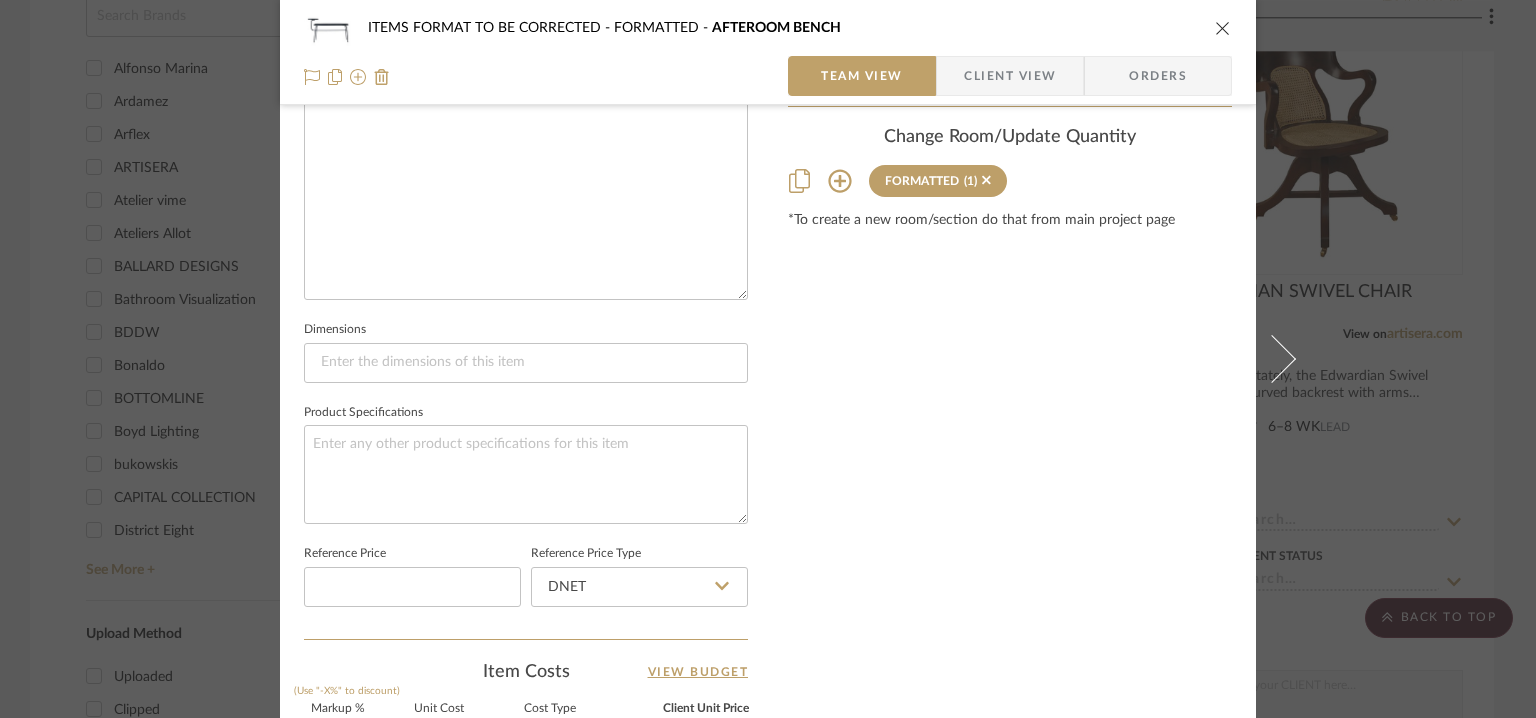 type 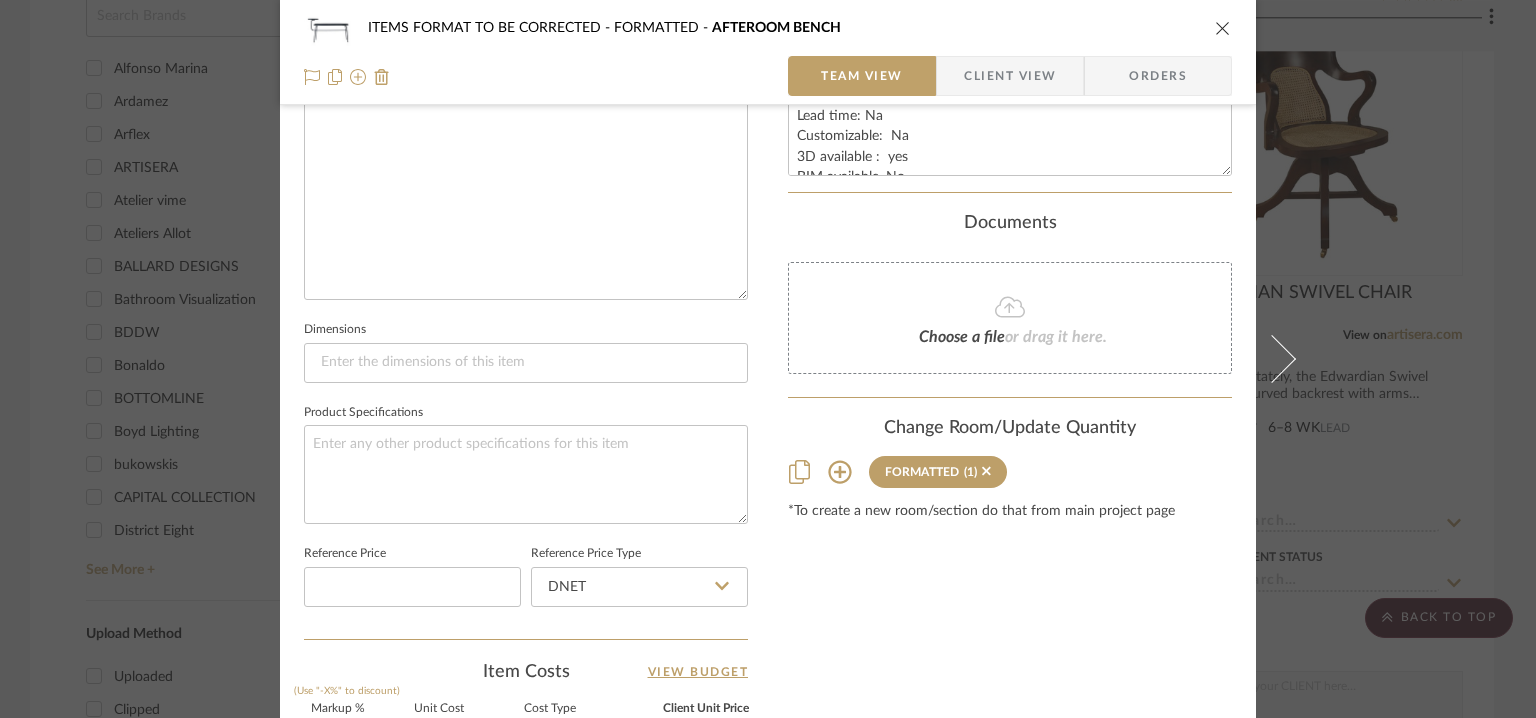 click at bounding box center (1223, 28) 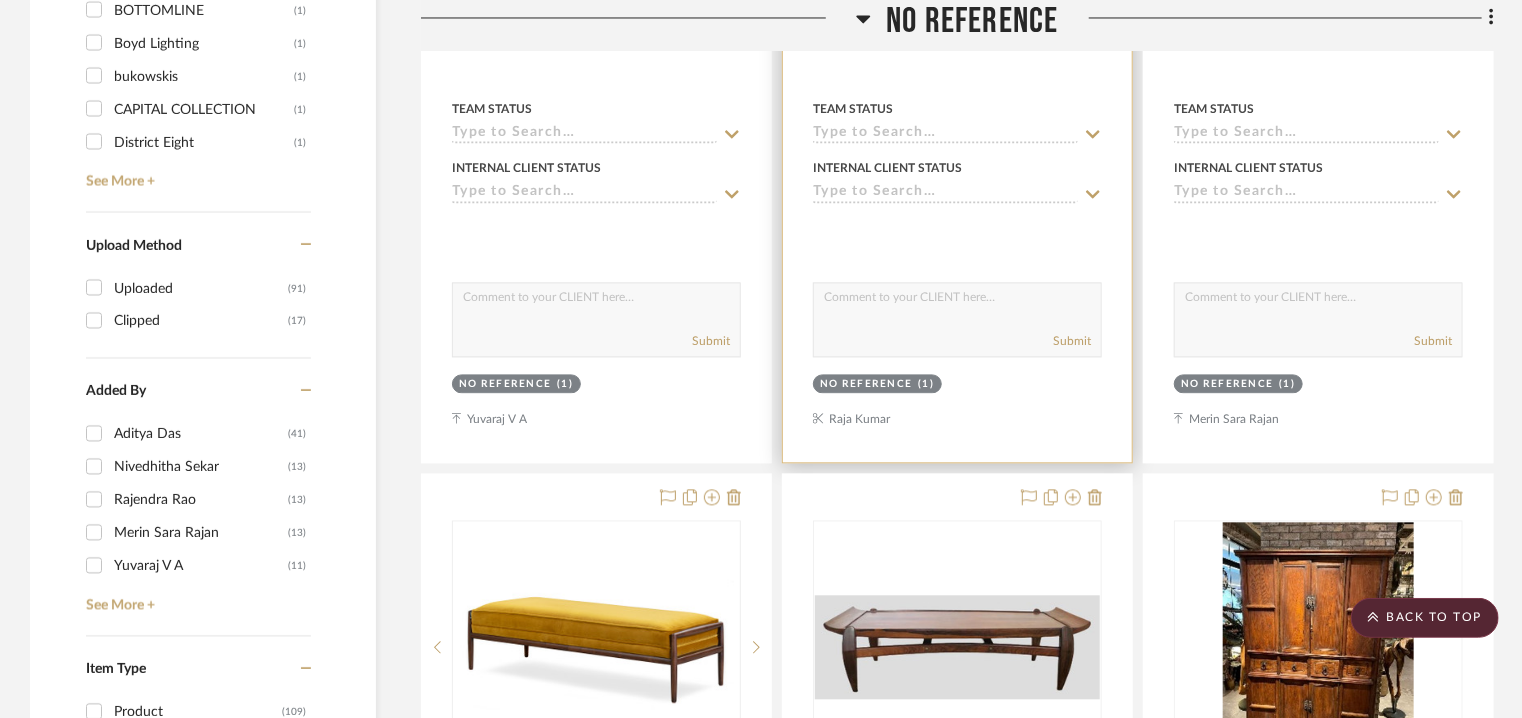 scroll, scrollTop: 2200, scrollLeft: 0, axis: vertical 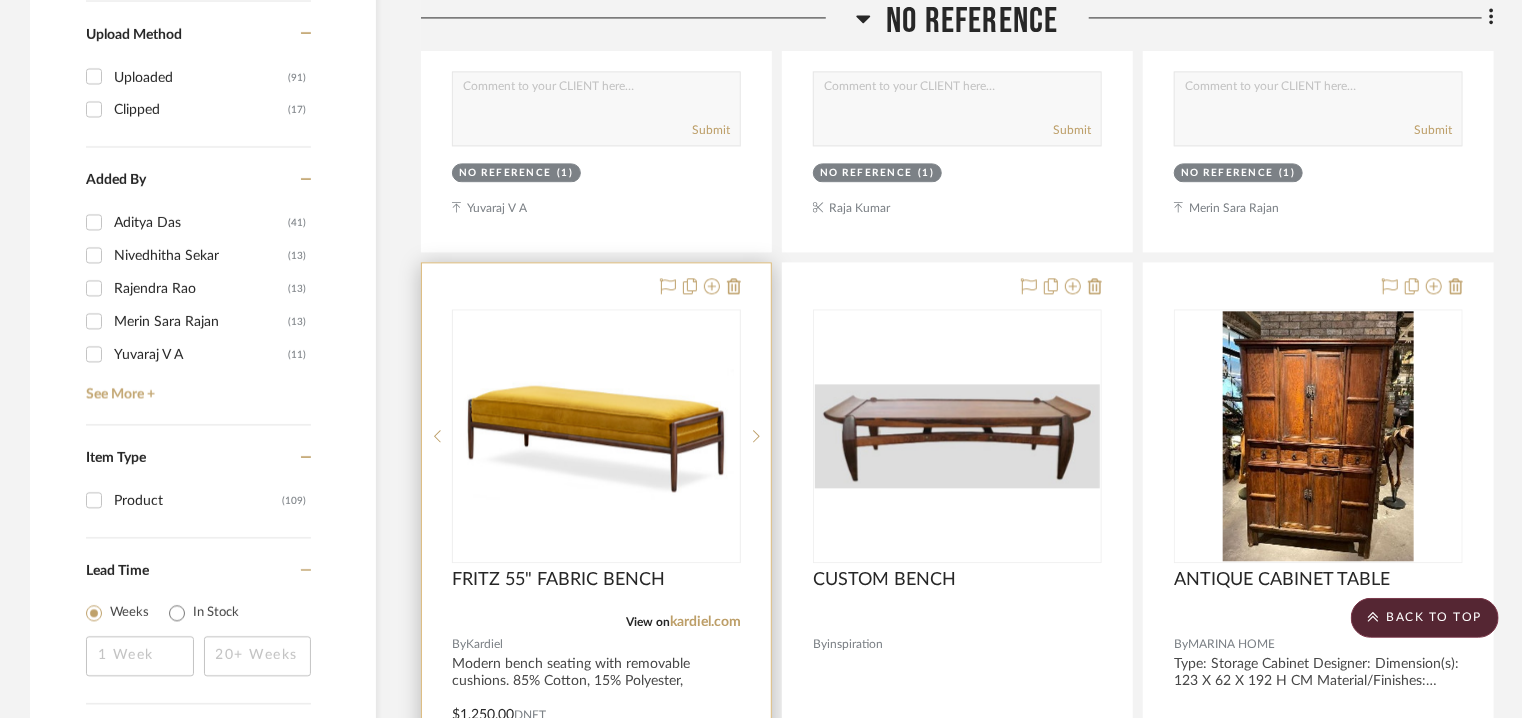 click at bounding box center (596, 436) 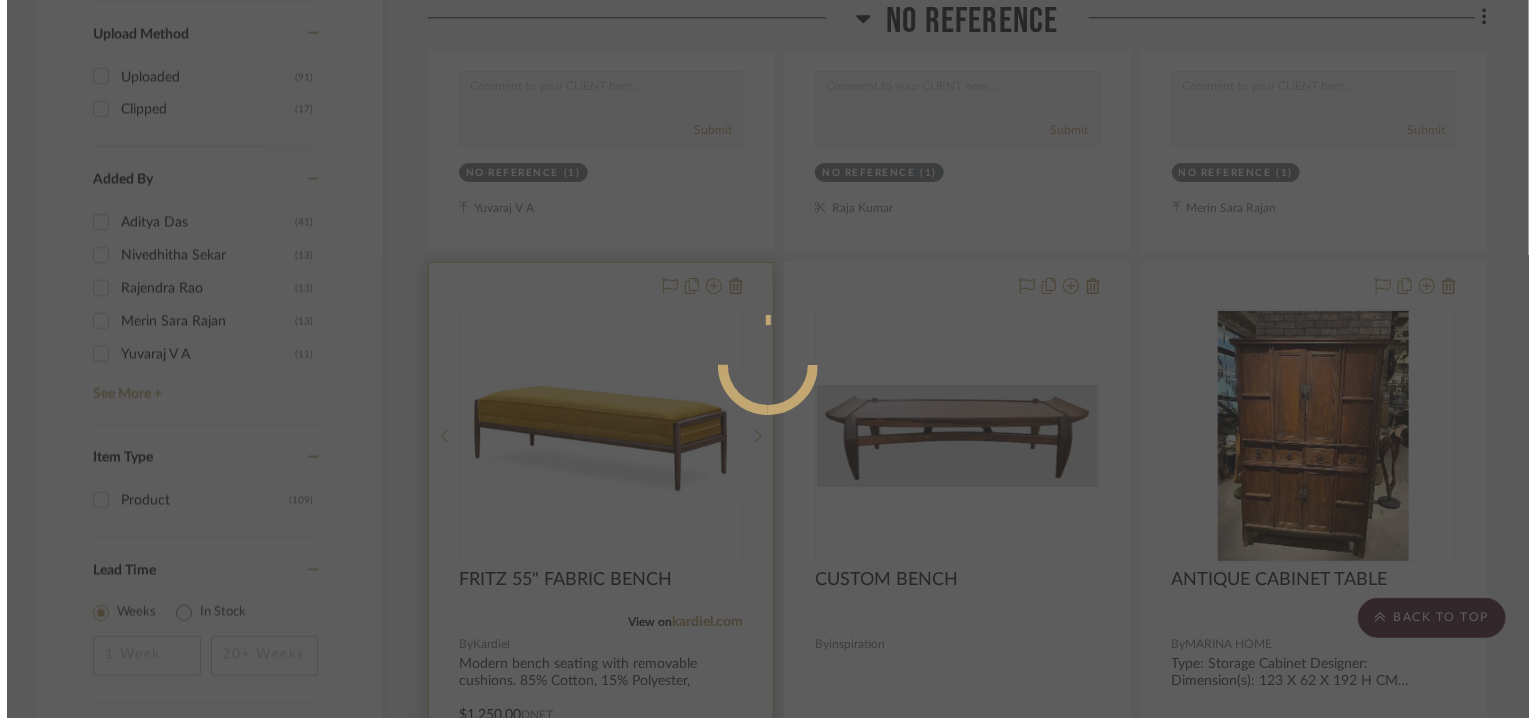 scroll, scrollTop: 0, scrollLeft: 0, axis: both 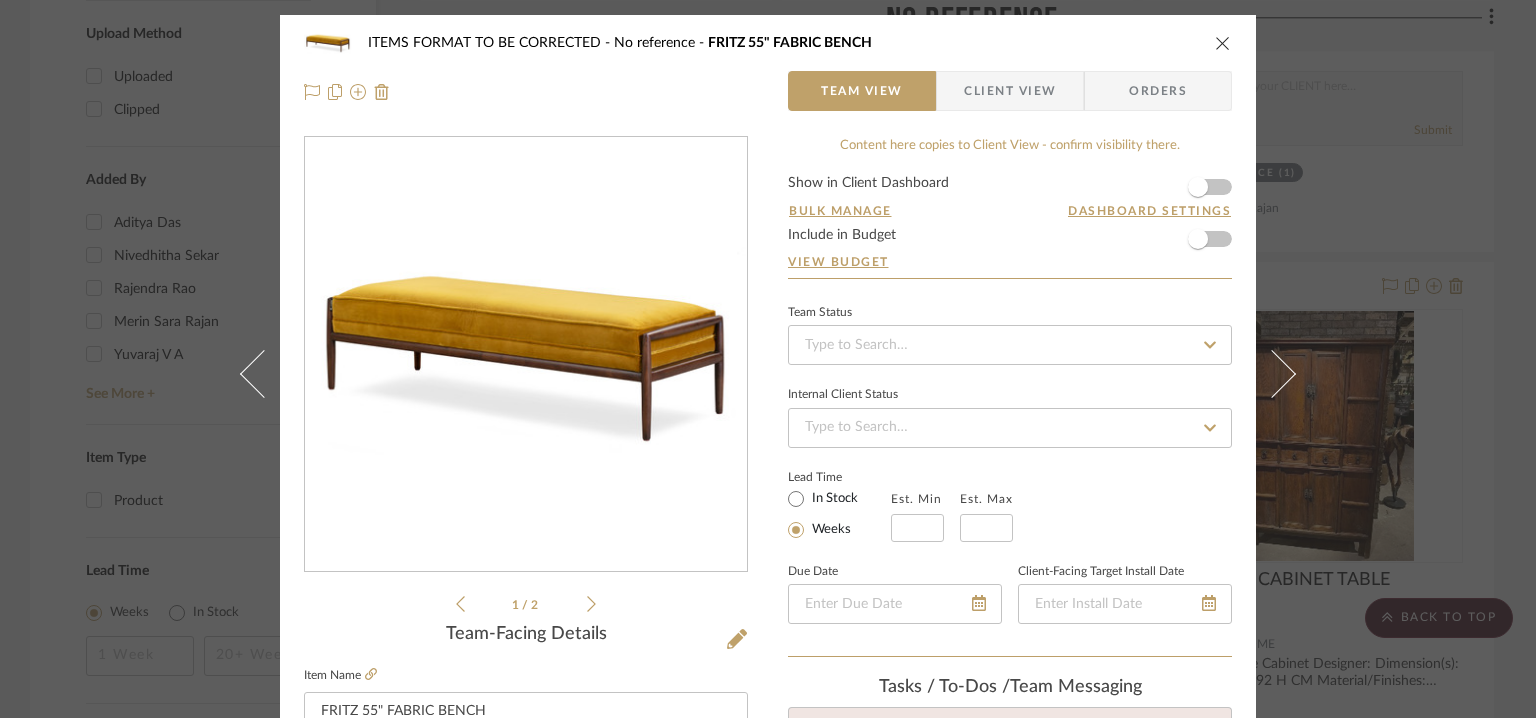 click on "Item Name" 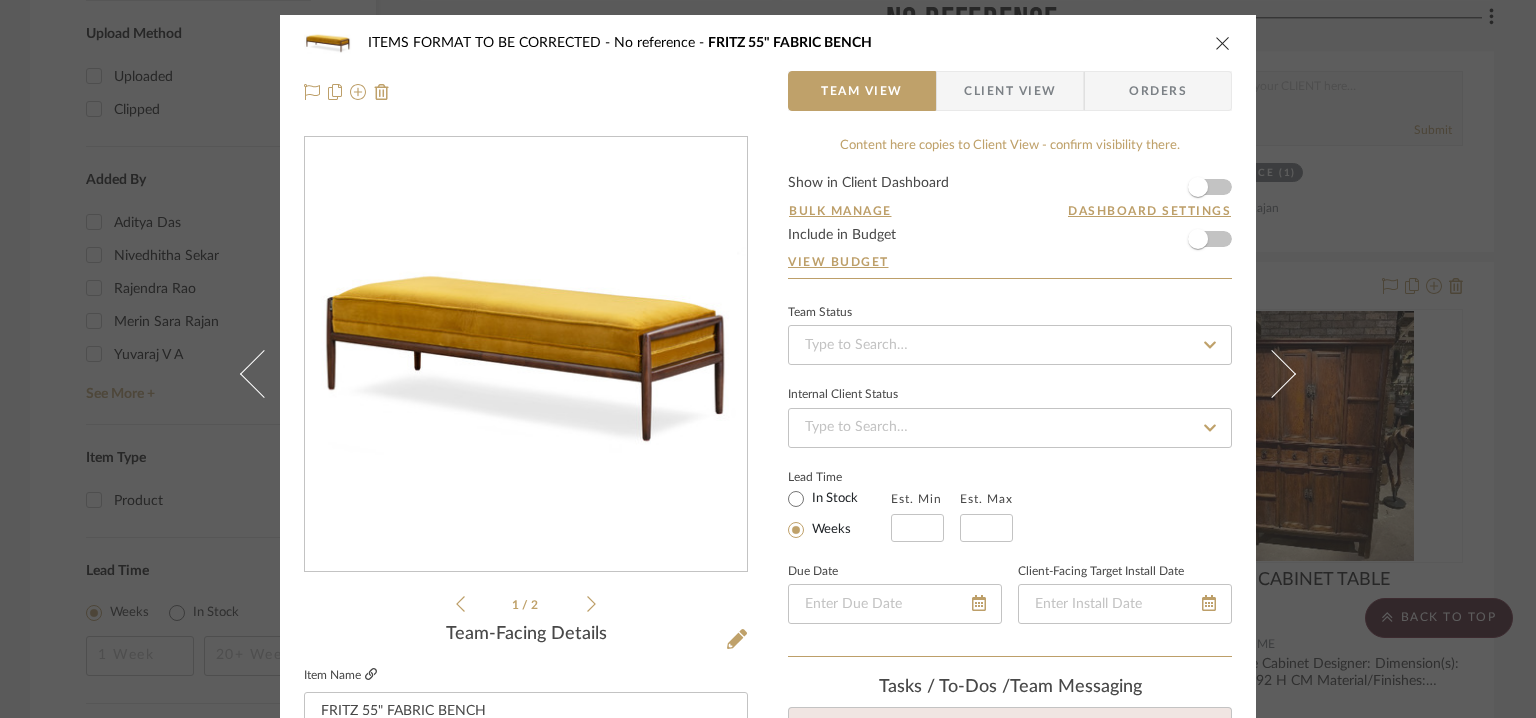 click 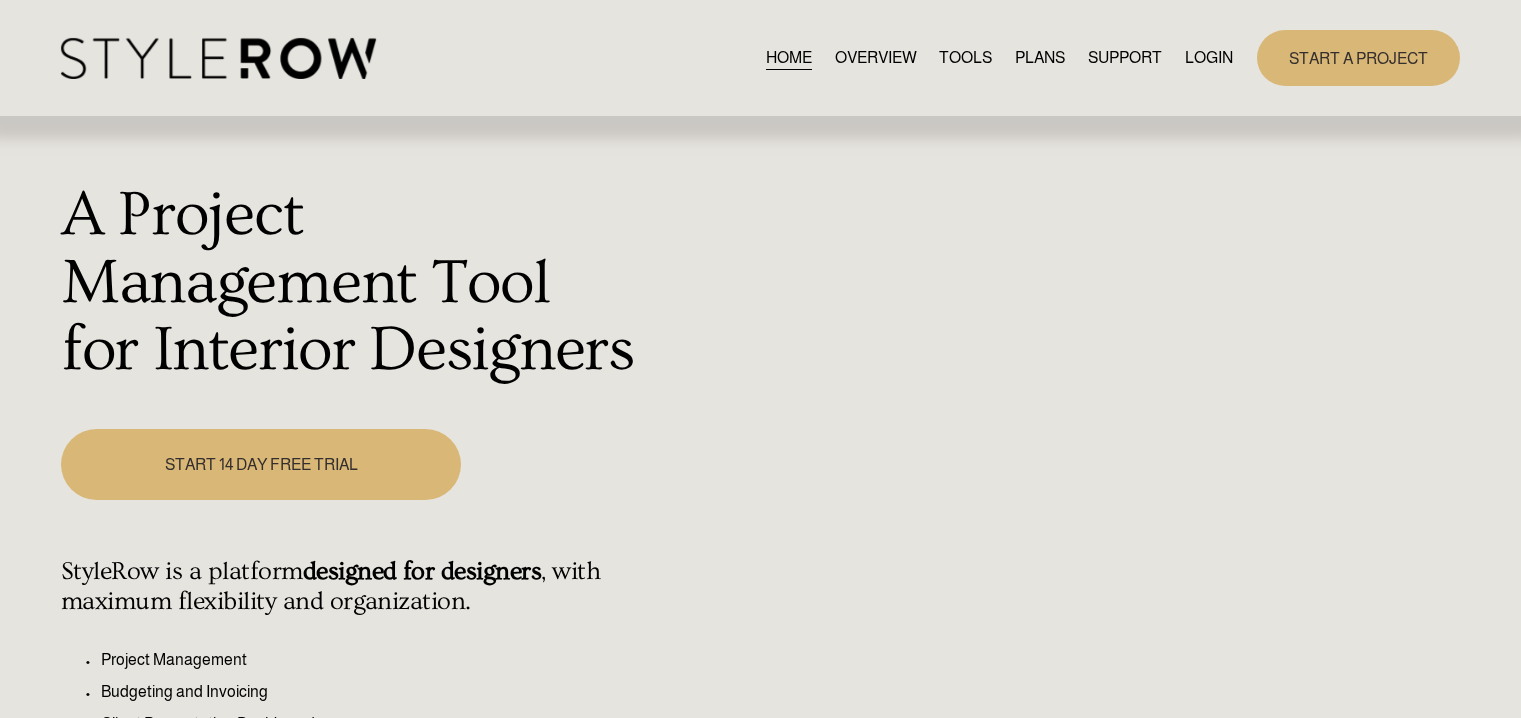 scroll, scrollTop: 0, scrollLeft: 0, axis: both 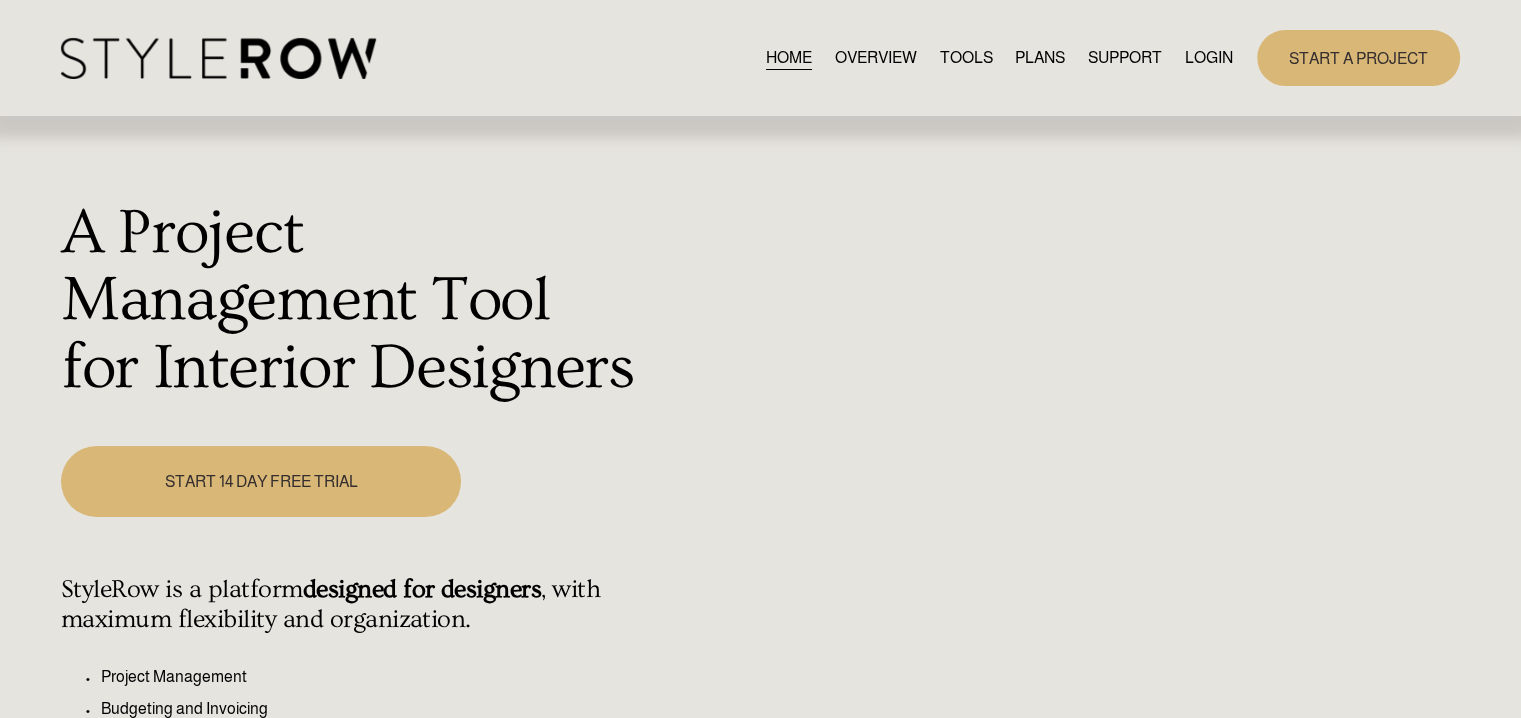 click on "LOGIN" at bounding box center (1209, 57) 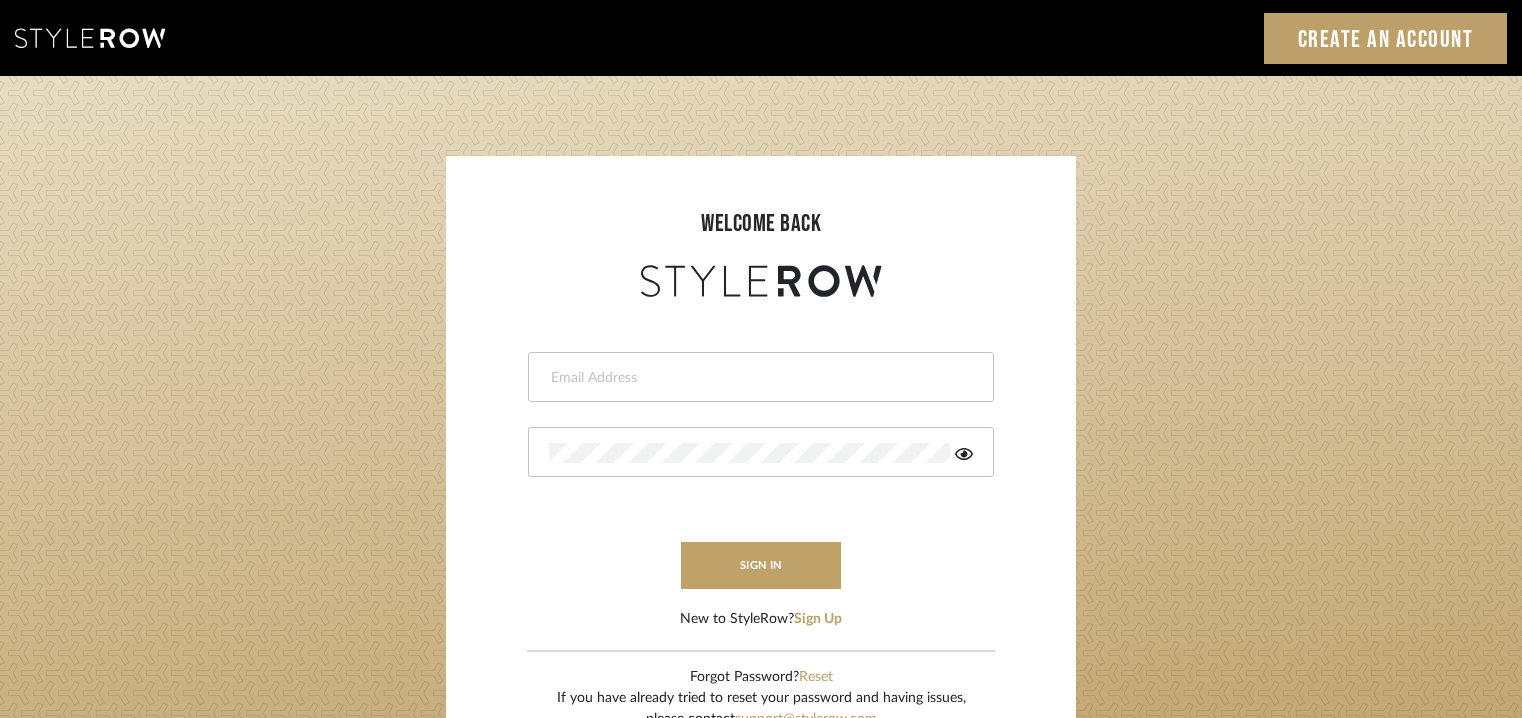 scroll, scrollTop: 0, scrollLeft: 0, axis: both 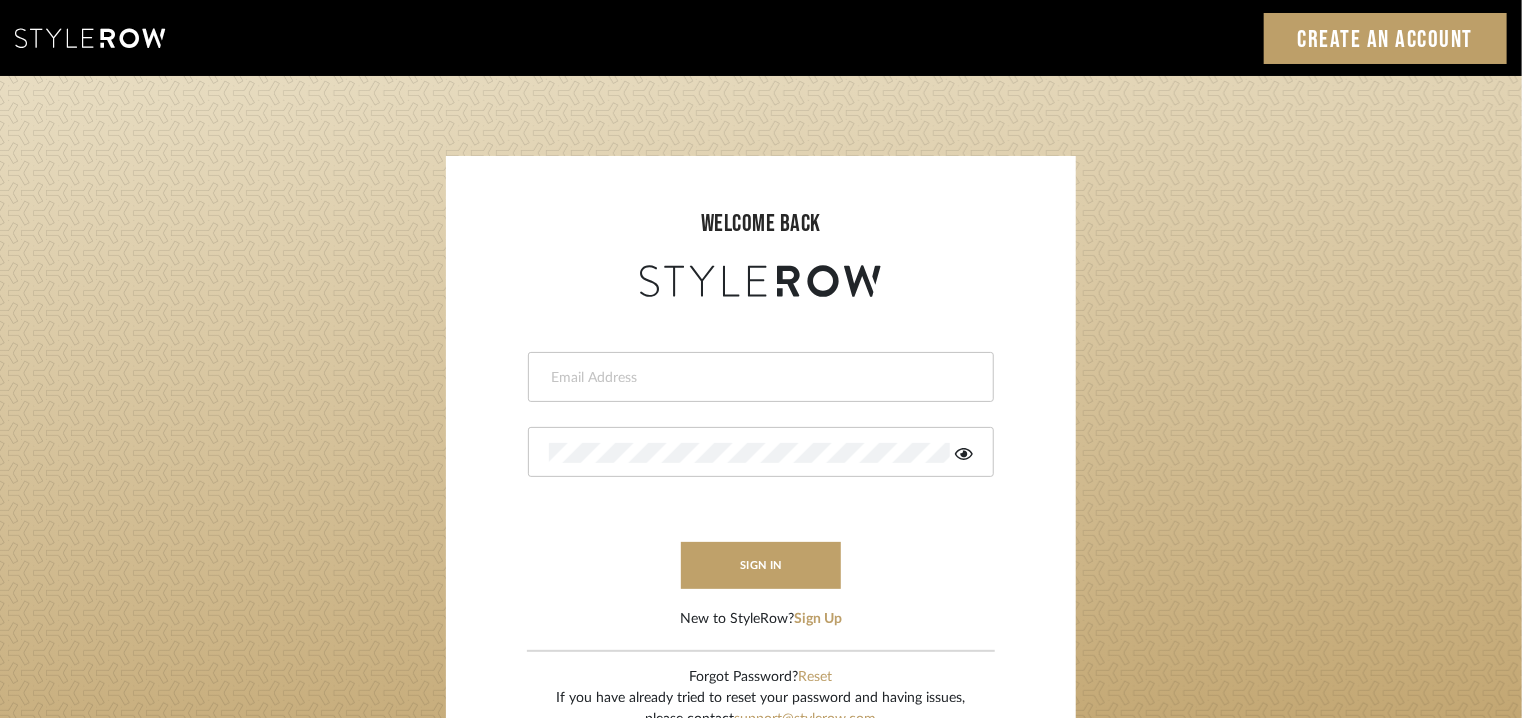 click at bounding box center (761, 452) 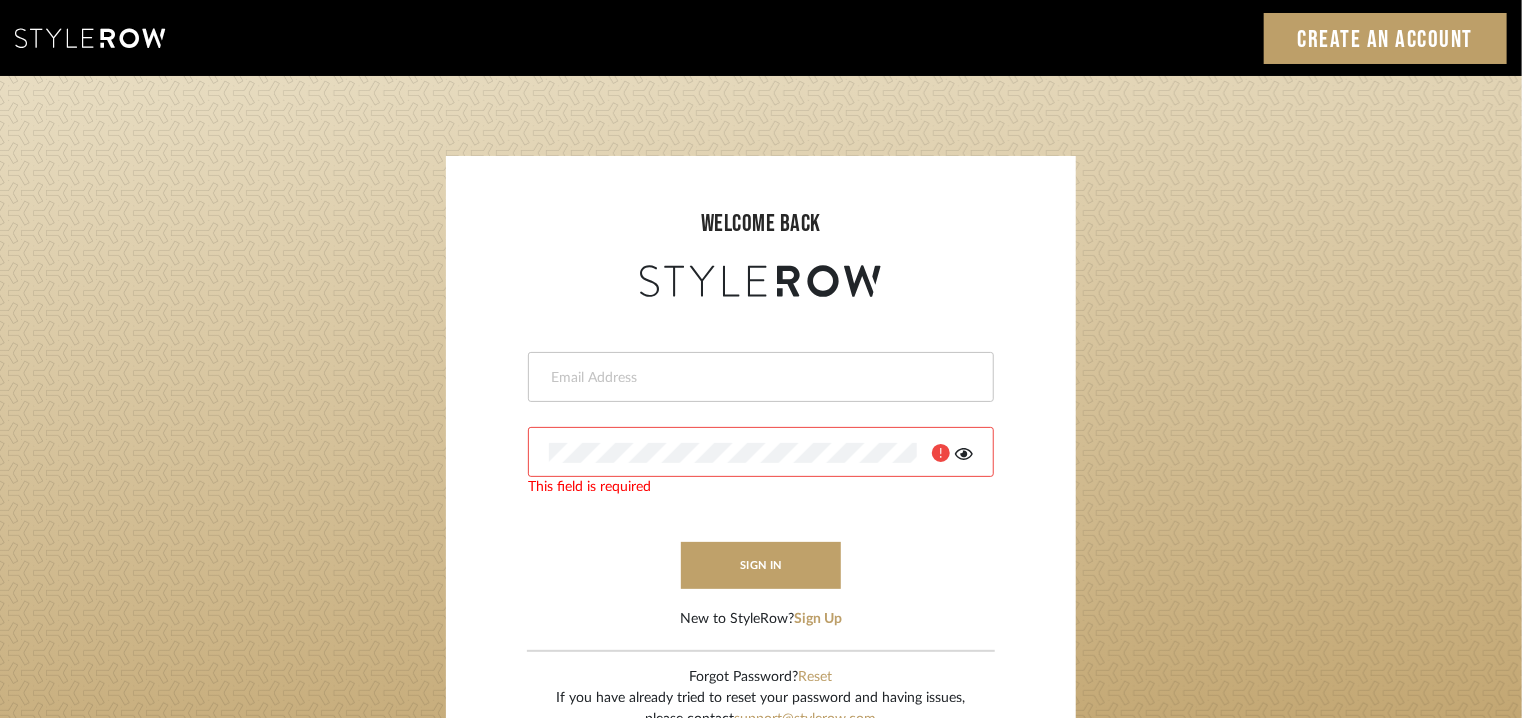 click at bounding box center [758, 378] 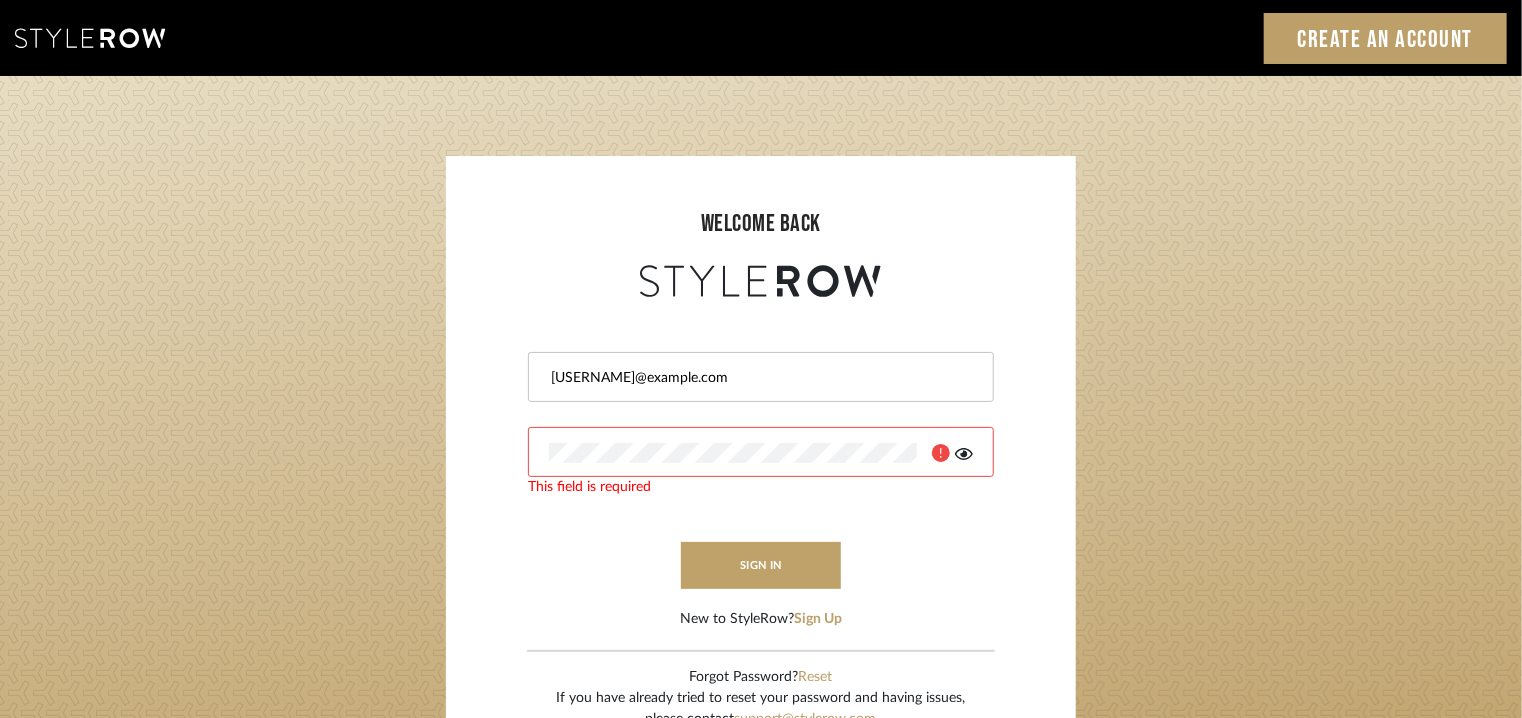 click at bounding box center (761, 452) 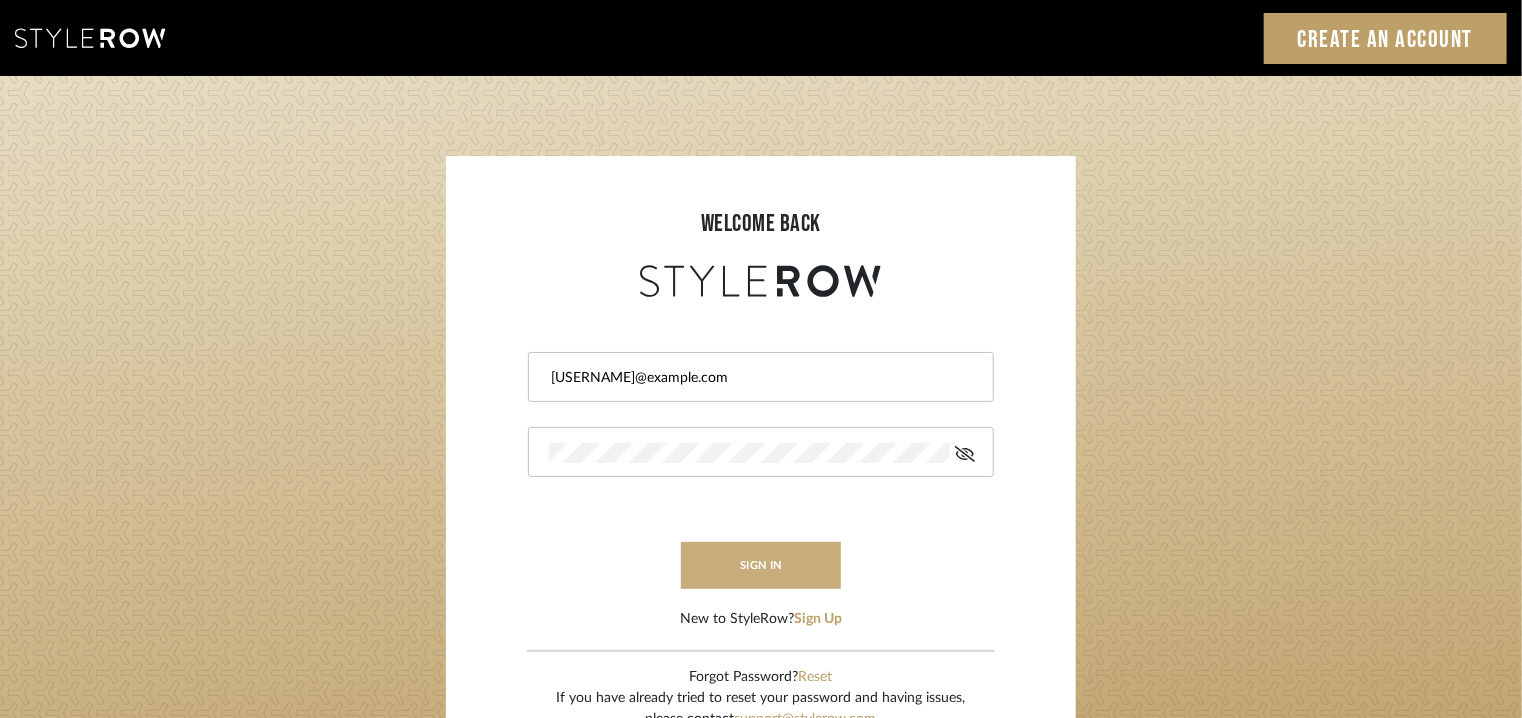 click on "sign in" at bounding box center (761, 565) 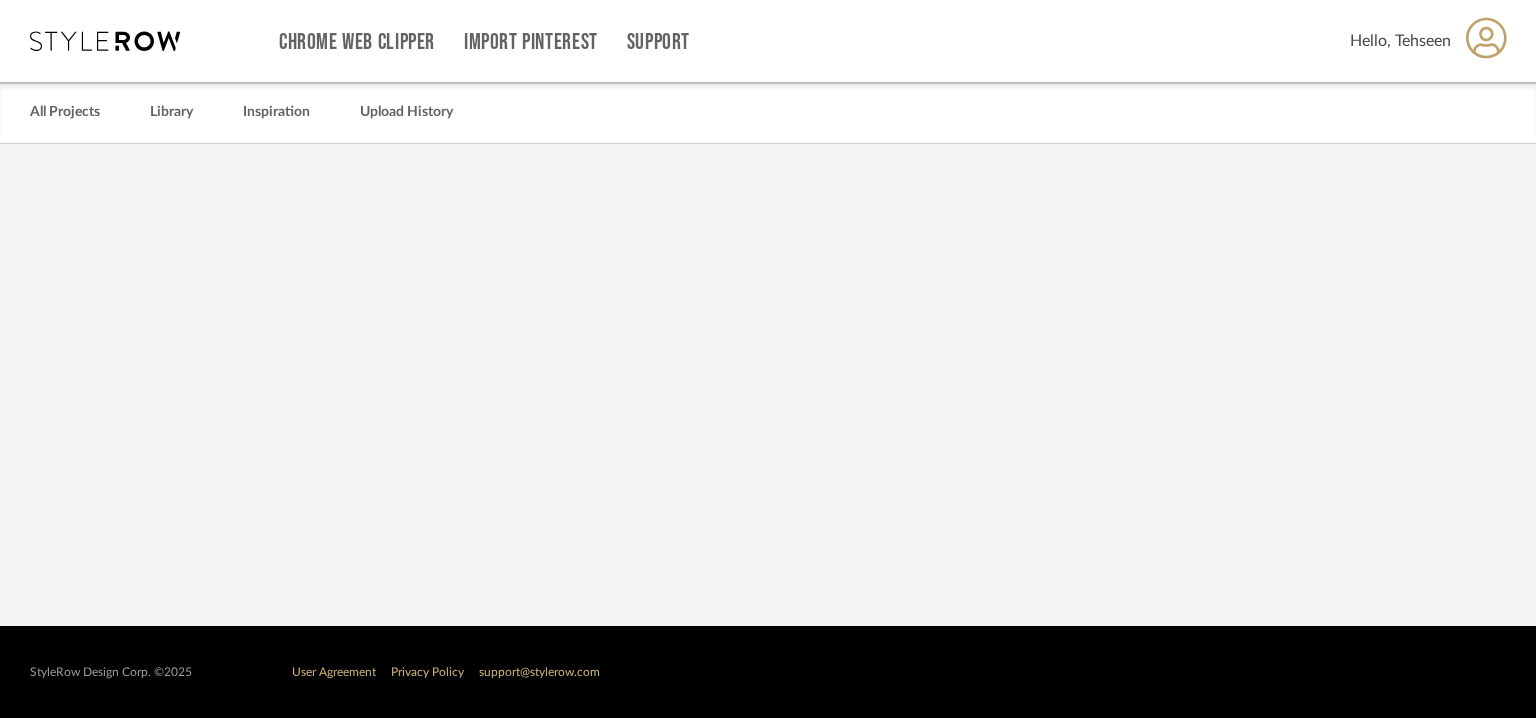 scroll, scrollTop: 0, scrollLeft: 0, axis: both 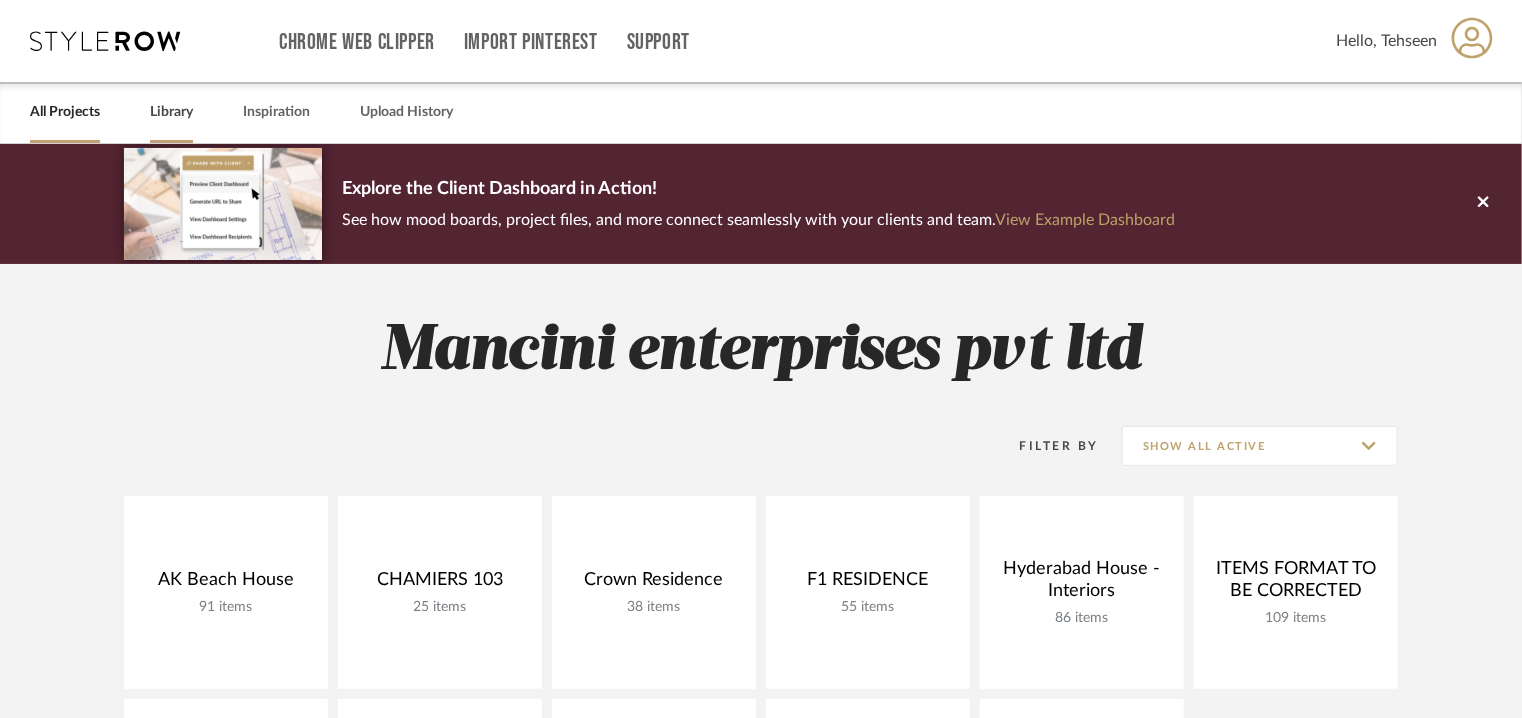 click on "Library" at bounding box center (171, 112) 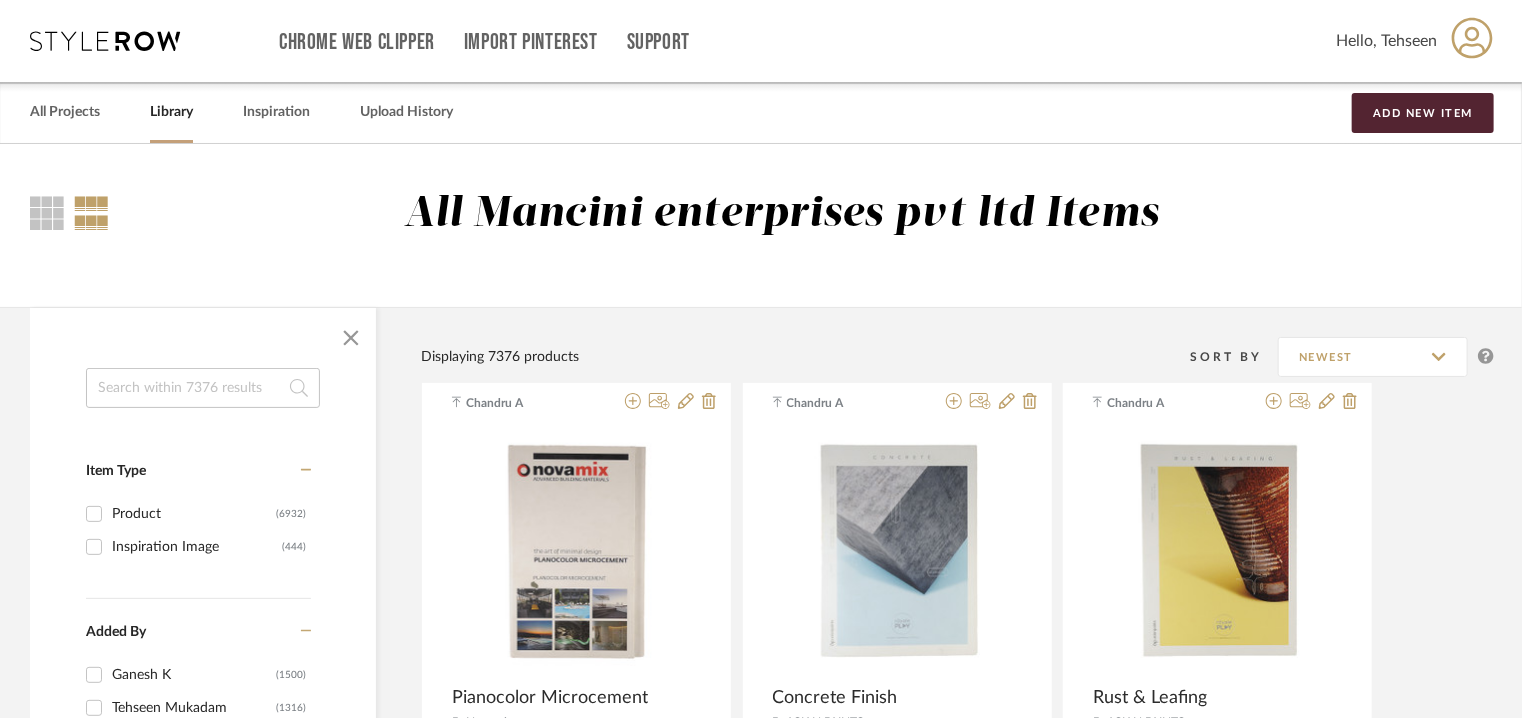 click 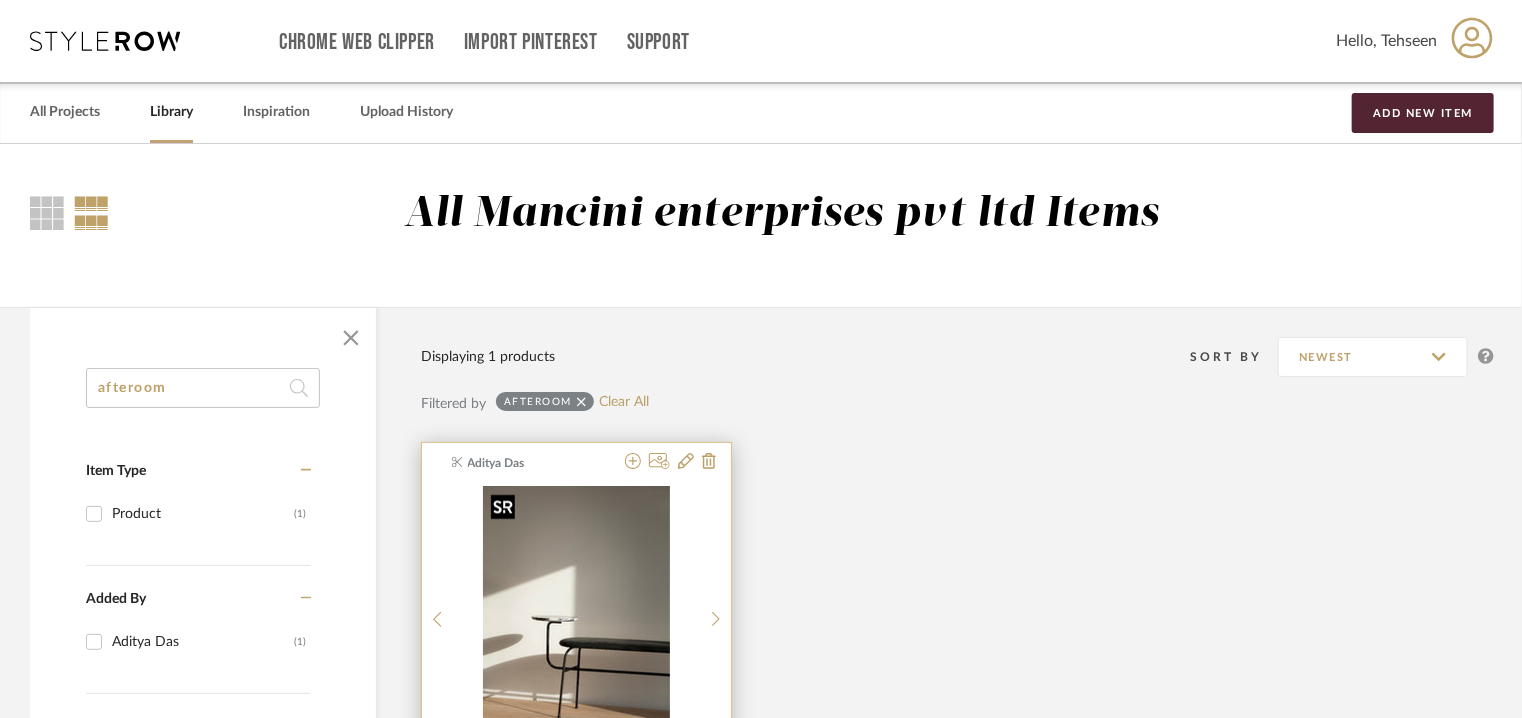type on "afteroom" 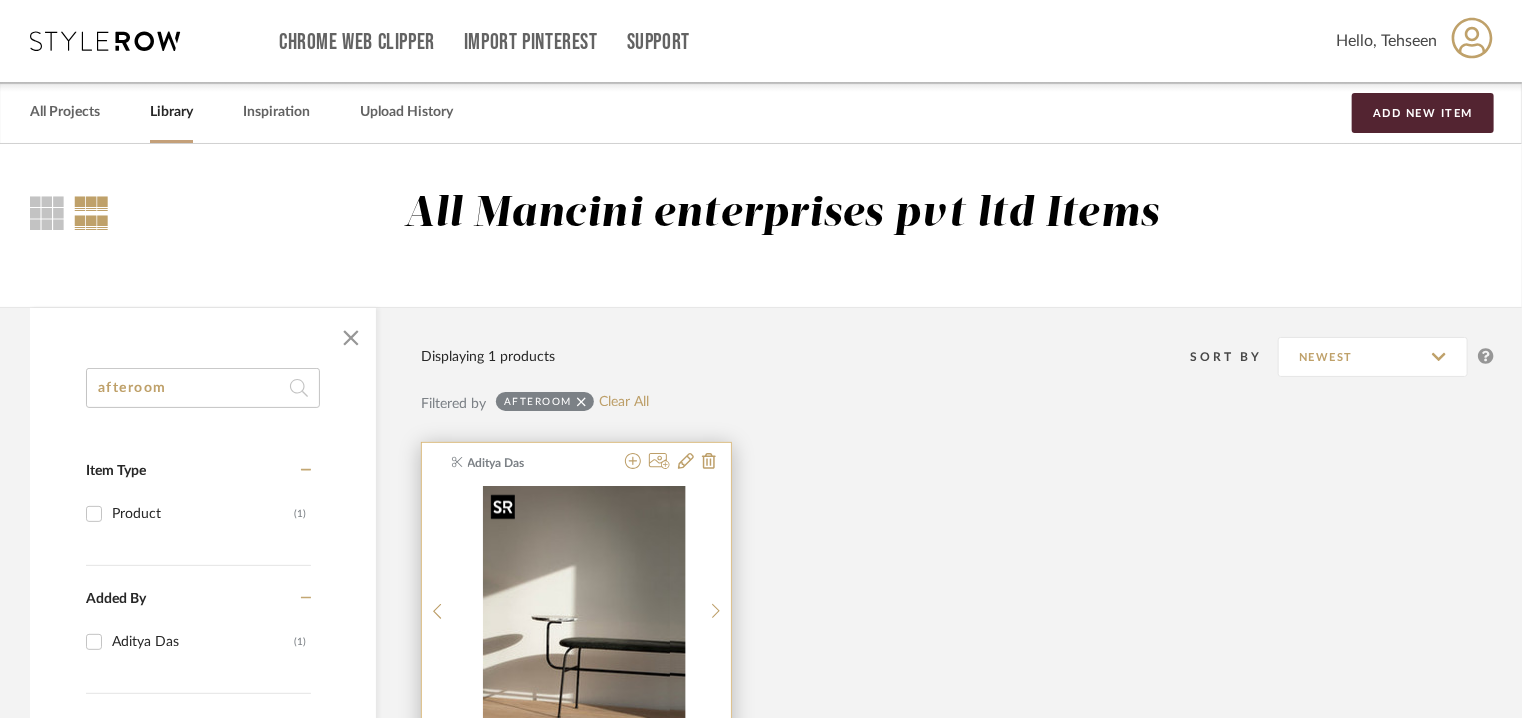 click at bounding box center [577, 611] 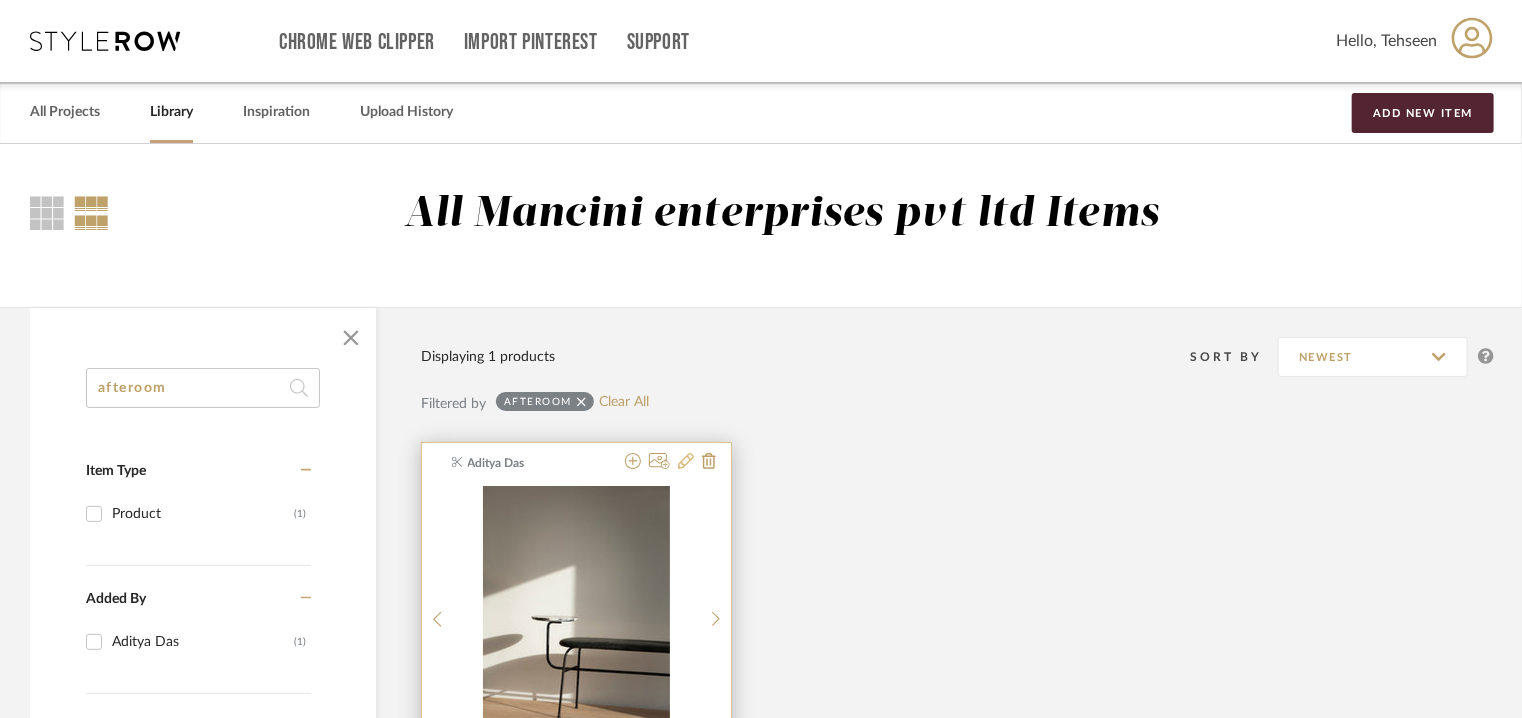click 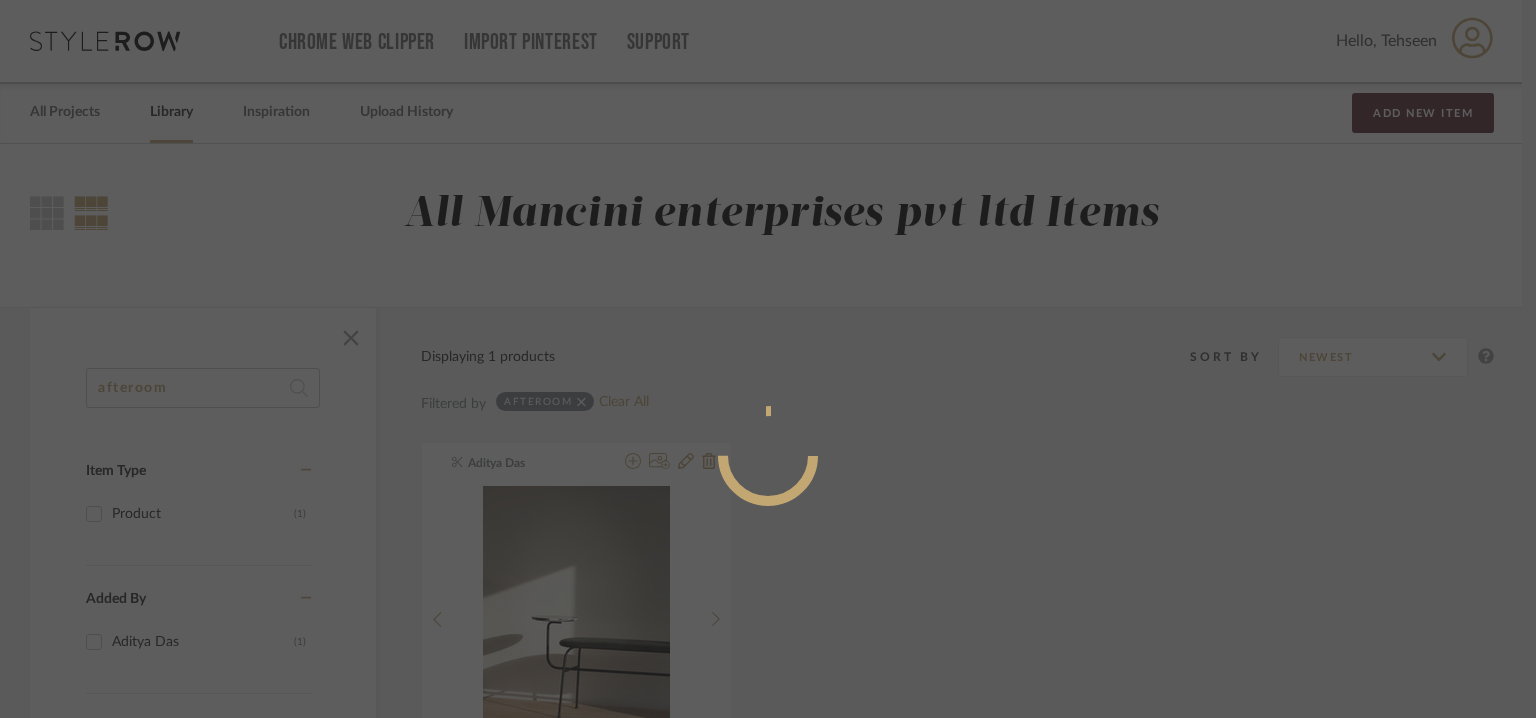 radio on "true" 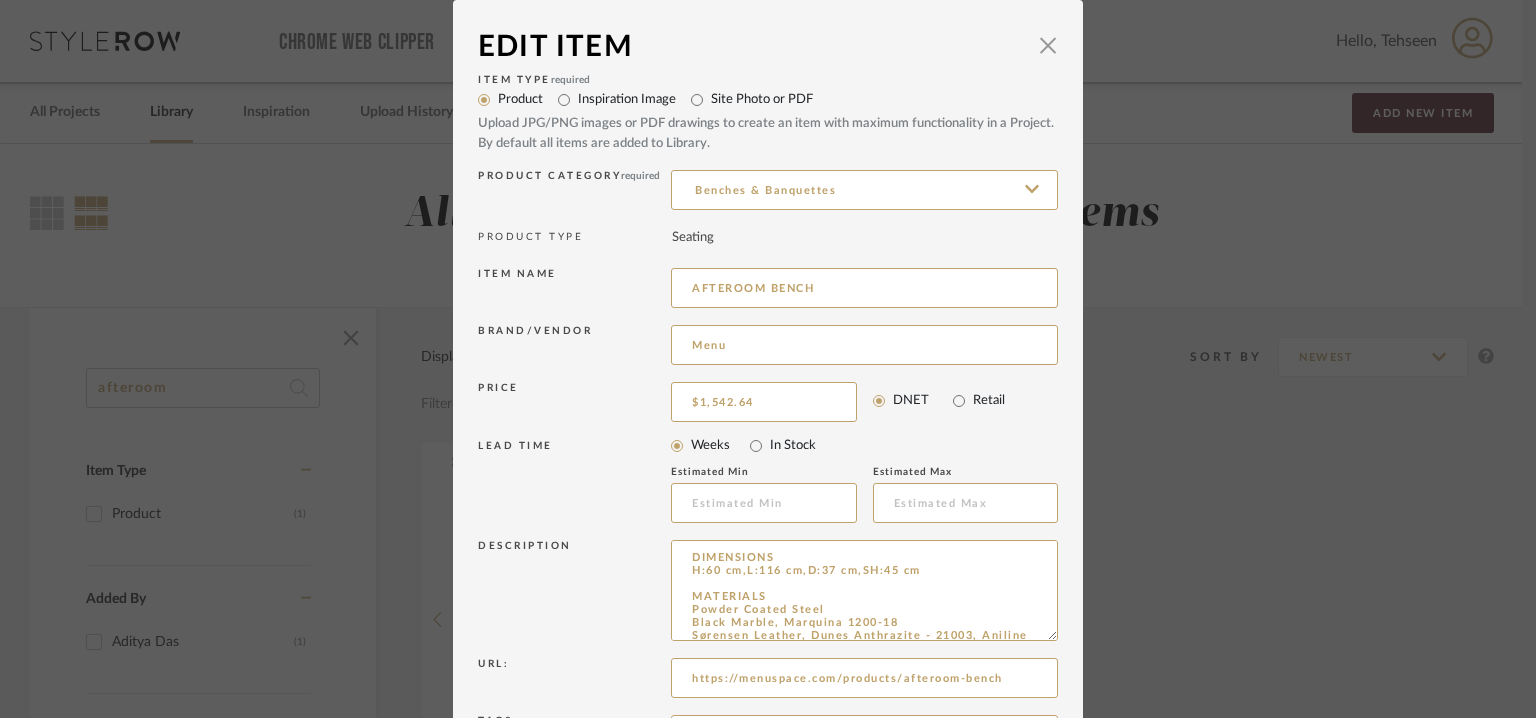 drag, startPoint x: 1041, startPoint y: 609, endPoint x: 1058, endPoint y: 714, distance: 106.36729 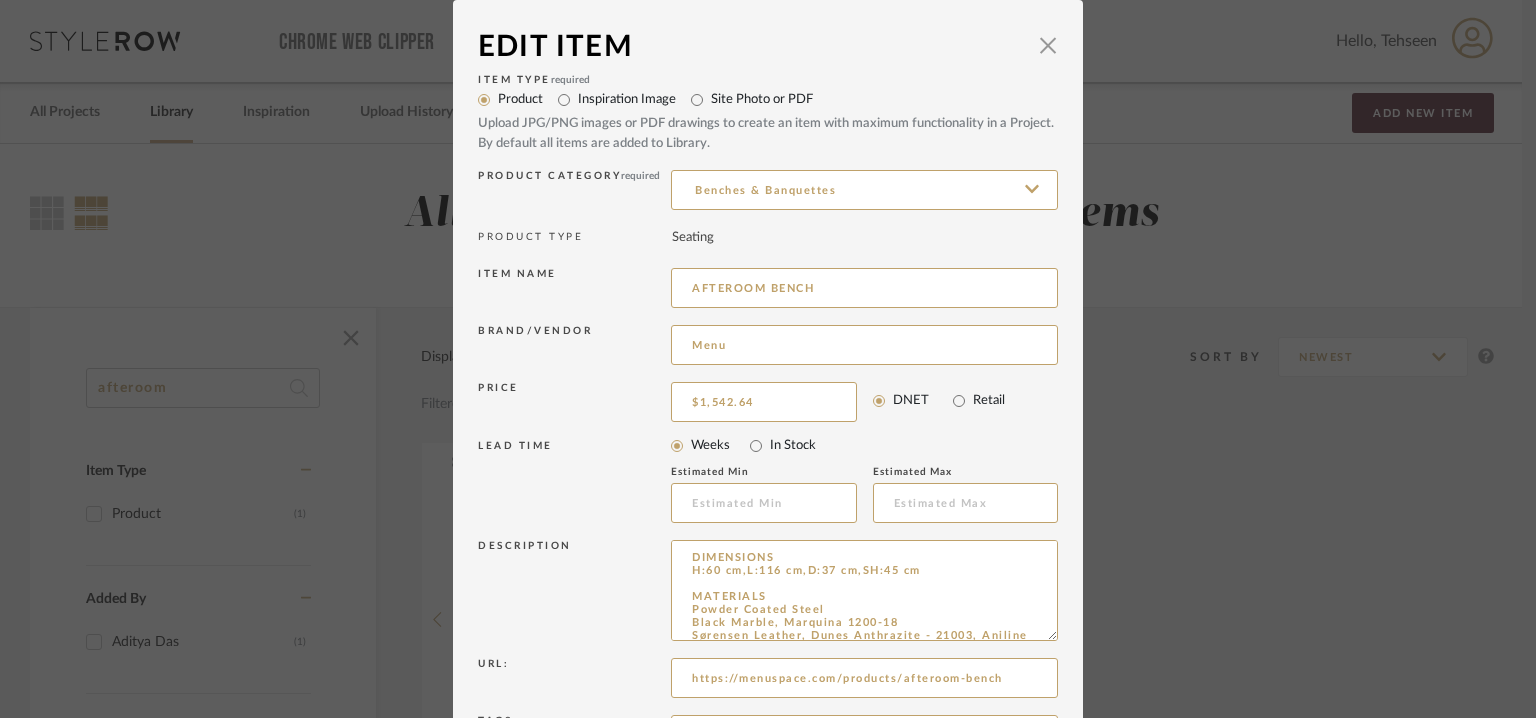 click on "Edit Item ×  Item Type  required Product Inspiration Image   Site Photo or PDF   Upload JPG/PNG images or PDF drawings to create an item with maximum functionality in a Project. By default all items are added to Library.   Product Category  required Benches & Banquettes  PRODUCT TYPE  Seating  Item name  AFTEROOM BENCH  Brand/Vendor  Menu  Price  $1,542.64 DNET  Retail   LEAD TIME  Weeks In Stock  Estimated Min   Estimated Max   Description  DIMENSIONS
H:60 cm,L:116 cm,D:37 cm,SH:45 cm
MATERIALS
Powder Coated Steel
Black Marble, Marquina 1200-18
Sørensen Leather, Dunes Anthrazite - 21003, Aniline Leather
Sorensen Leather, Dunes Cognac 21000, Aniline Leather  Url:  https://menuspace.com/products/afteroom-bench  Tags  V House  Notes   Update  Cancel" at bounding box center (768, 471) 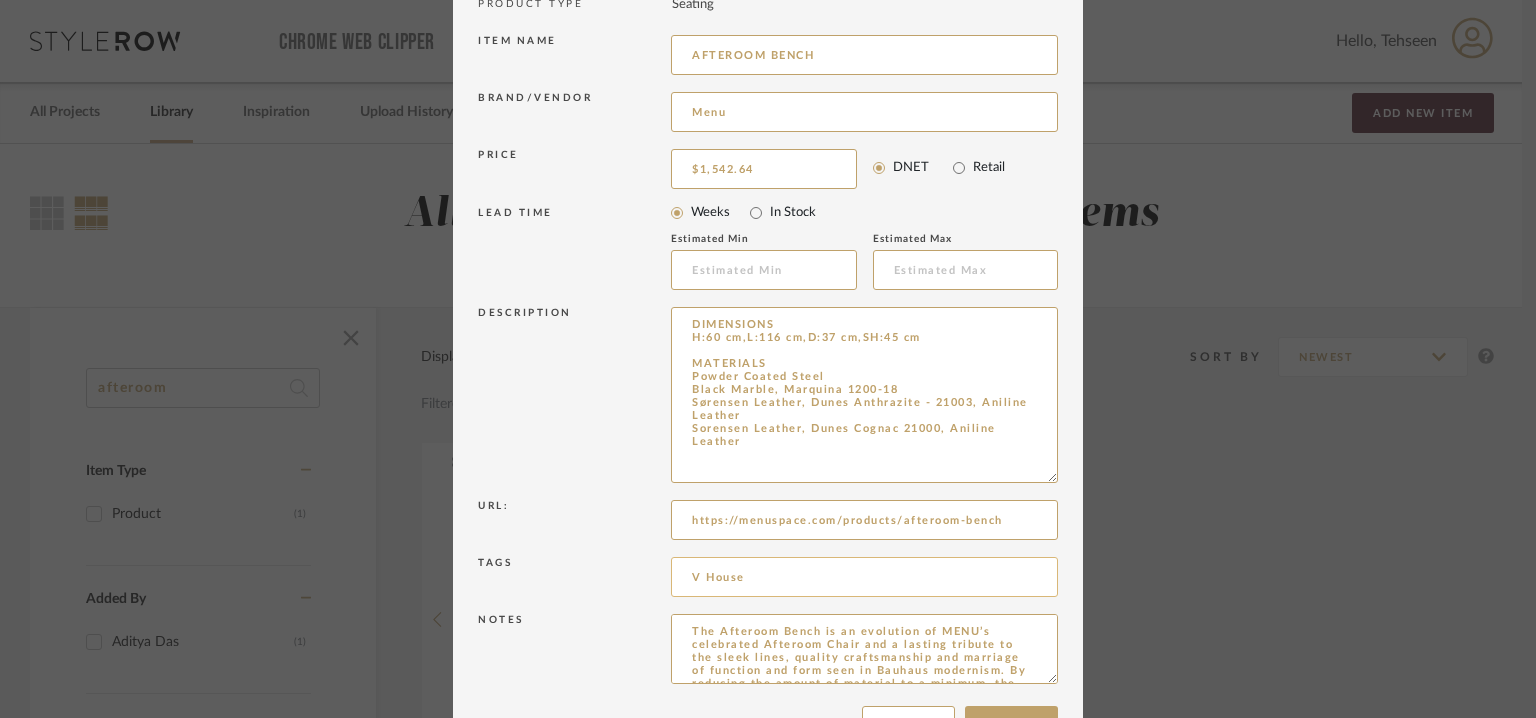 scroll, scrollTop: 299, scrollLeft: 0, axis: vertical 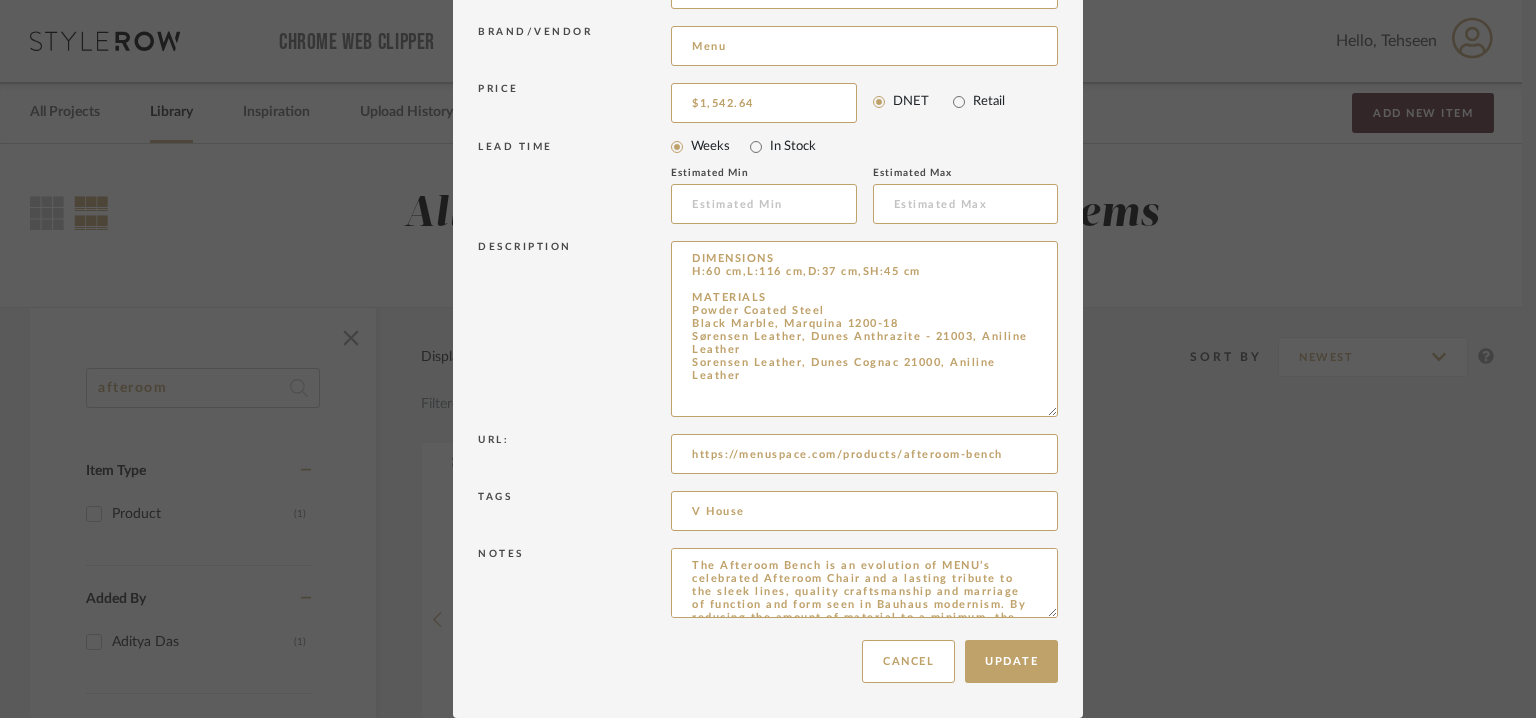 drag, startPoint x: 1043, startPoint y: 609, endPoint x: 1078, endPoint y: 772, distance: 166.71533 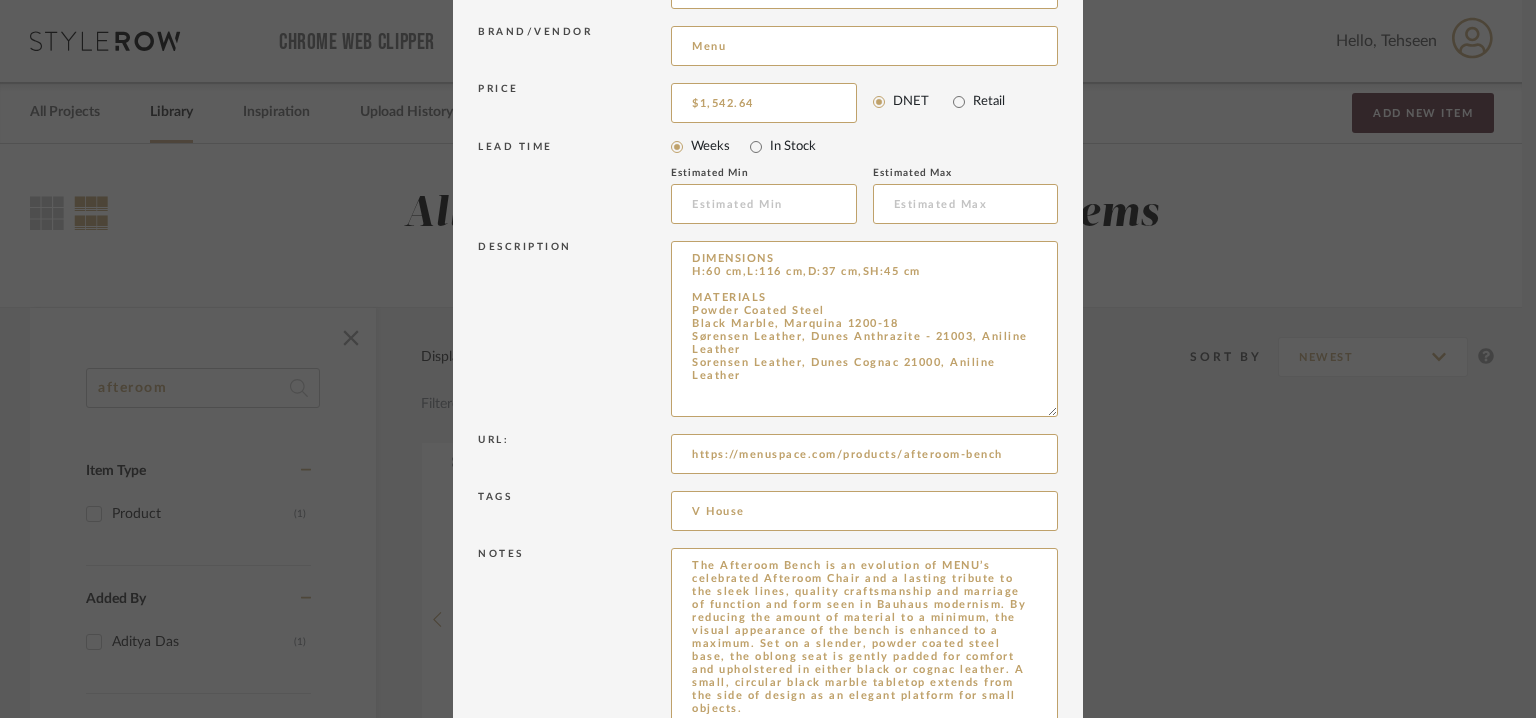 scroll, scrollTop: 460, scrollLeft: 0, axis: vertical 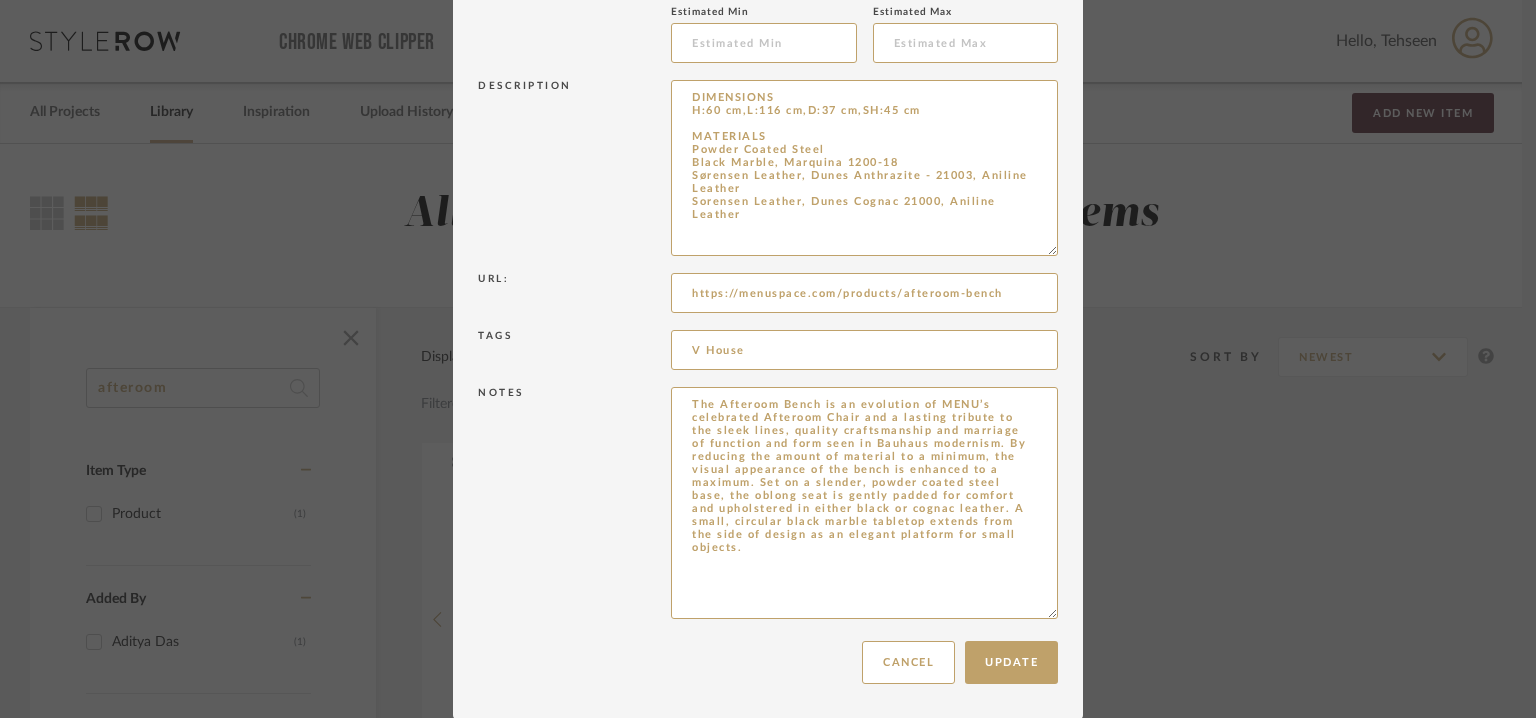 drag, startPoint x: 668, startPoint y: 560, endPoint x: 1501, endPoint y: 776, distance: 860.54926 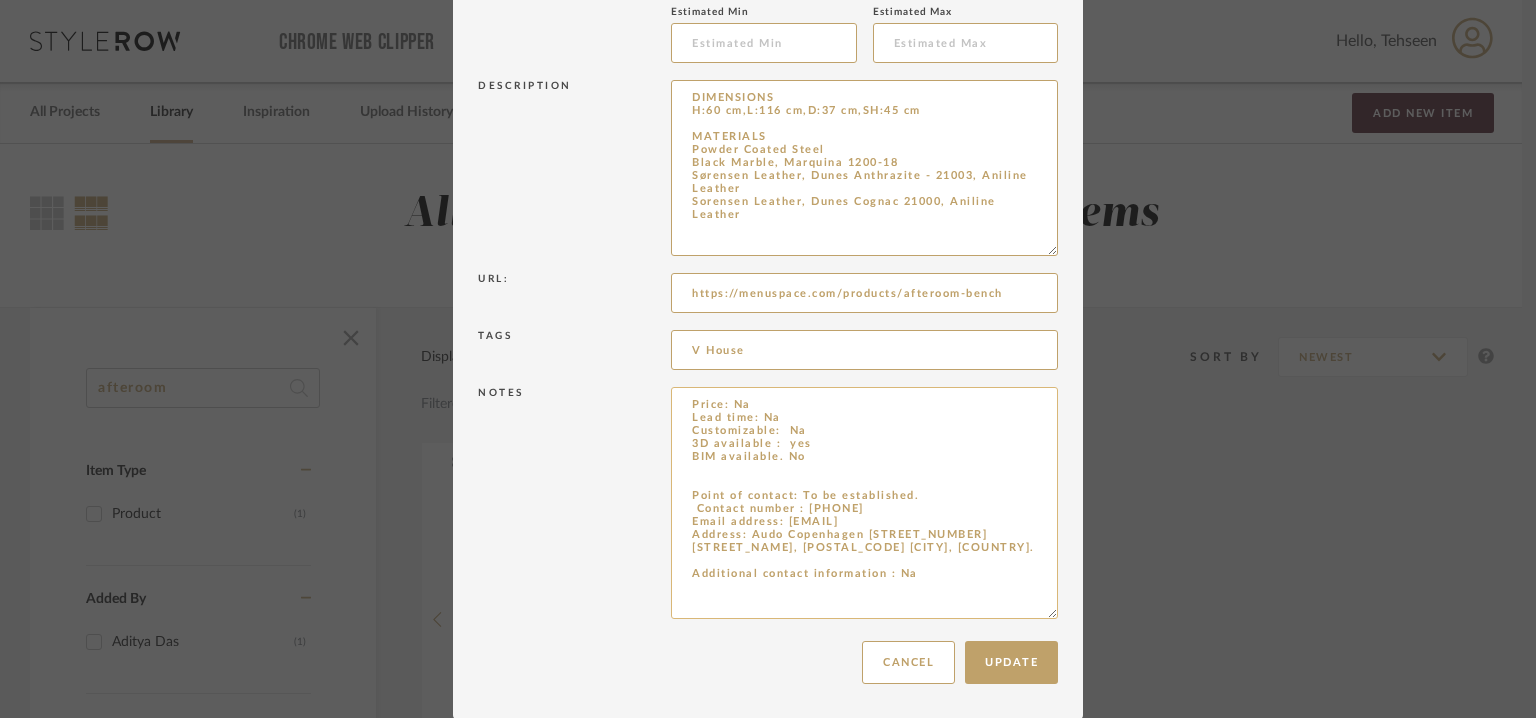 scroll, scrollTop: 0, scrollLeft: 0, axis: both 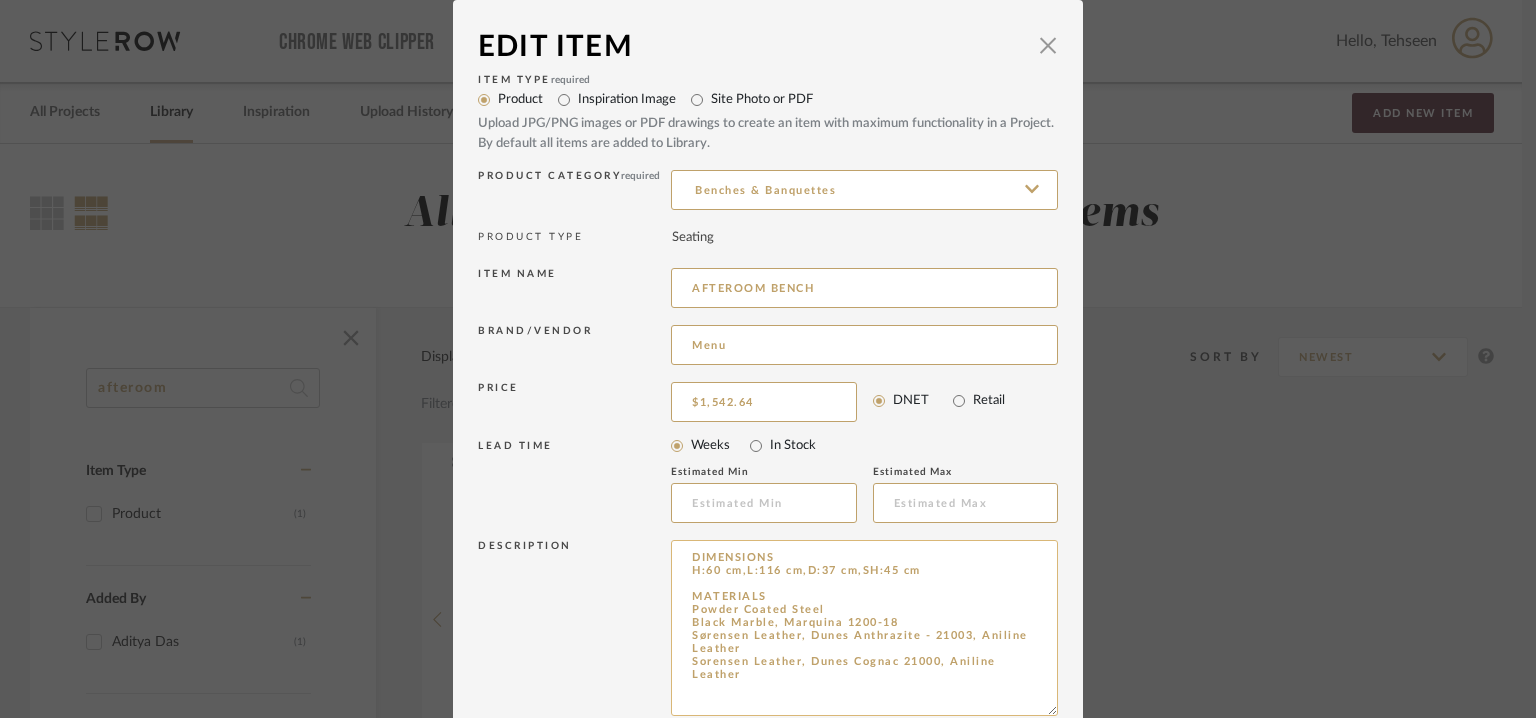 type on "Price: Na
Lead time: Na
Customizable:  Na
3D available :  yes
BIM available. No
Point of contact: To be established.
Contact number : [PHONE]
Email address: [EMAIL]
Address: Audo Copenhagen [STREET_NUMBER] [STREET_NAME], [POSTAL_CODE] [CITY], [COUNTRY].
Additional contact information : Na" 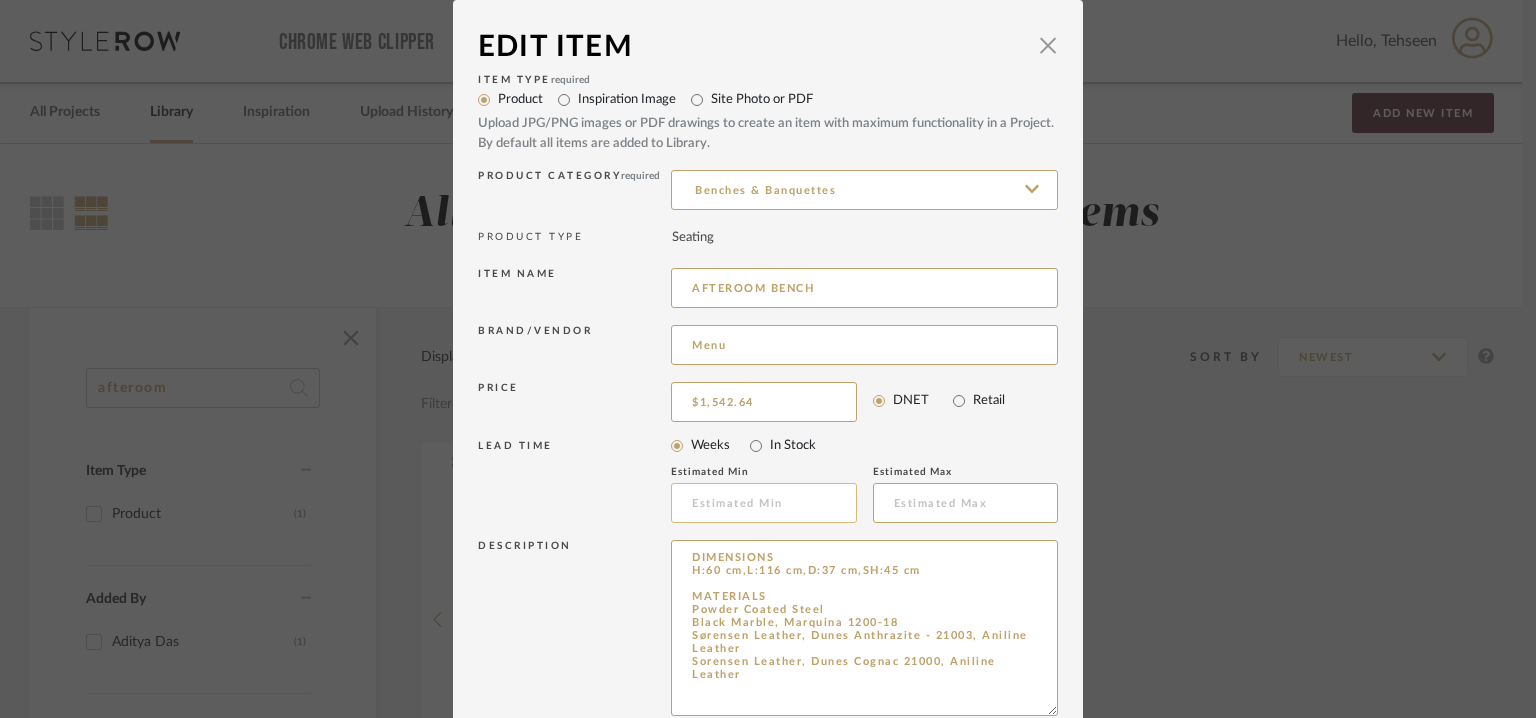 drag, startPoint x: 849, startPoint y: 681, endPoint x: 682, endPoint y: 520, distance: 231.96982 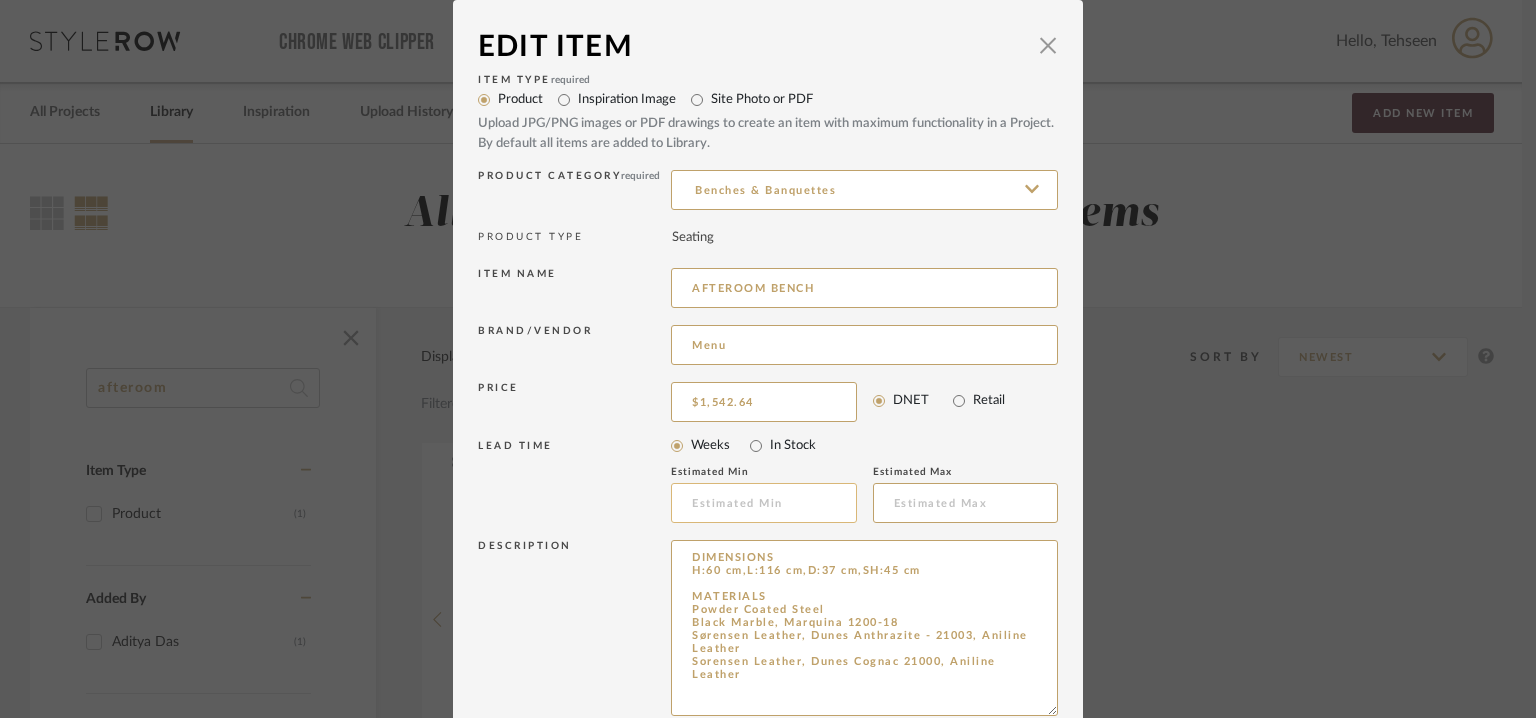 click on "Item Type  required Product Inspiration Image   Site Photo or PDF   Upload JPG/PNG images or PDF drawings to create an item with maximum functionality in a Project. By default all items are added to Library.   Product Category  required Benches & Banquettes  PRODUCT TYPE  Seating  Item name  AFTEROOM BENCH  Brand/Vendor  Menu  Price  $1,542.64 DNET  Retail   LEAD TIME  Weeks In Stock  Estimated Min   Estimated Max   Description  DIMENSIONS
H:60 cm,L:116 cm,D:37 cm,SH:45 cm
MATERIALS
Powder Coated Steel
Black Marble, Marquina 1200-18
Sørensen Leather, Dunes Anthrazite - 21003, Aniline Leather
Sorensen Leather, Dunes Cognac 21000, Aniline Leather  Url:  https://menuspace.com/products/afteroom-bench  Tags  V House  Notes" at bounding box center (768, 580) 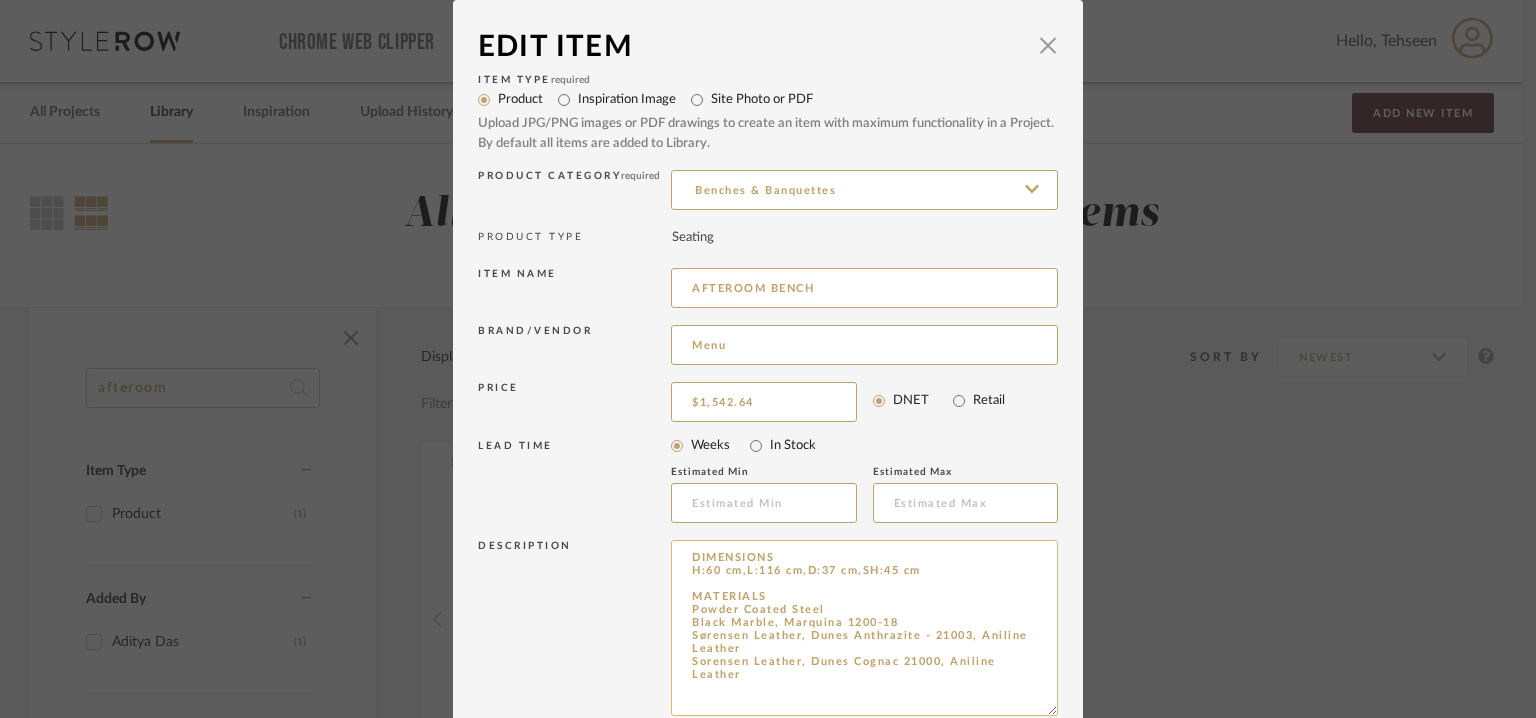 paste on "Type:  Bench
Designer : Afteroom Studio
Dimension(s) : 	H:60 cm,L:116 cm,D:38 cm,SH:45 cm
Material & Finish : Powder Coated Steel.
Black Marble, Marquina 1200-18.
Sørensen Leather, Dunes Anthrazite - 21003, Aniline Leather
Sorensen Leather, Dunes Cognac 21000, Aniline Leather
Product Description : The Afteroom Bench is an evolution of Audo’s celebrated Afteroom Chair and a lasting tribute to the sleek lines, quality craftsmanship and marriage of function and form seen in Bauhaus modernism. By reducing the amount of material to a minimum, the visual appearance of the bench is enhanced to a maximum. Set on a slender, powder coated steel base, the oblong seat is gently padded for comfort and upholstered in either black or cognac leather. A small, circular black marble tabletop extends from the side of design as an elegant platform for small objects.
Additional information : Na.
Any other details: Na" 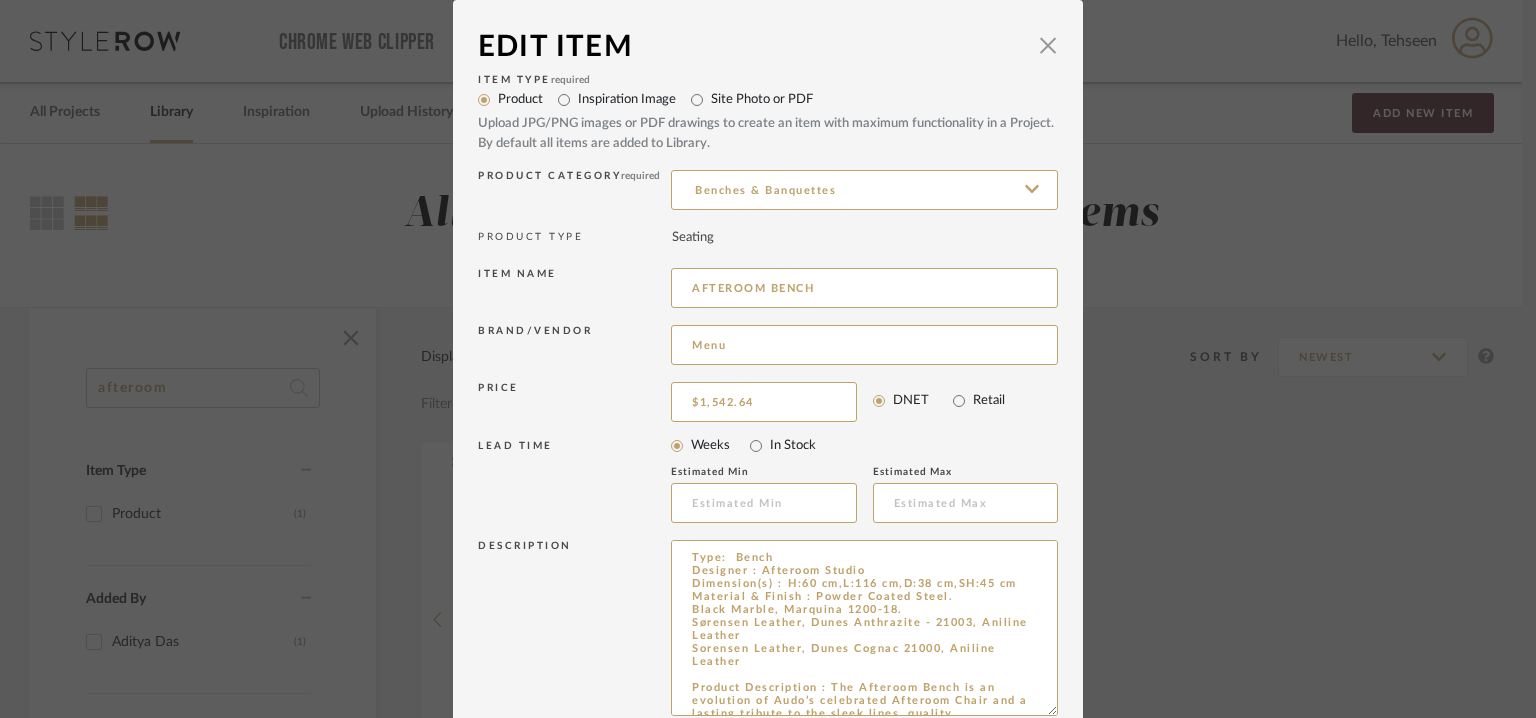 scroll, scrollTop: 199, scrollLeft: 0, axis: vertical 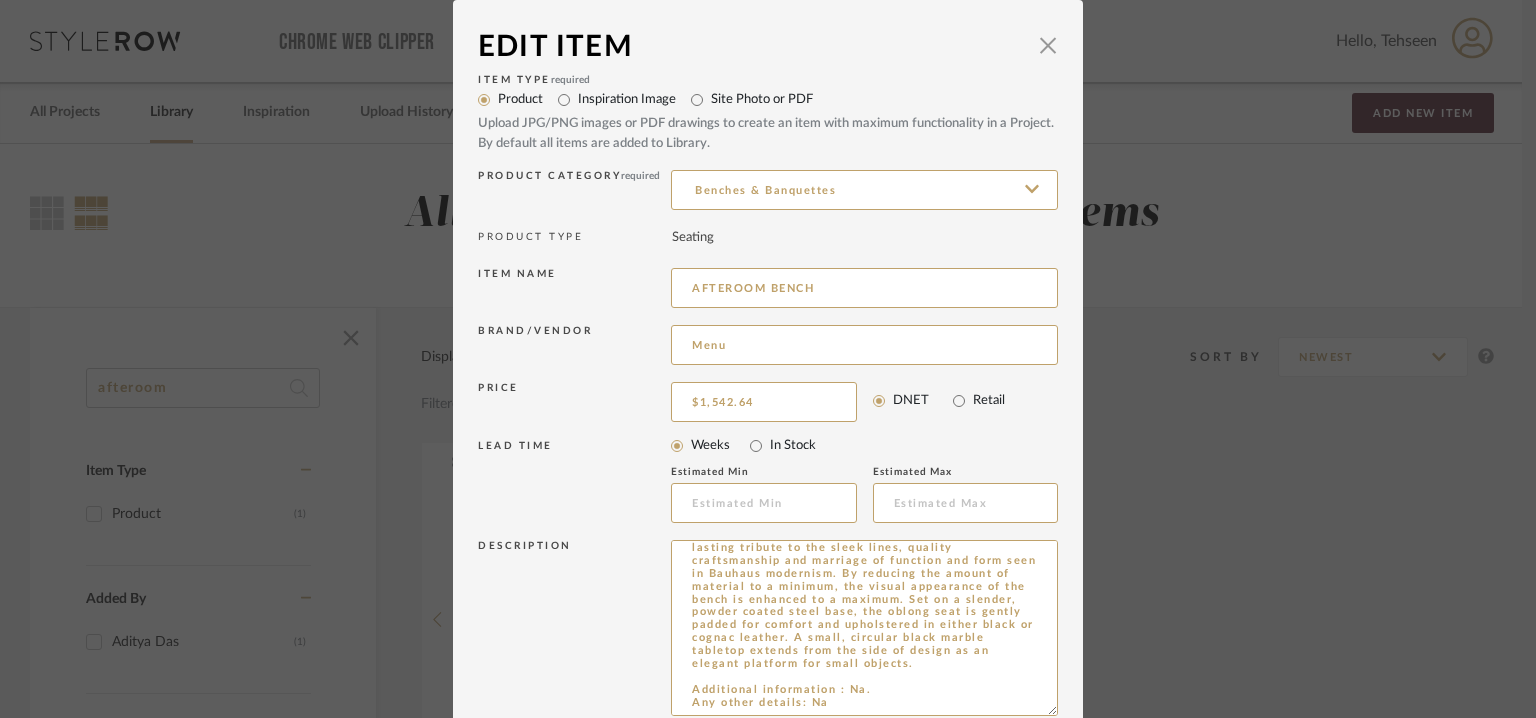 type on "Type:  Bench
Designer : Afteroom Studio
Dimension(s) : 	H:60 cm,L:116 cm,D:38 cm,SH:45 cm
Material & Finish : Powder Coated Steel.
Black Marble, Marquina 1200-18.
Sørensen Leather, Dunes Anthrazite - 21003, Aniline Leather
Sorensen Leather, Dunes Cognac 21000, Aniline Leather
Product Description : The Afteroom Bench is an evolution of Audo’s celebrated Afteroom Chair and a lasting tribute to the sleek lines, quality craftsmanship and marriage of function and form seen in Bauhaus modernism. By reducing the amount of material to a minimum, the visual appearance of the bench is enhanced to a maximum. Set on a slender, powder coated steel base, the oblong seat is gently padded for comfort and upholstered in either black or cognac leather. A small, circular black marble tabletop extends from the side of design as an elegant platform for small objects.
Additional information : Na.
Any other details: Na" 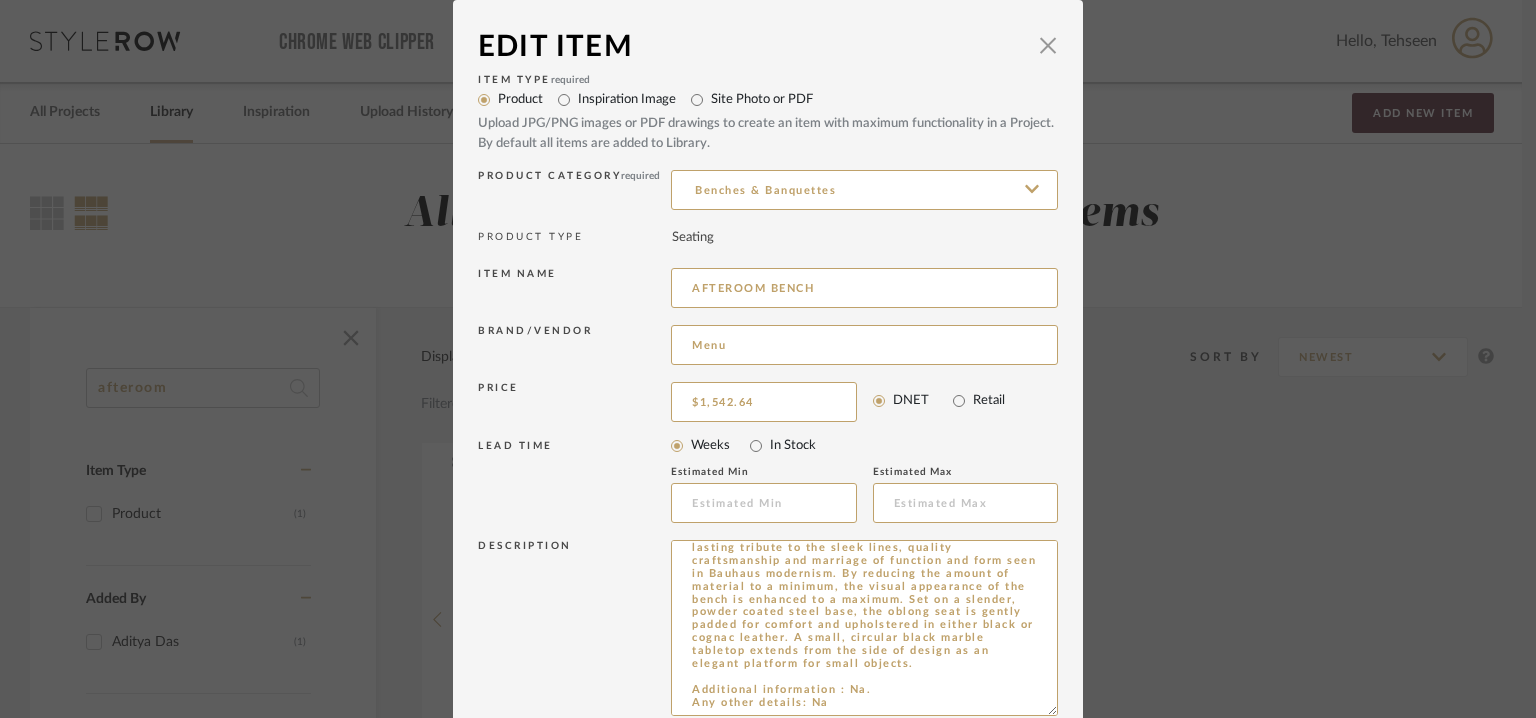scroll, scrollTop: 192, scrollLeft: 0, axis: vertical 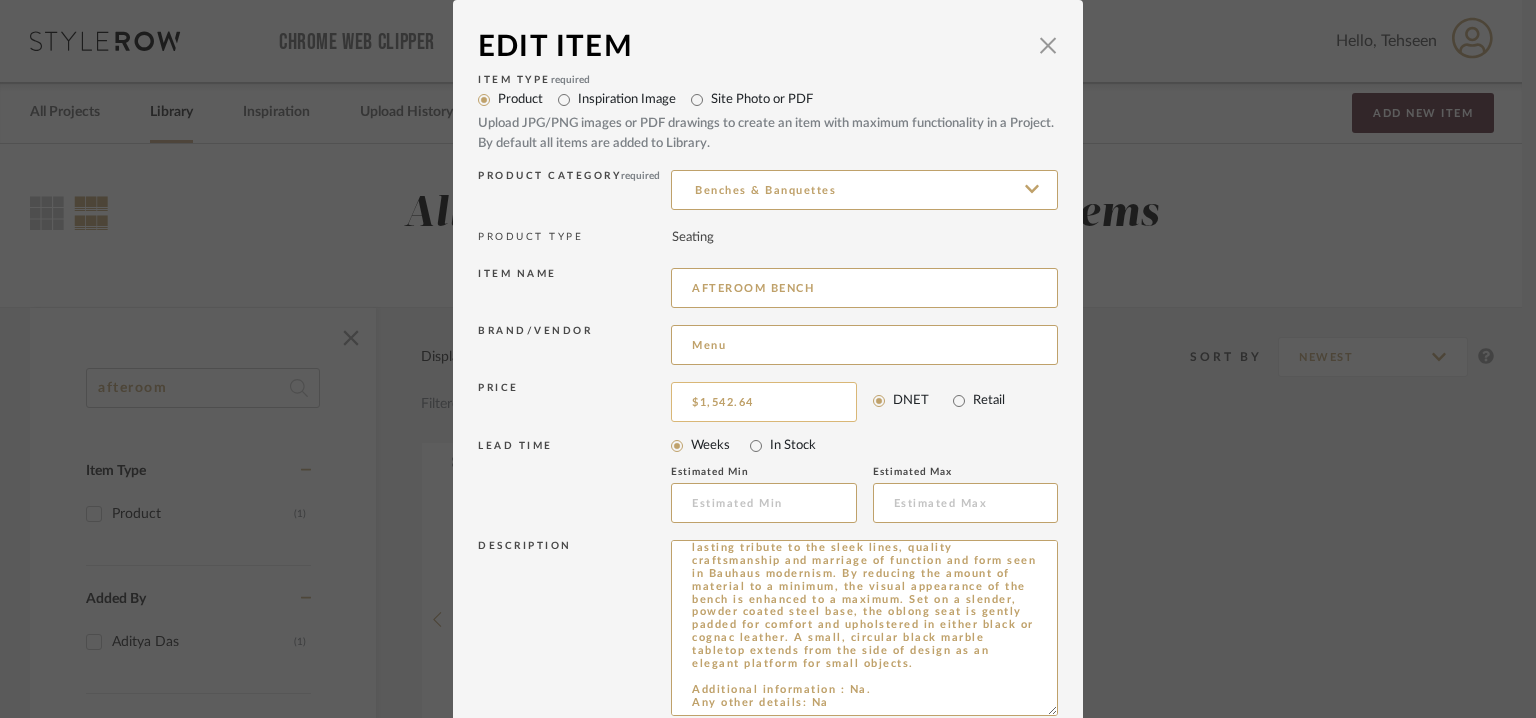 type on "1542.64" 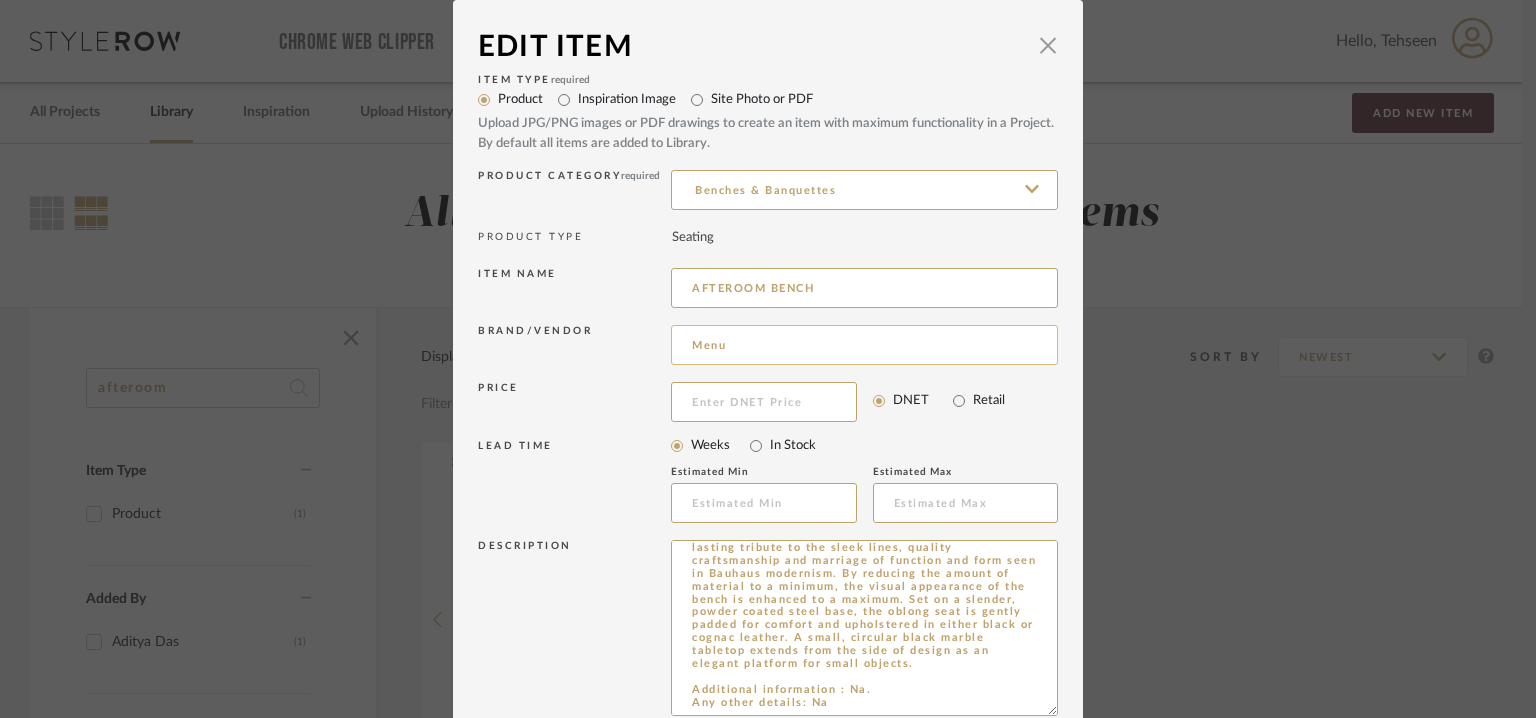 type 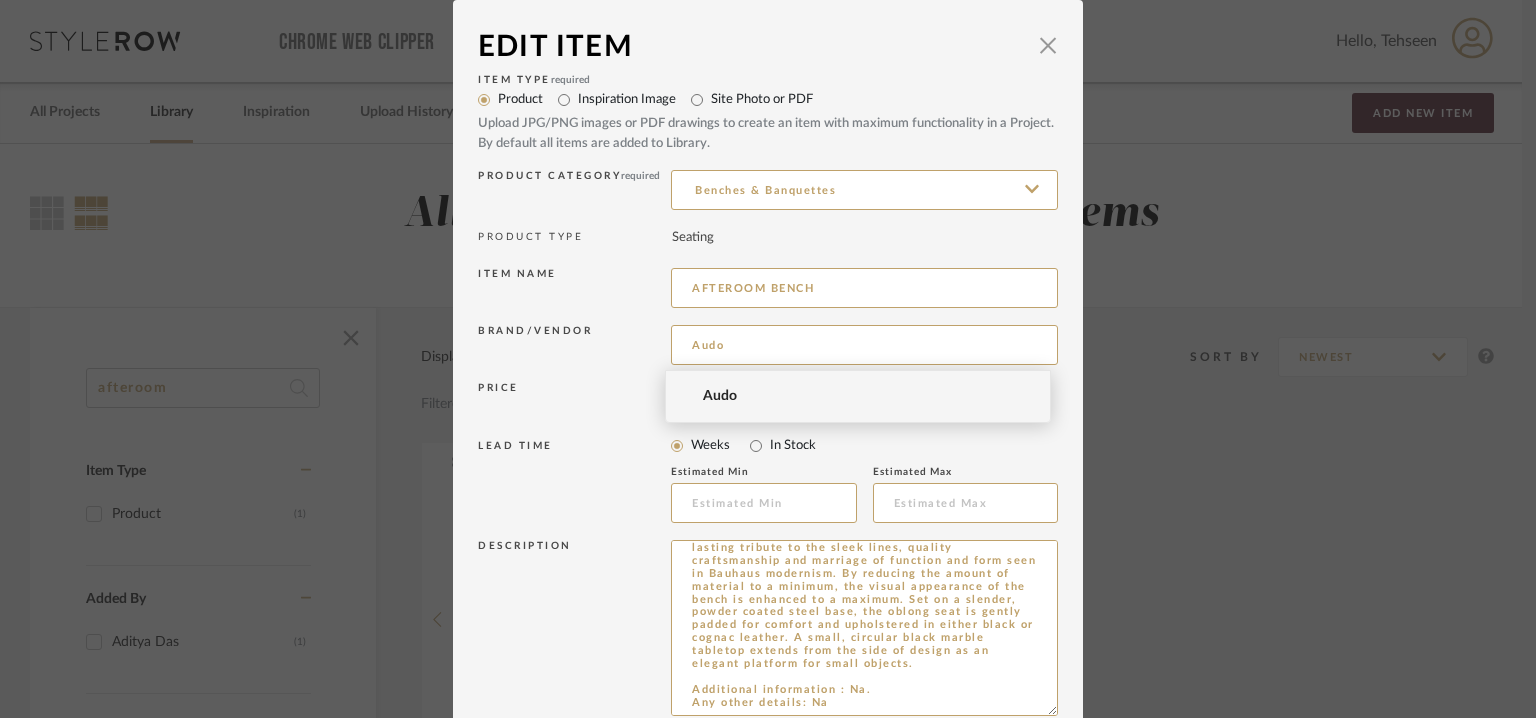 type on "Audo" 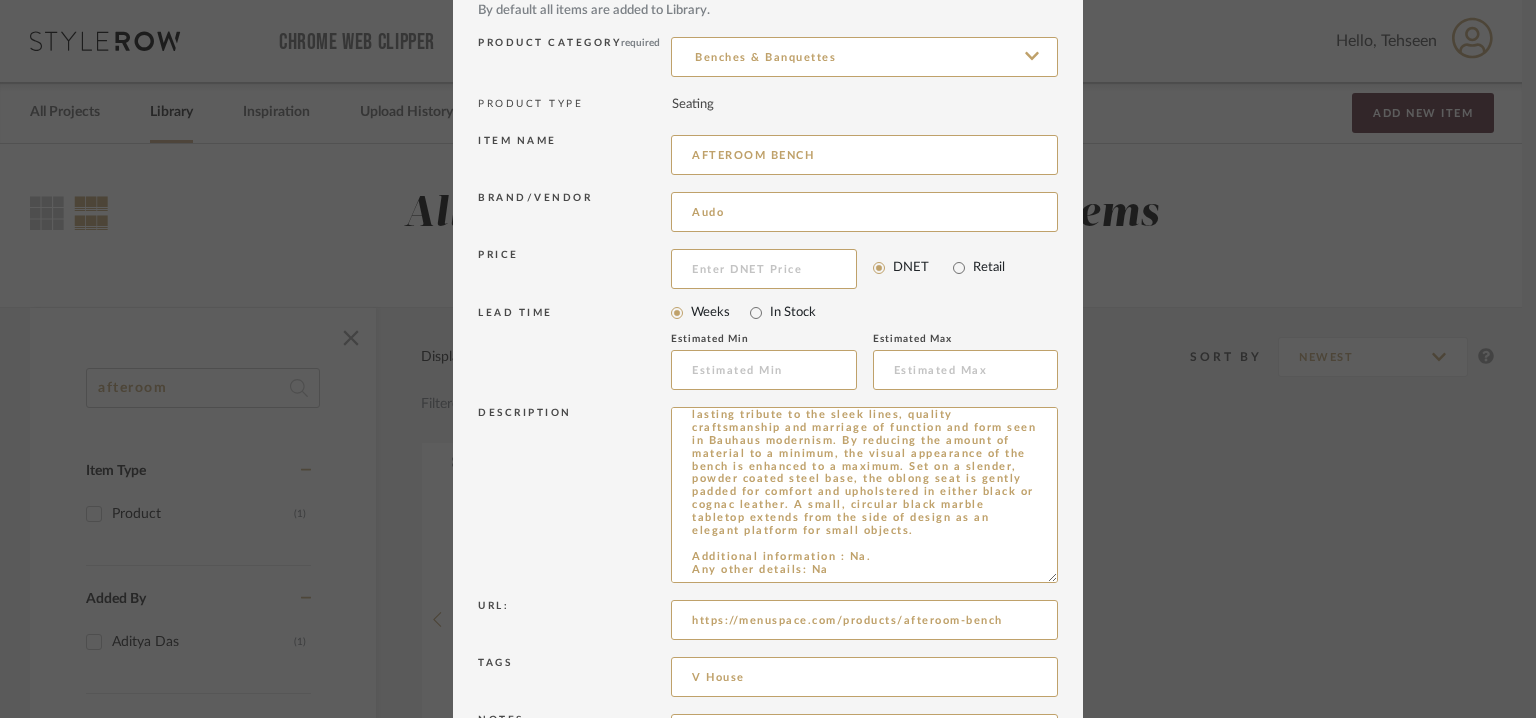scroll, scrollTop: 400, scrollLeft: 0, axis: vertical 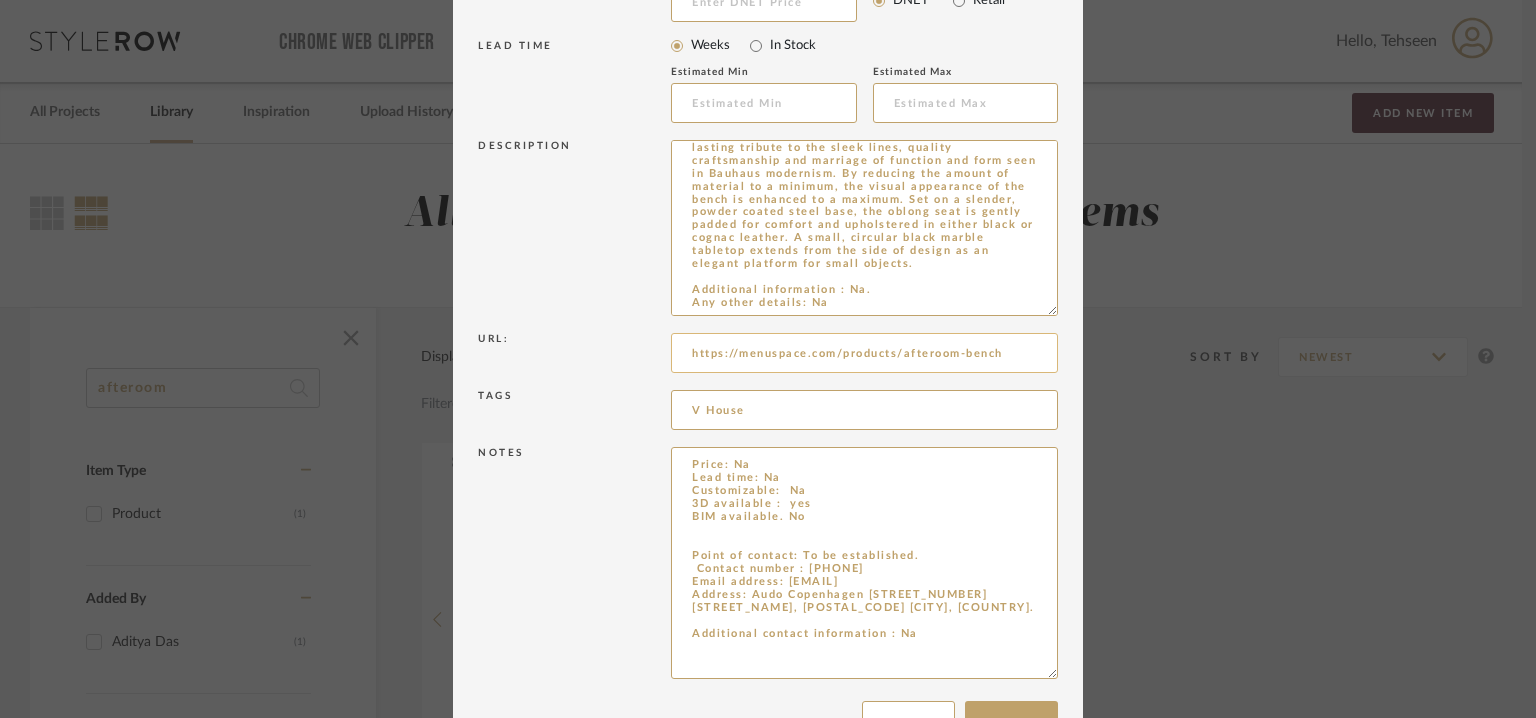 click on "https://menuspace.com/products/afteroom-bench" at bounding box center (864, 353) 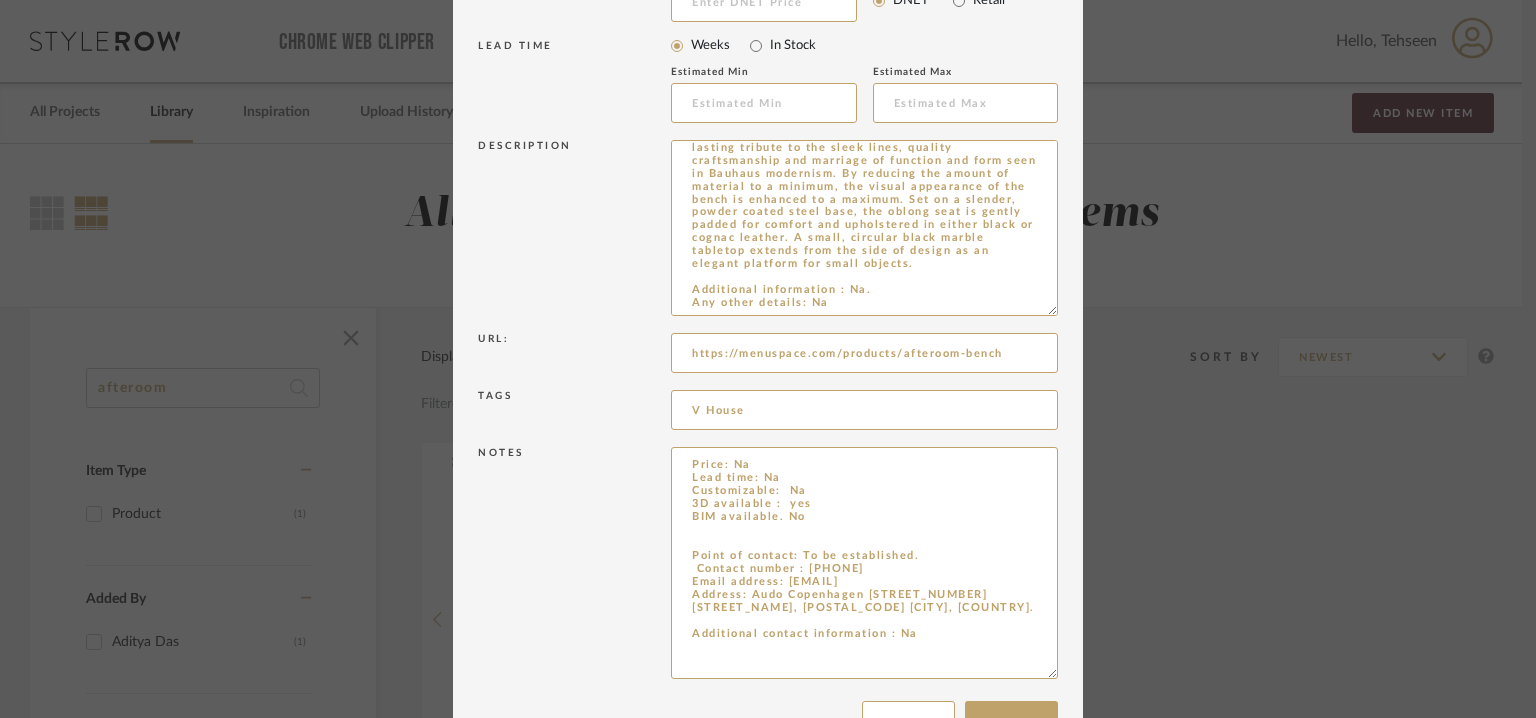 drag, startPoint x: 1011, startPoint y: 347, endPoint x: 563, endPoint y: 355, distance: 448.0714 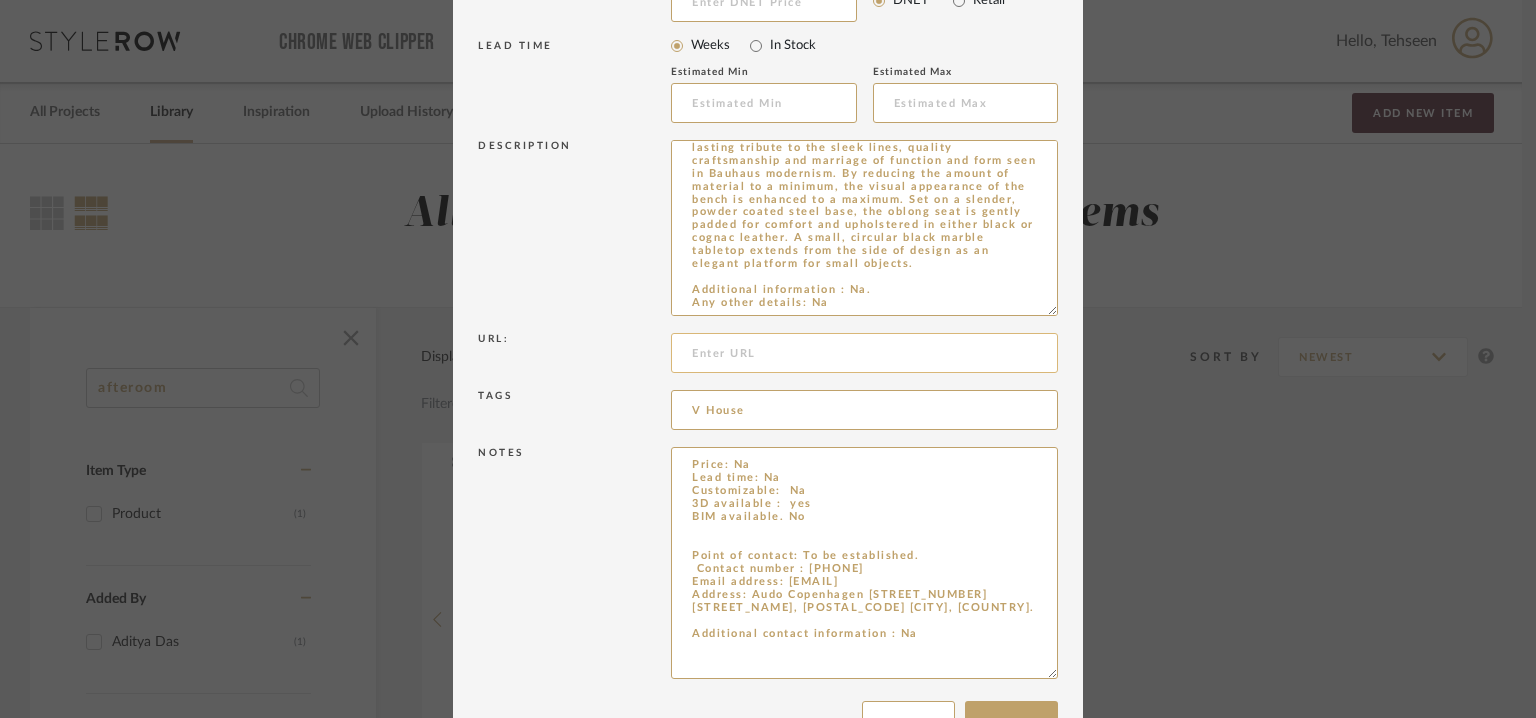 paste on "https://audocph.jp/en/products/afteroom-bench#" 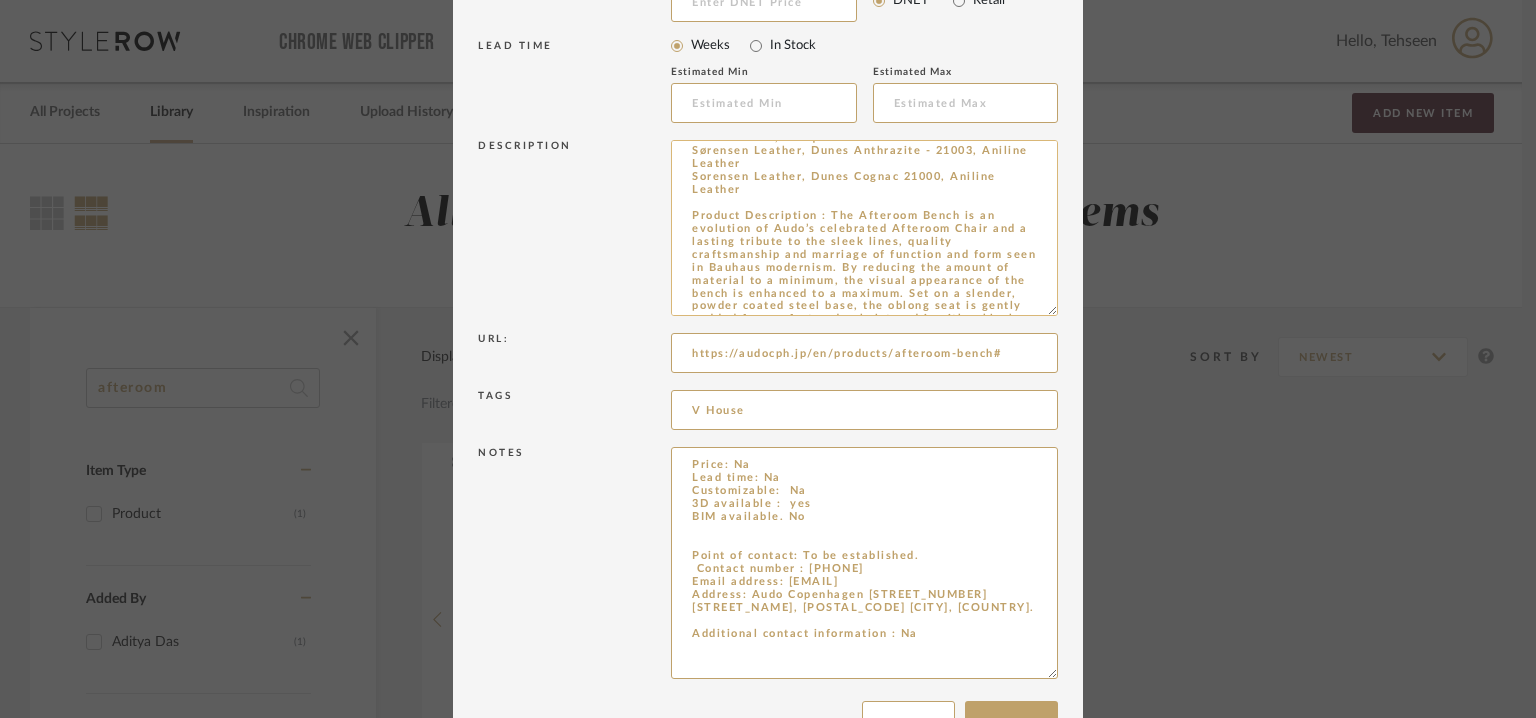 scroll, scrollTop: 0, scrollLeft: 0, axis: both 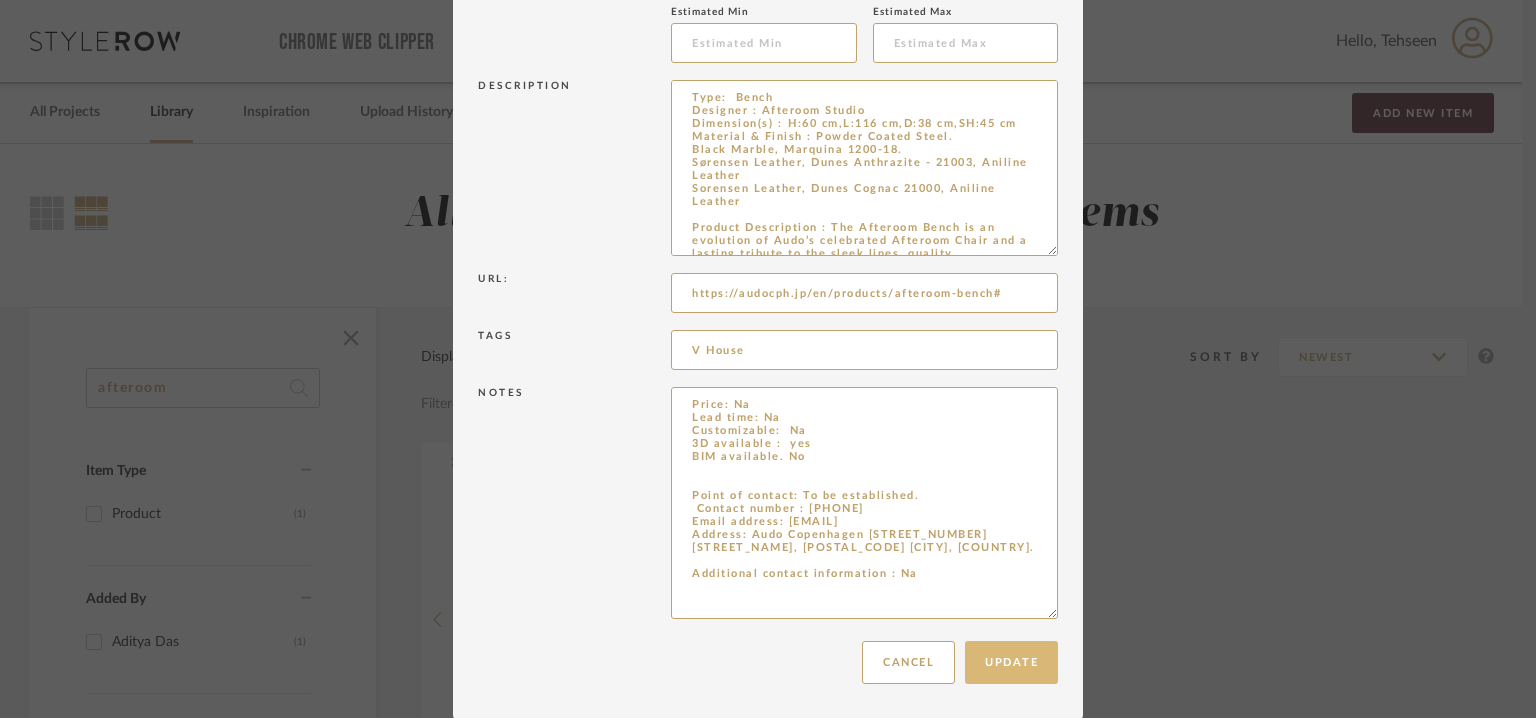 type on "https://audocph.jp/en/products/afteroom-bench#" 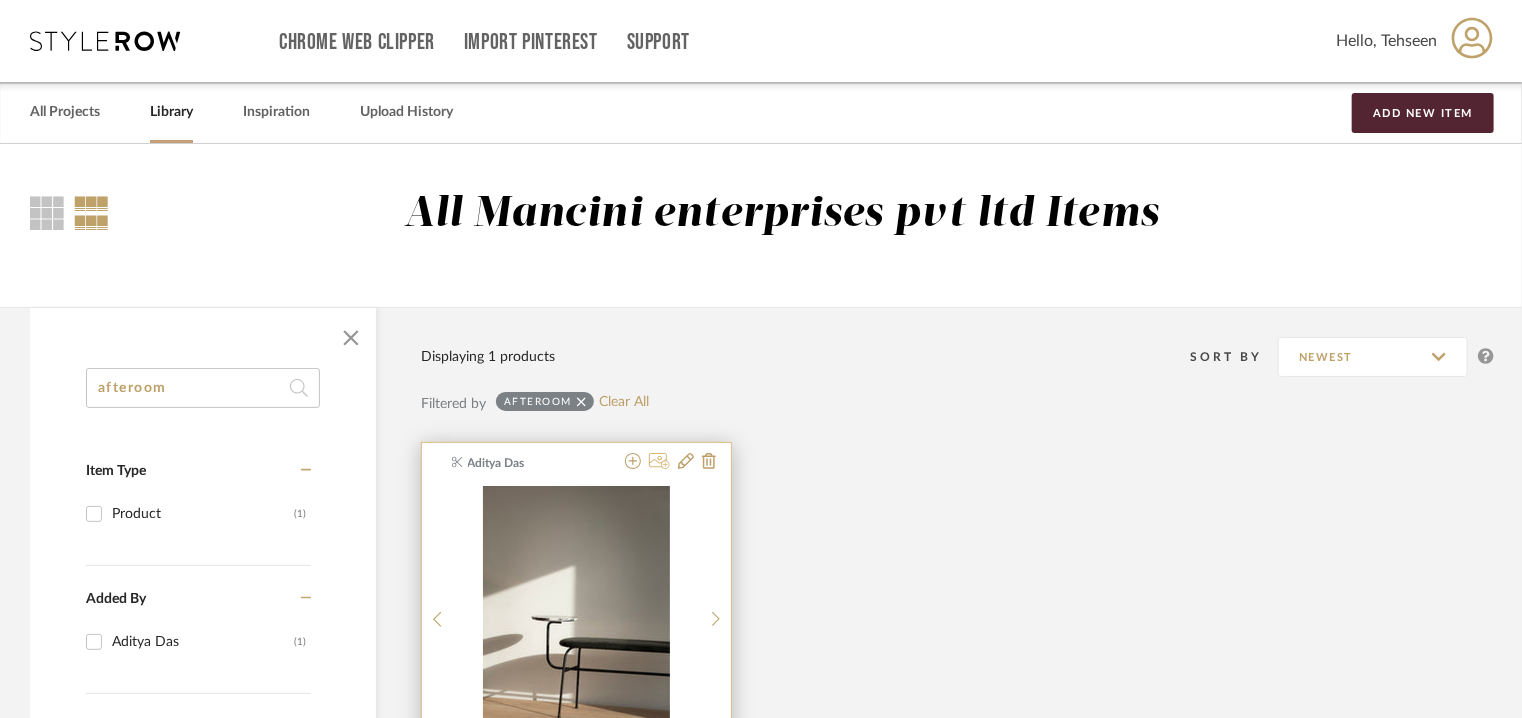 click 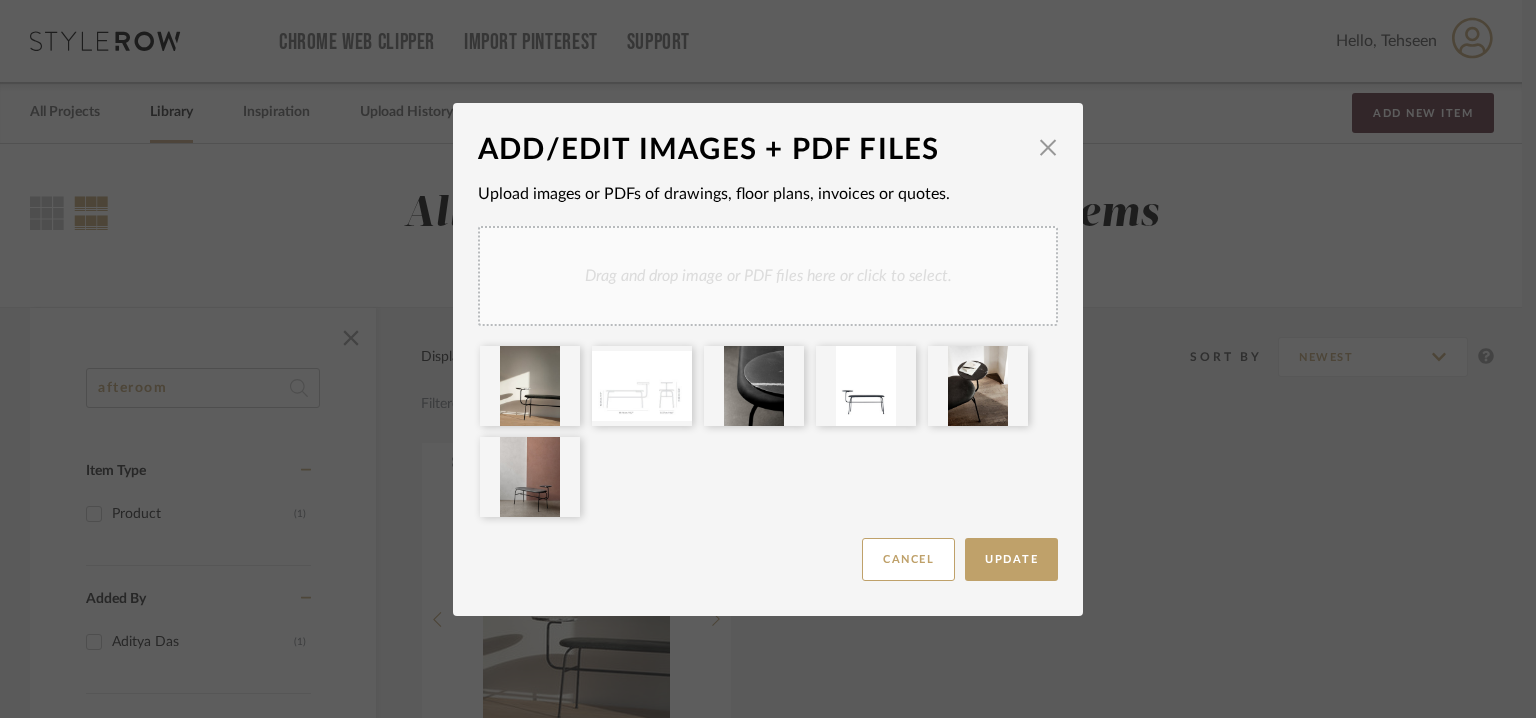 click on "Drag and drop image or PDF files here or click to select." at bounding box center (768, 276) 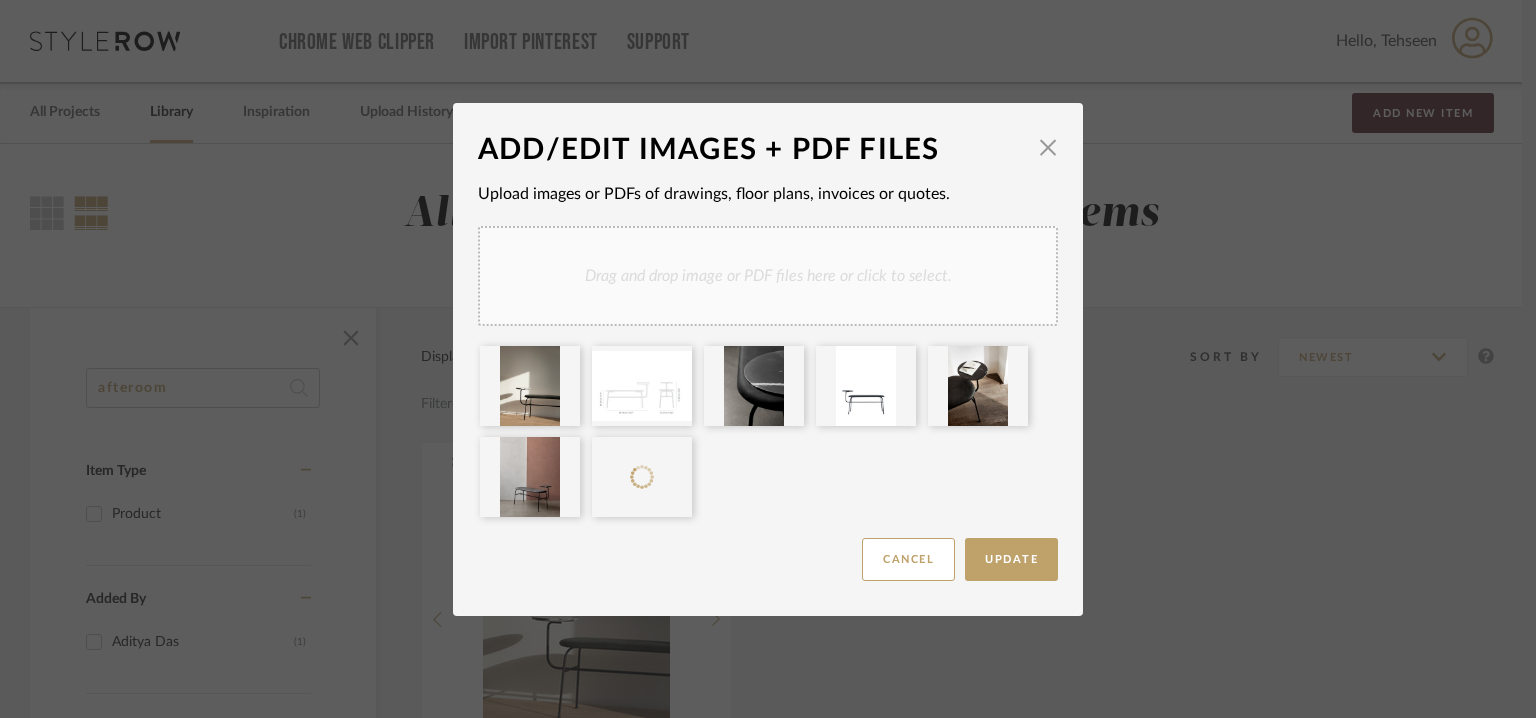 click on "Drag and drop image or PDF files here or click to select." at bounding box center (768, 276) 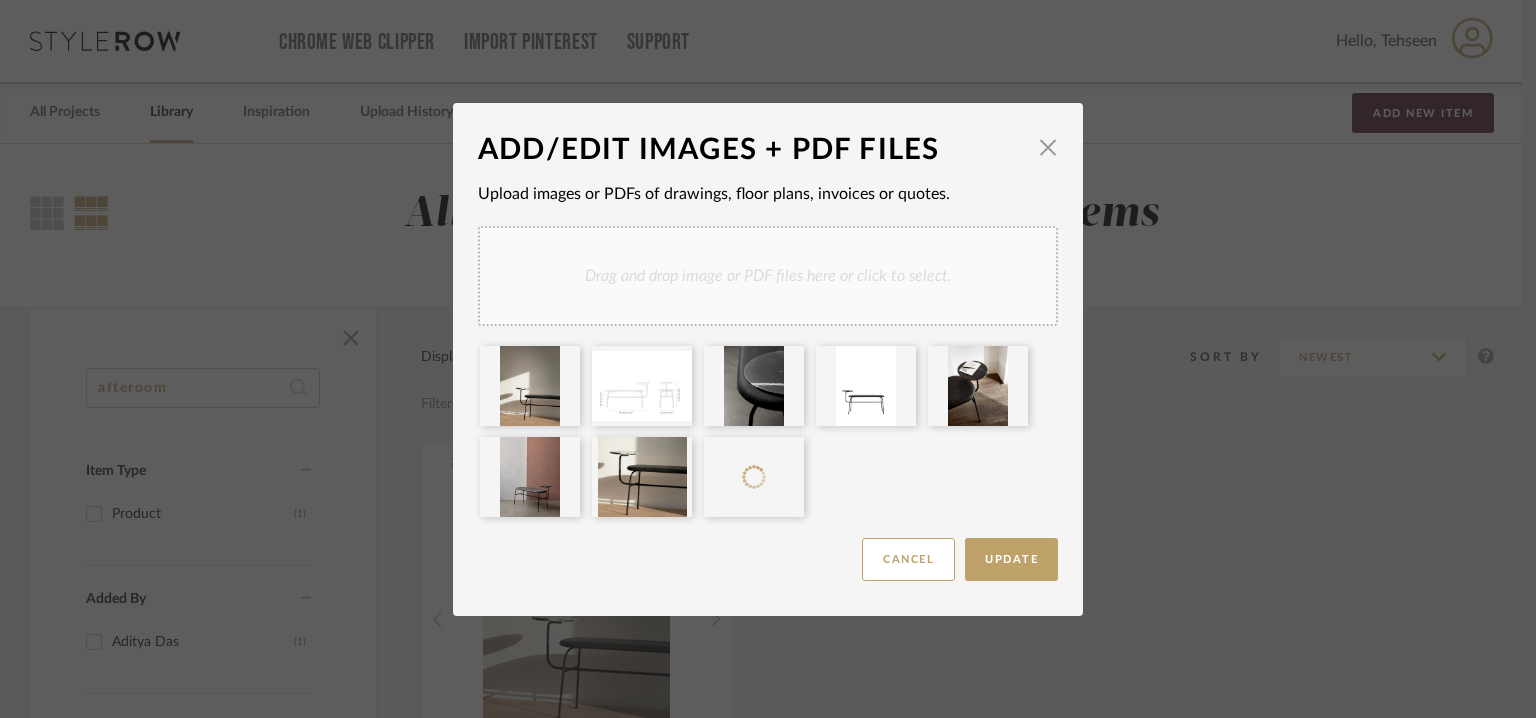 click on "Drag and drop image or PDF files here or click to select." at bounding box center (768, 276) 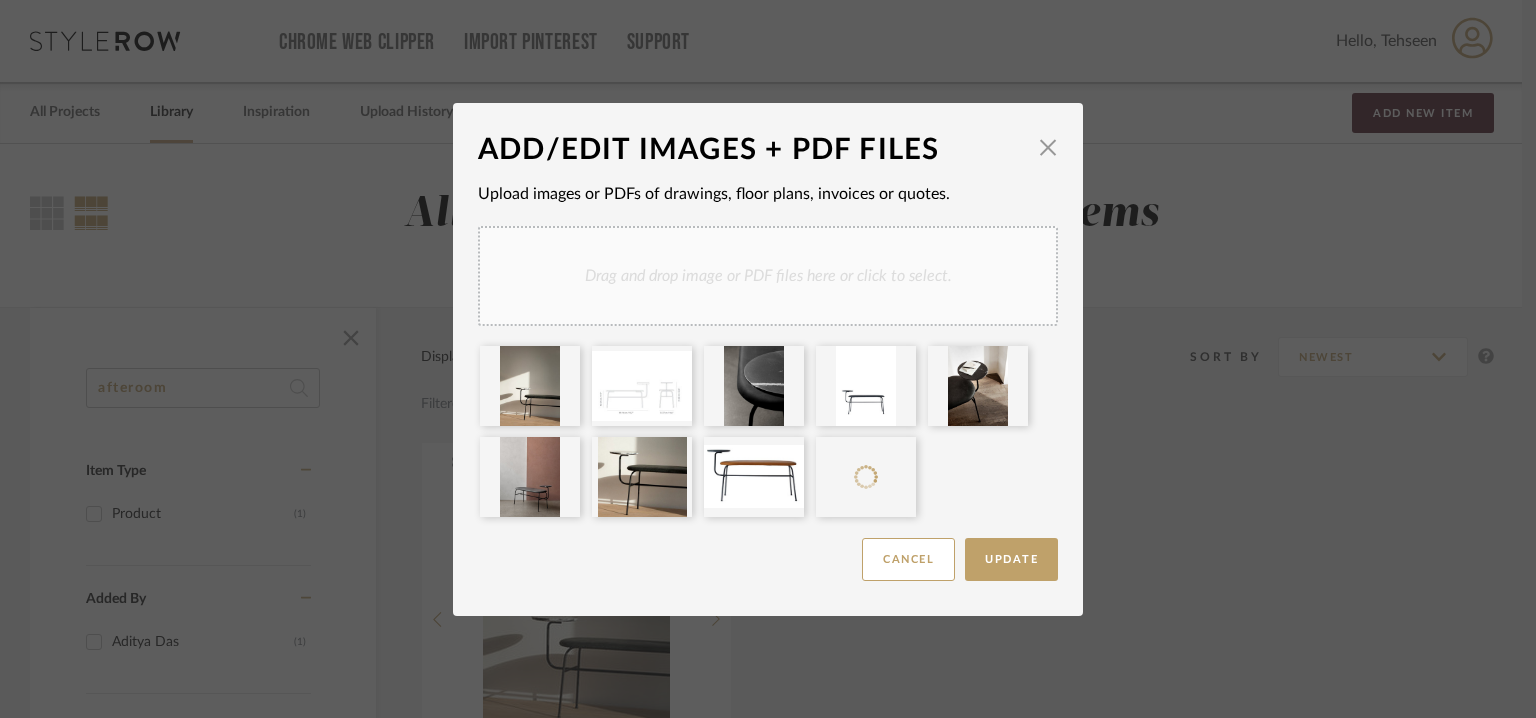click on "Drag and drop image or PDF files here or click to select." at bounding box center [768, 276] 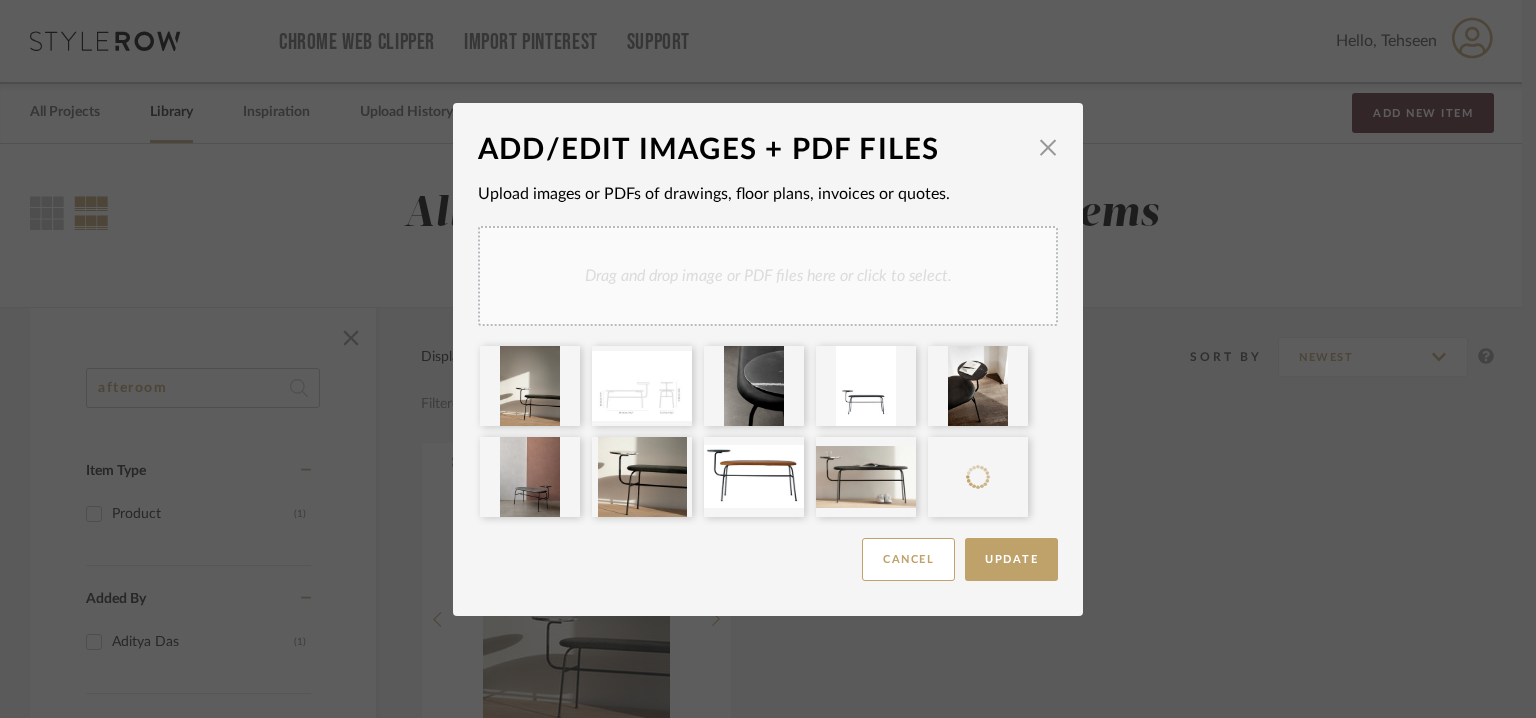 click on "Drag and drop image or PDF files here or click to select." at bounding box center (768, 276) 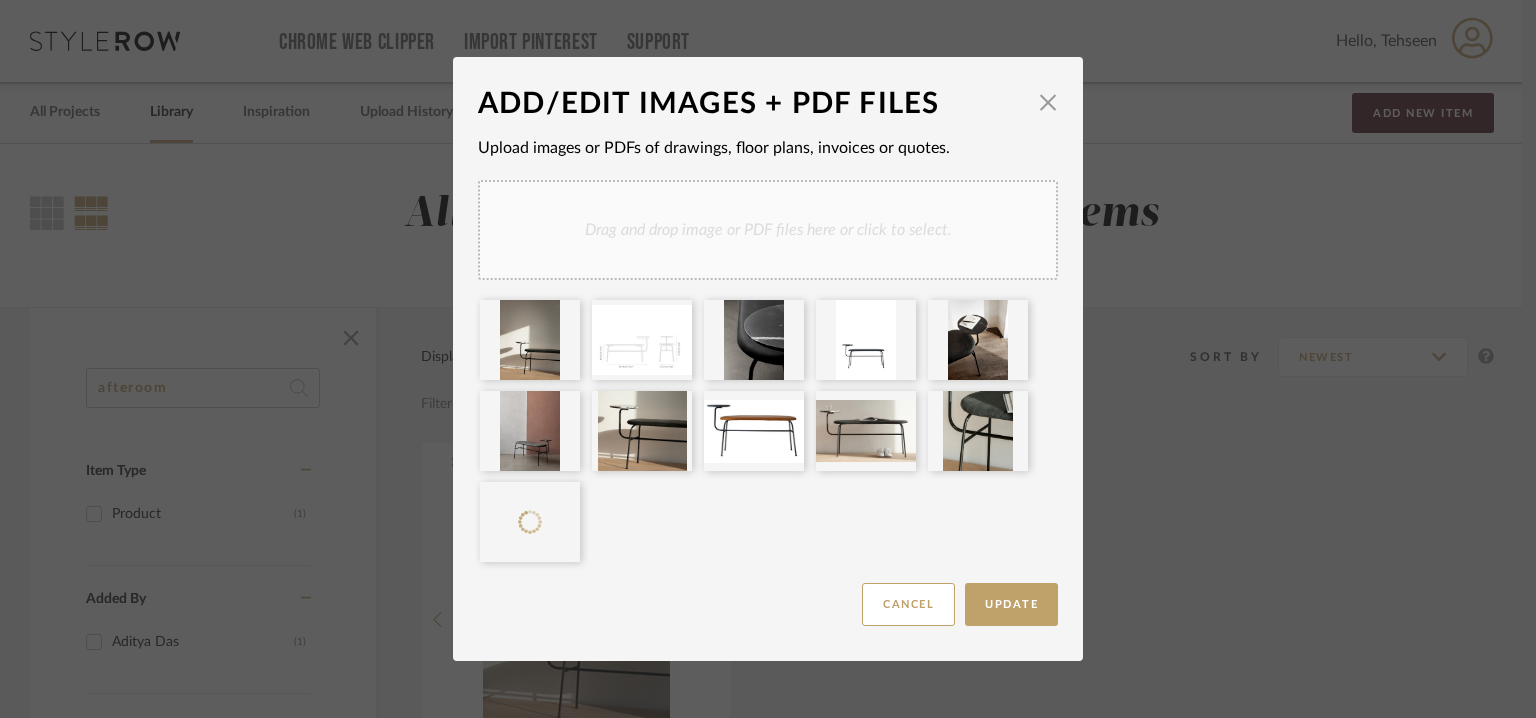 click on "Drag and drop image or PDF files here or click to select." at bounding box center (768, 230) 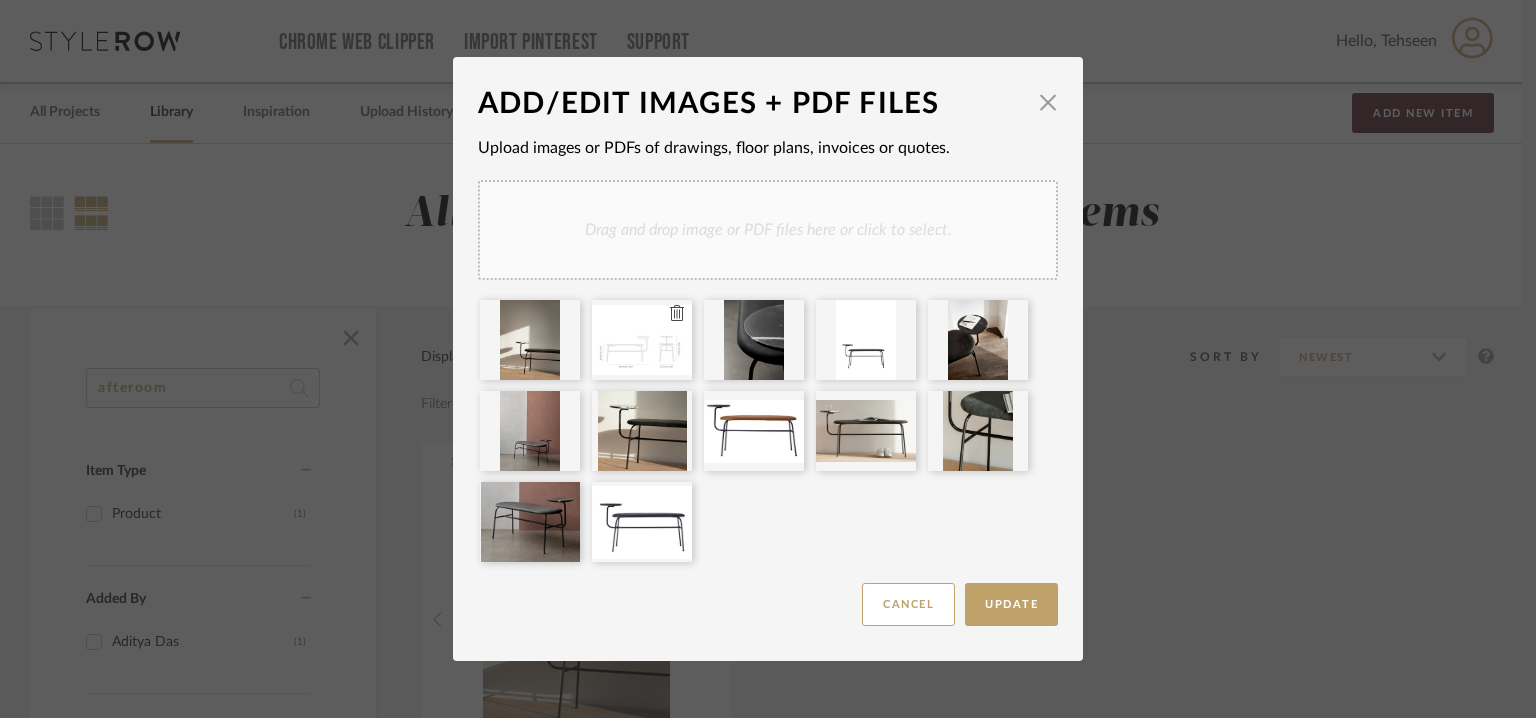 type 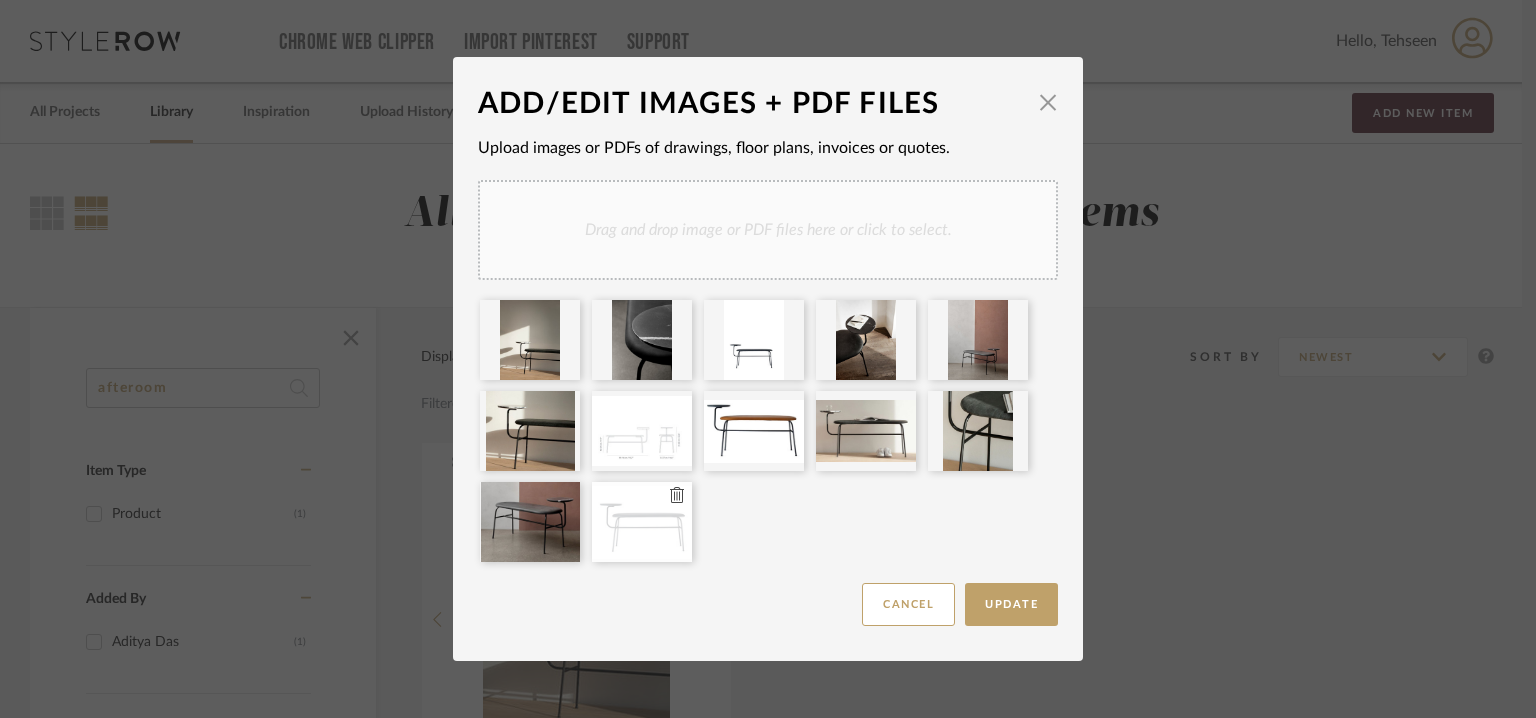 click at bounding box center (642, 522) 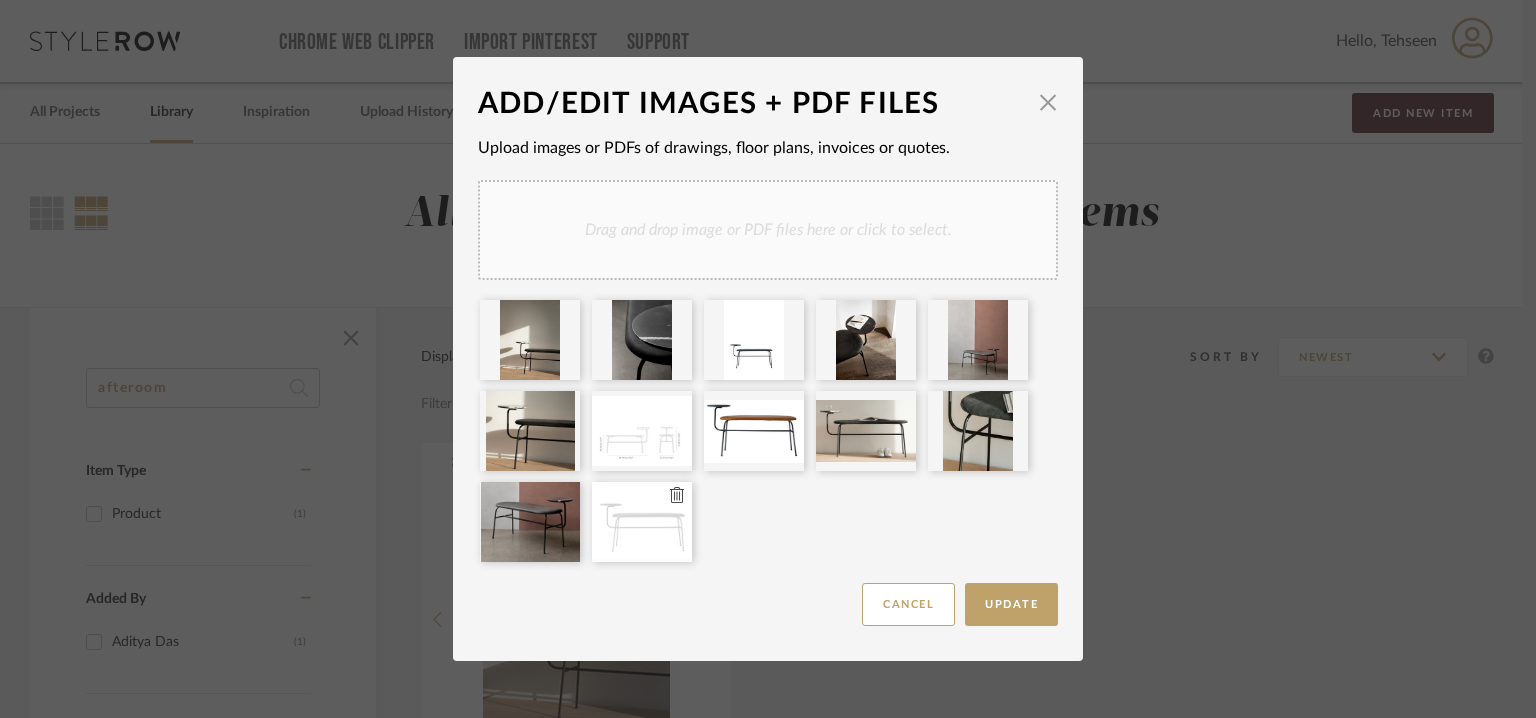 type 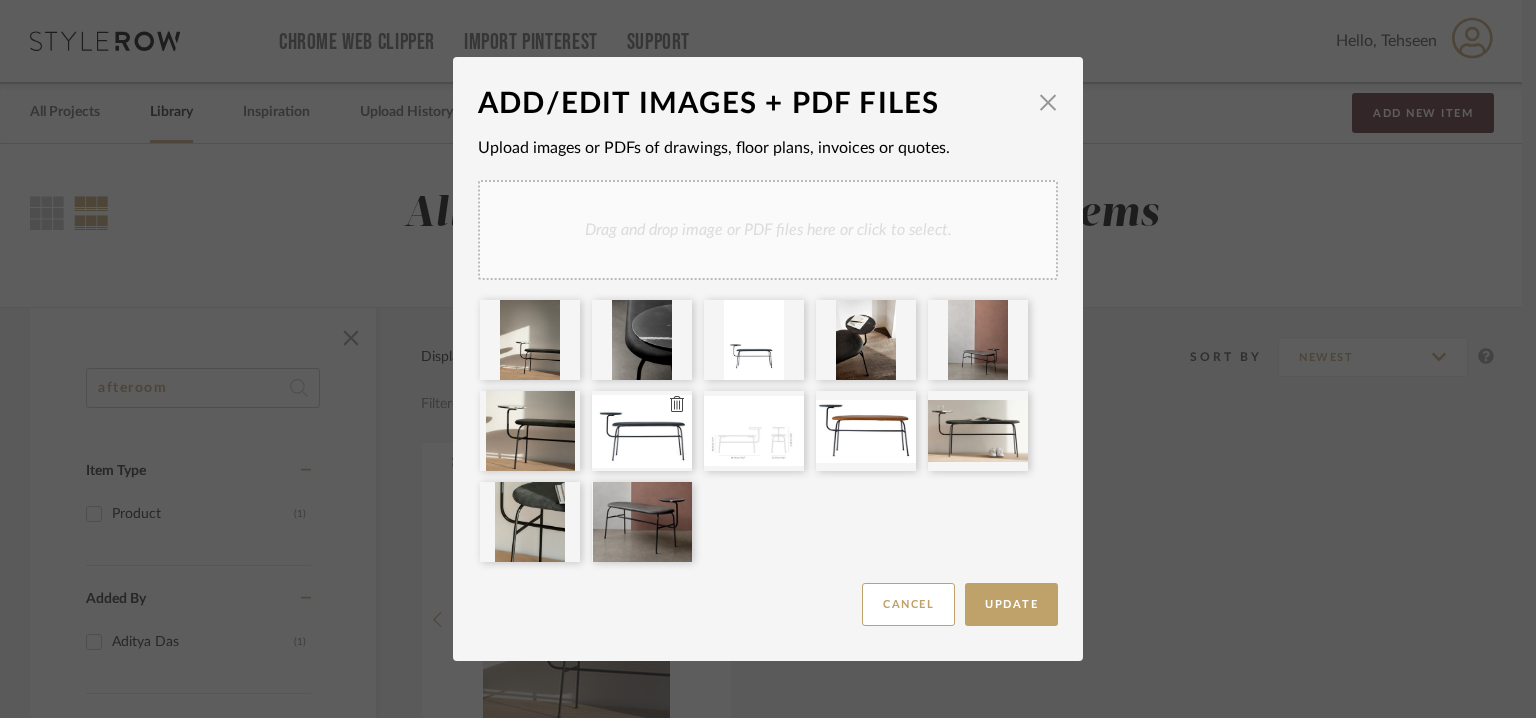 type 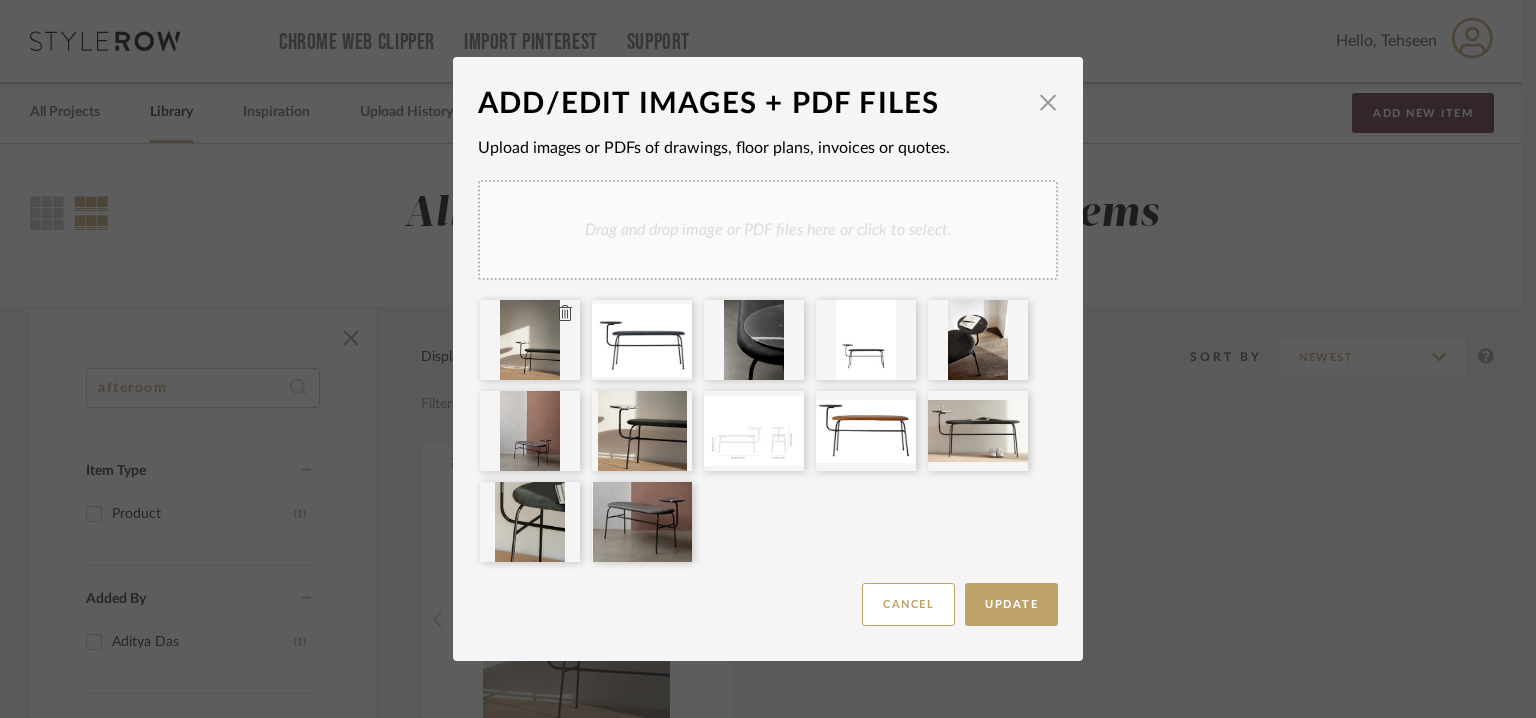 type 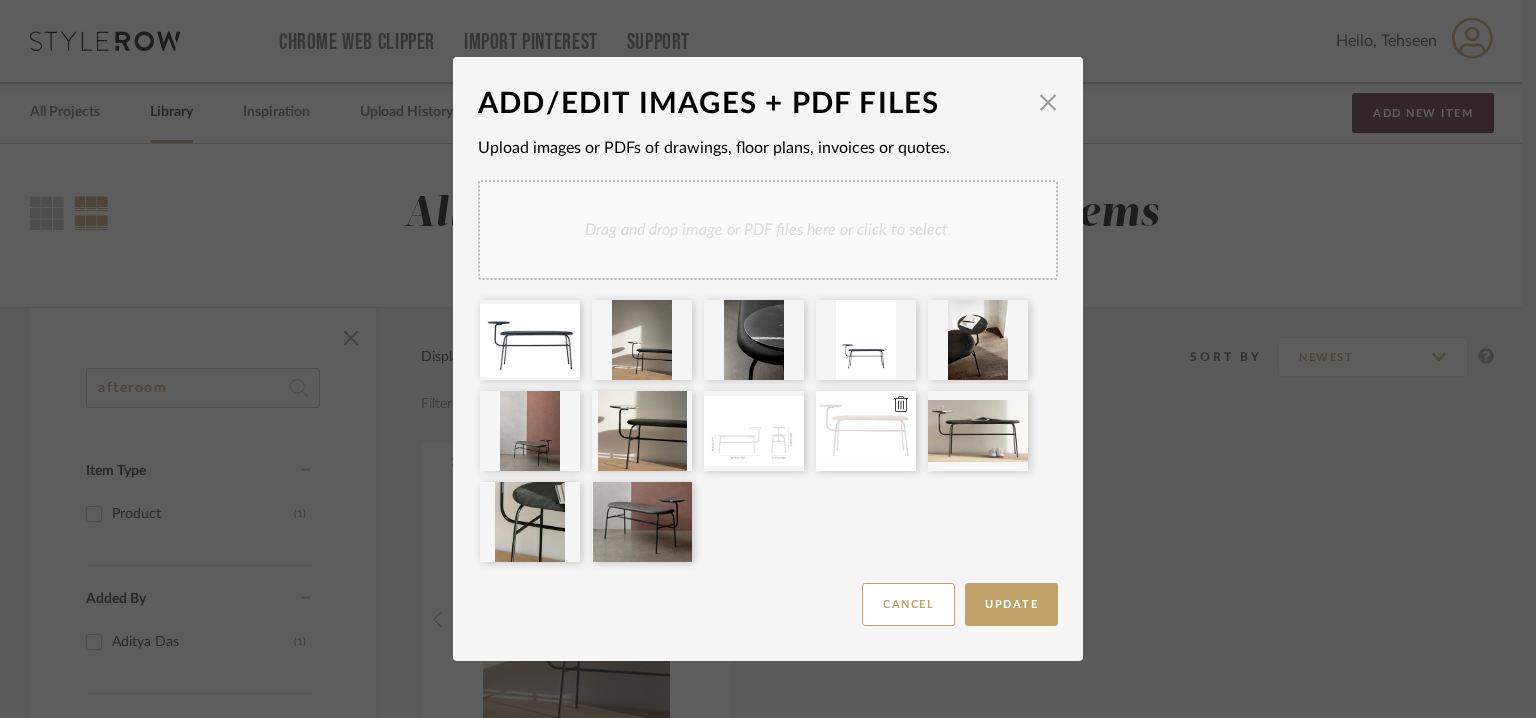 type 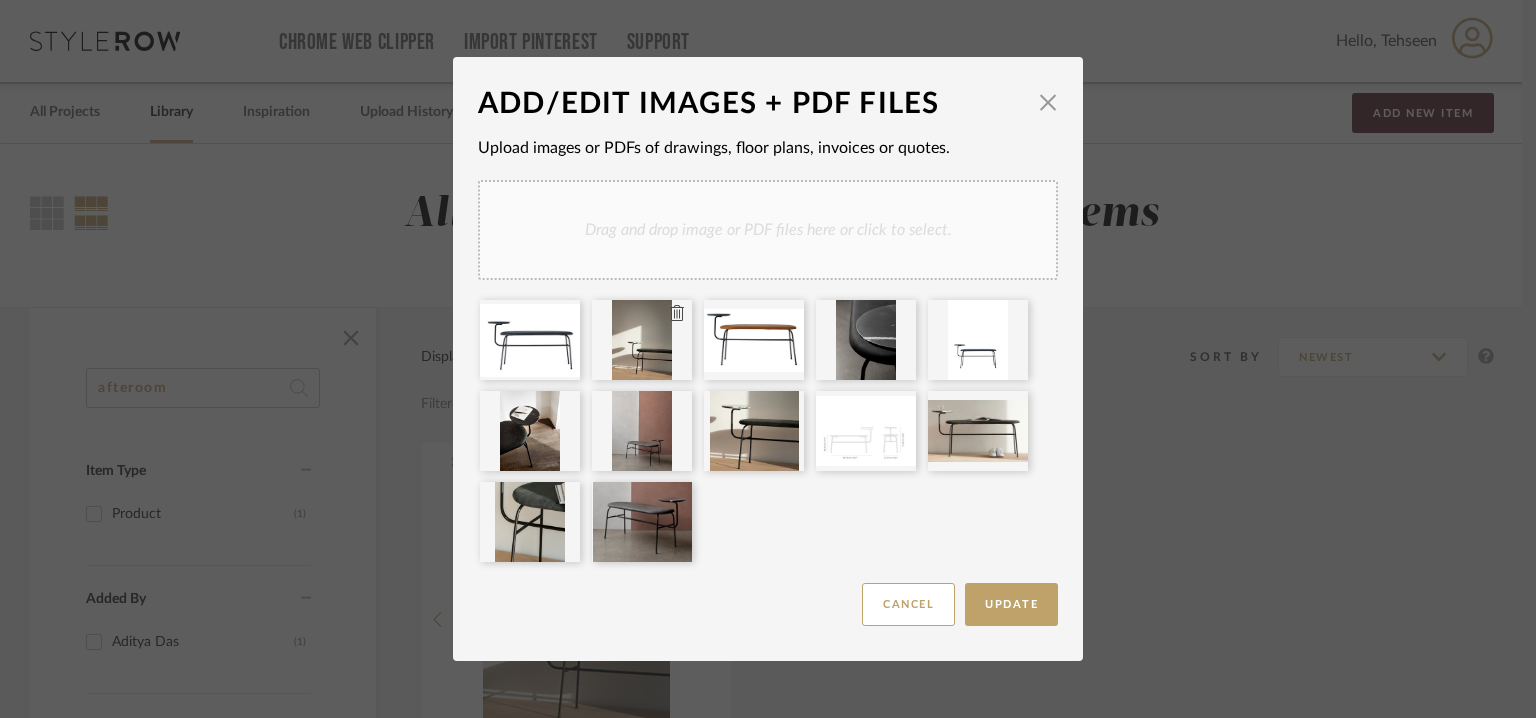 type 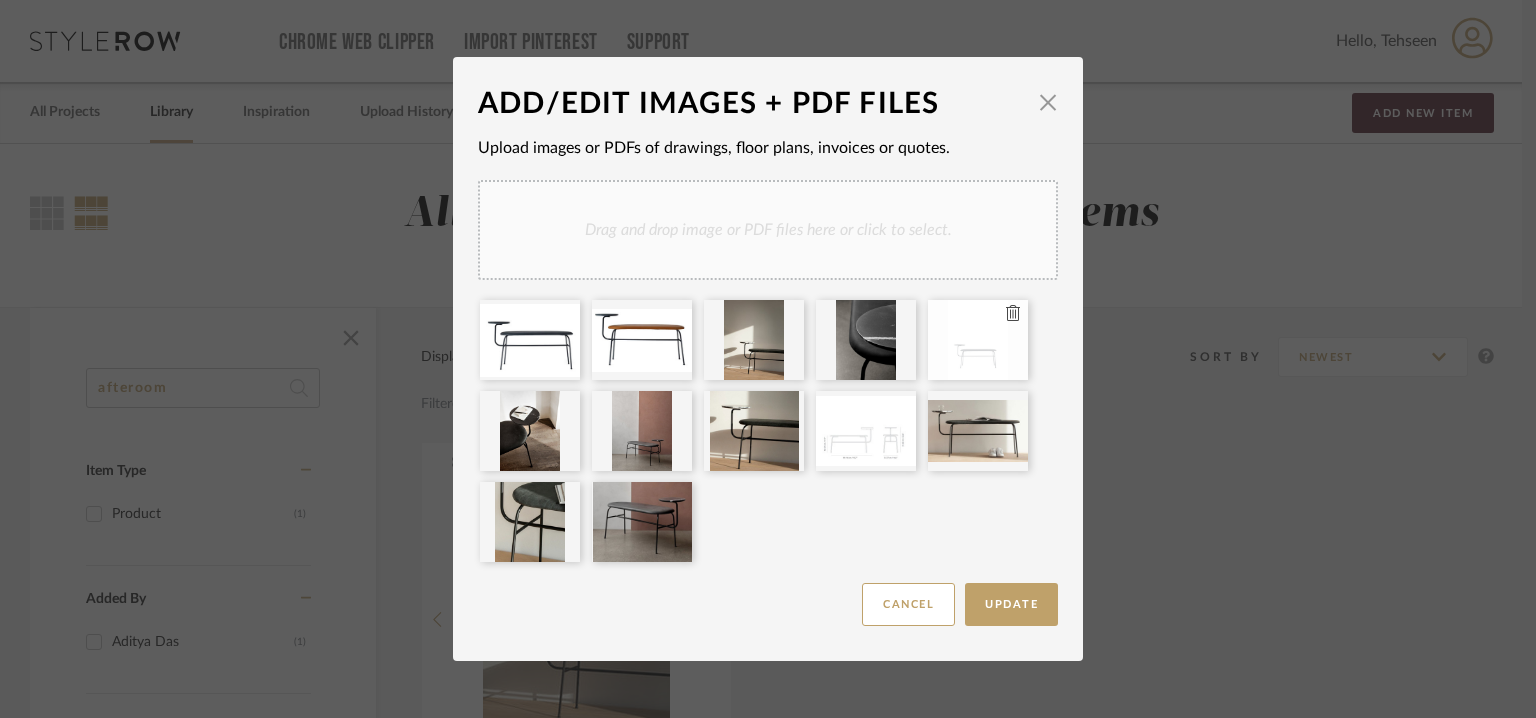 type 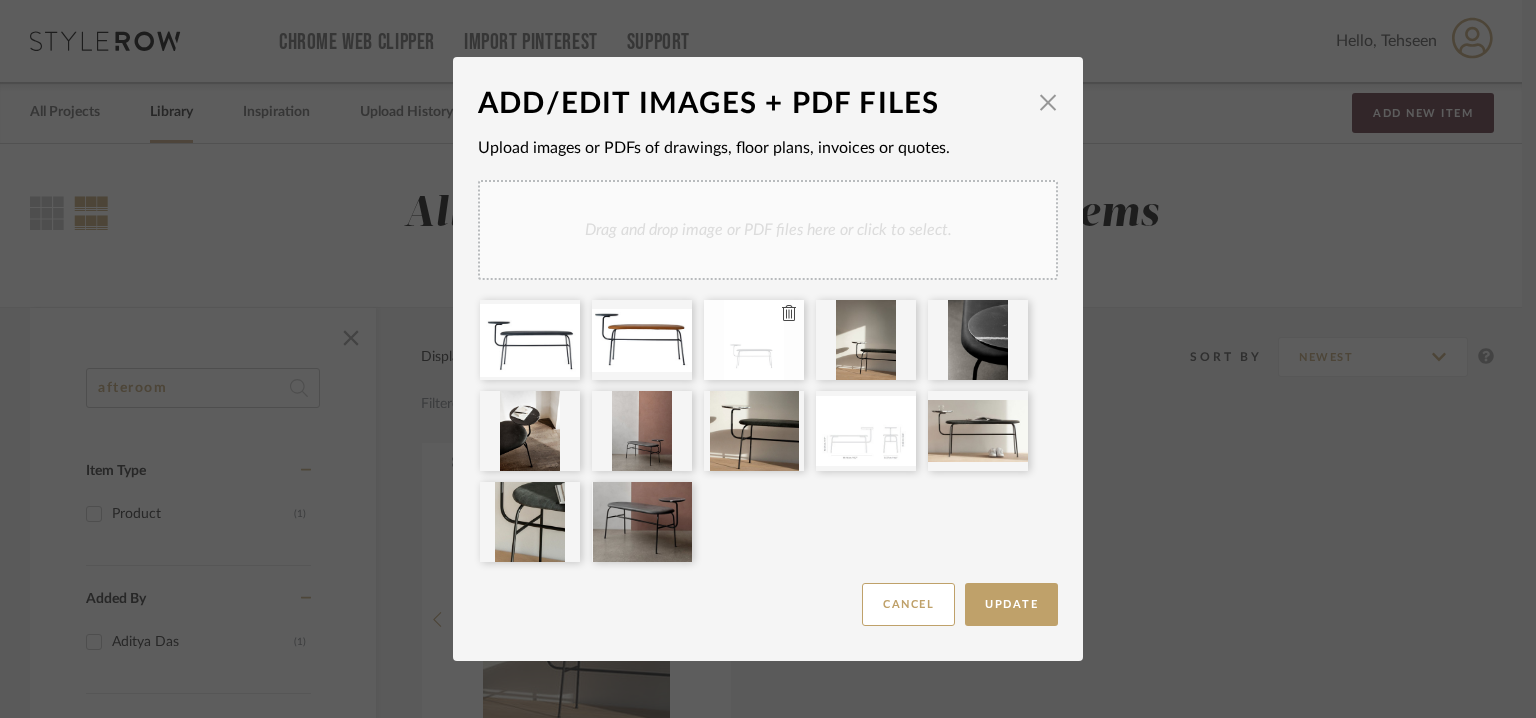 click 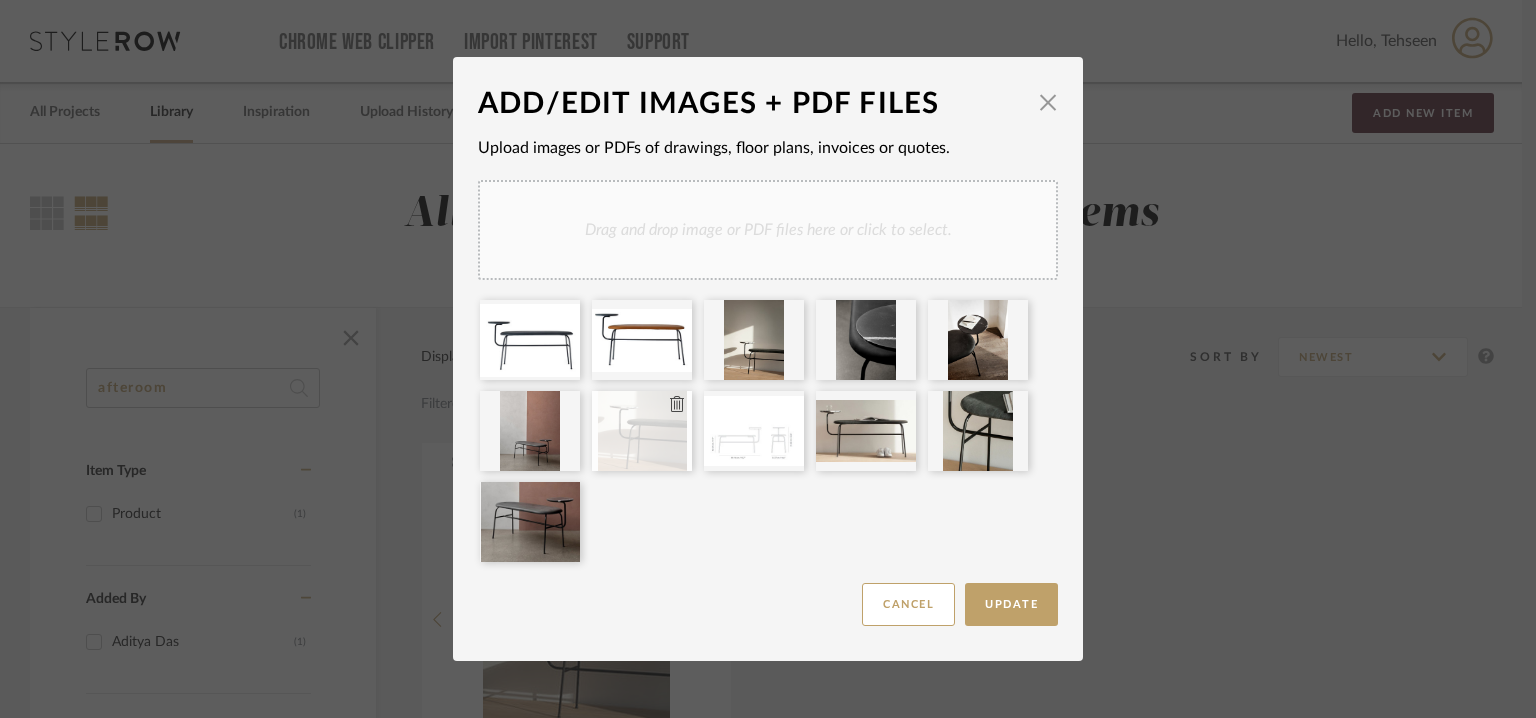 type 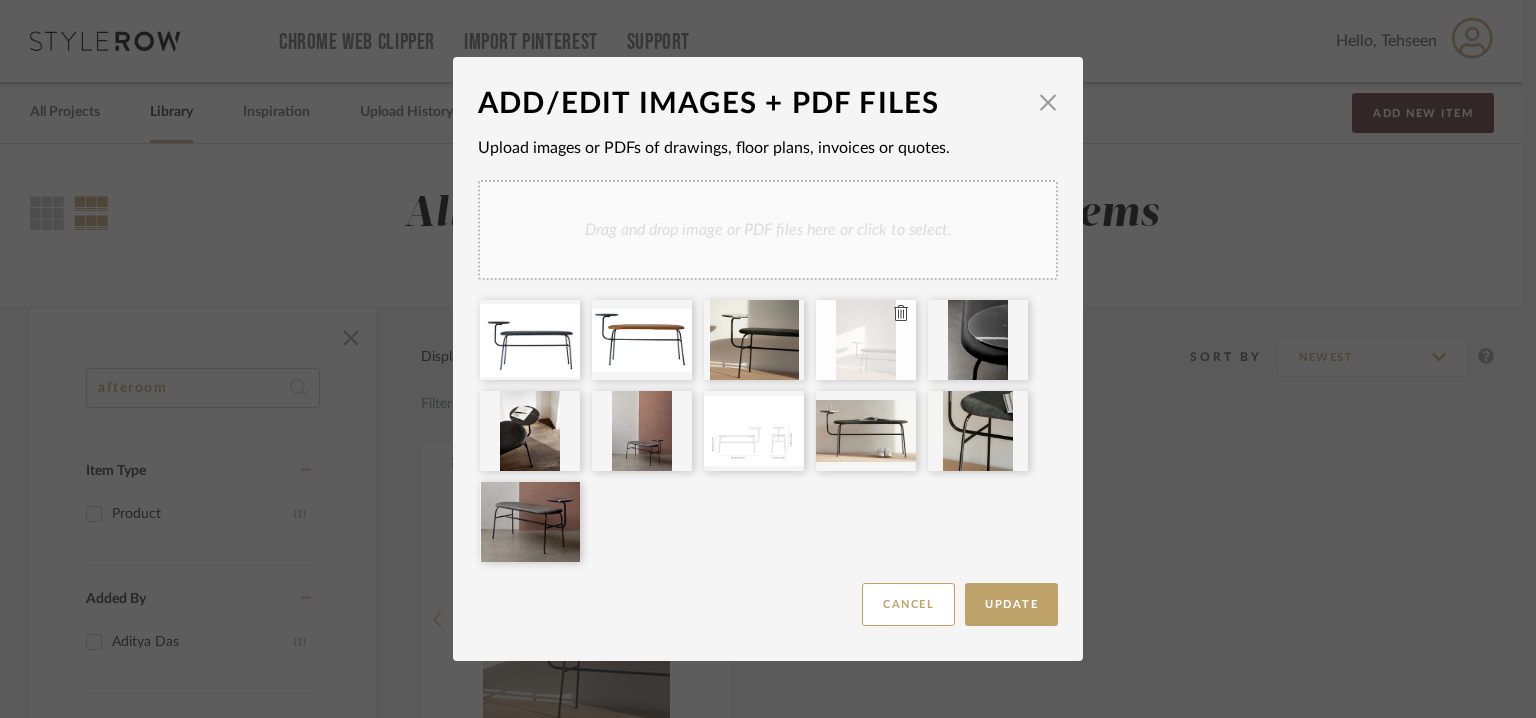 click 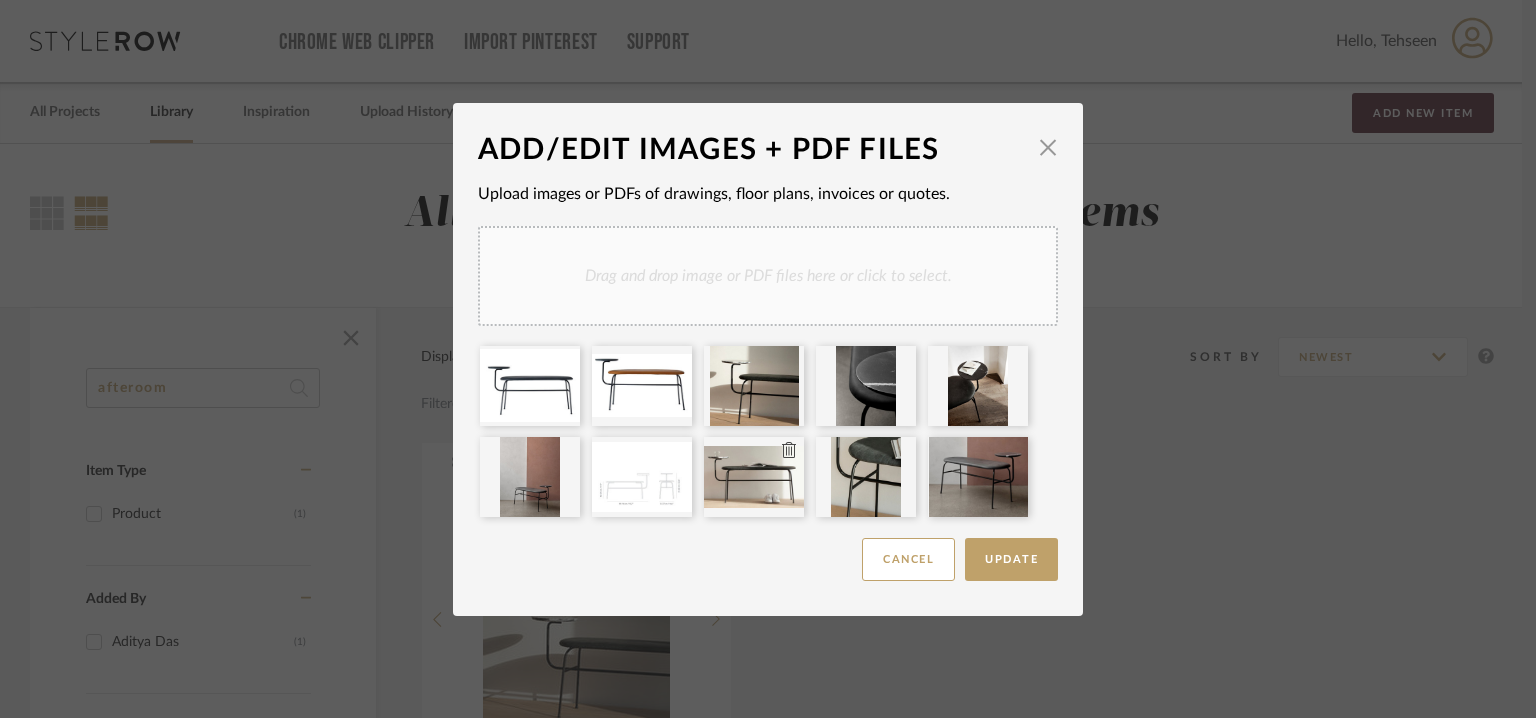 type 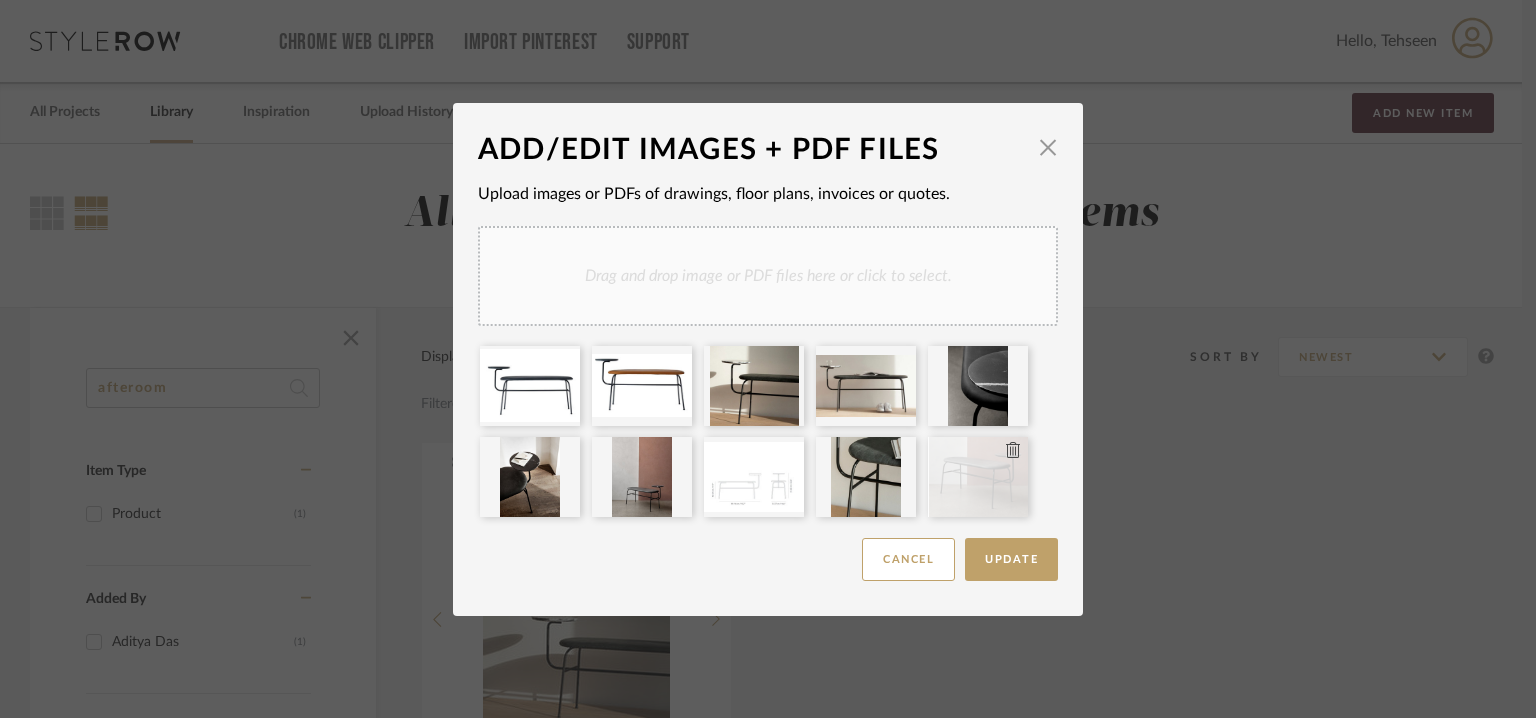 type 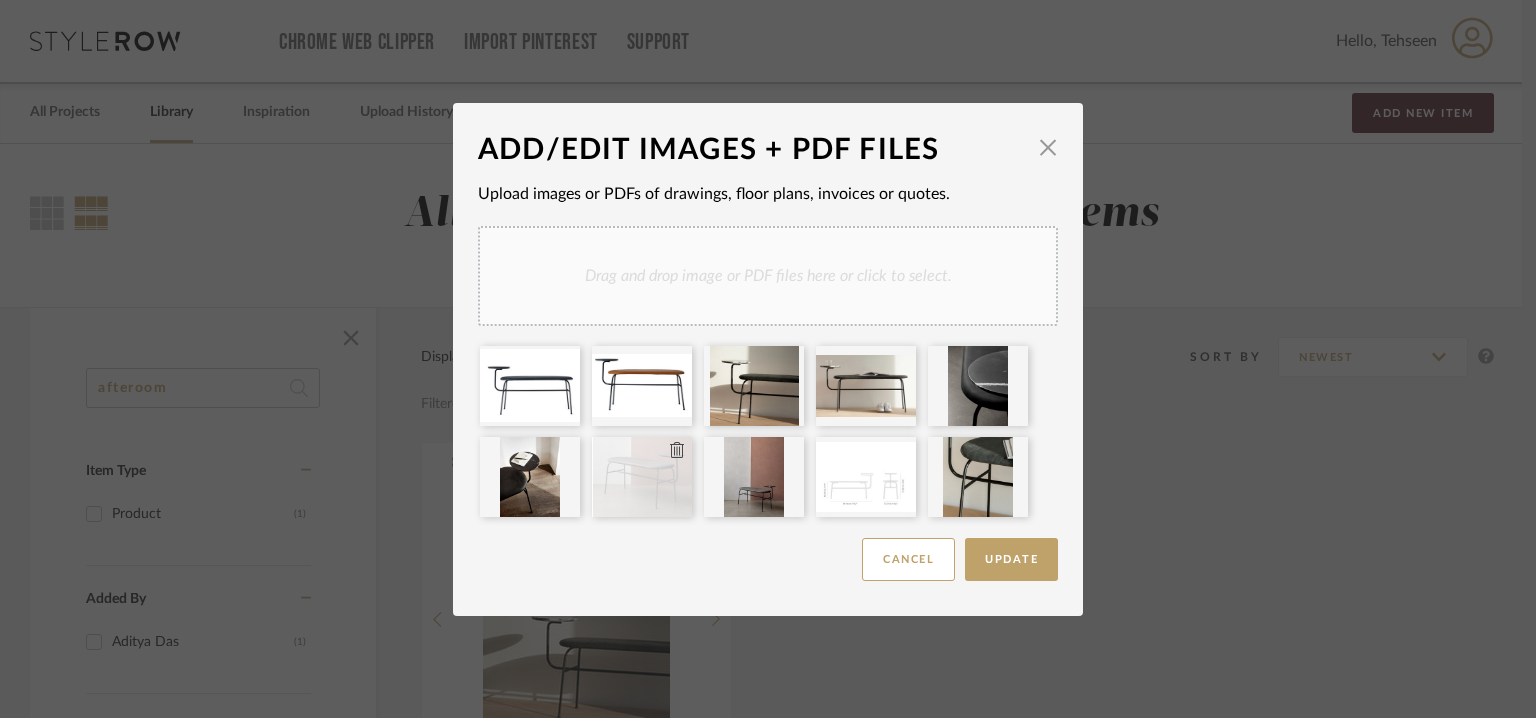 type 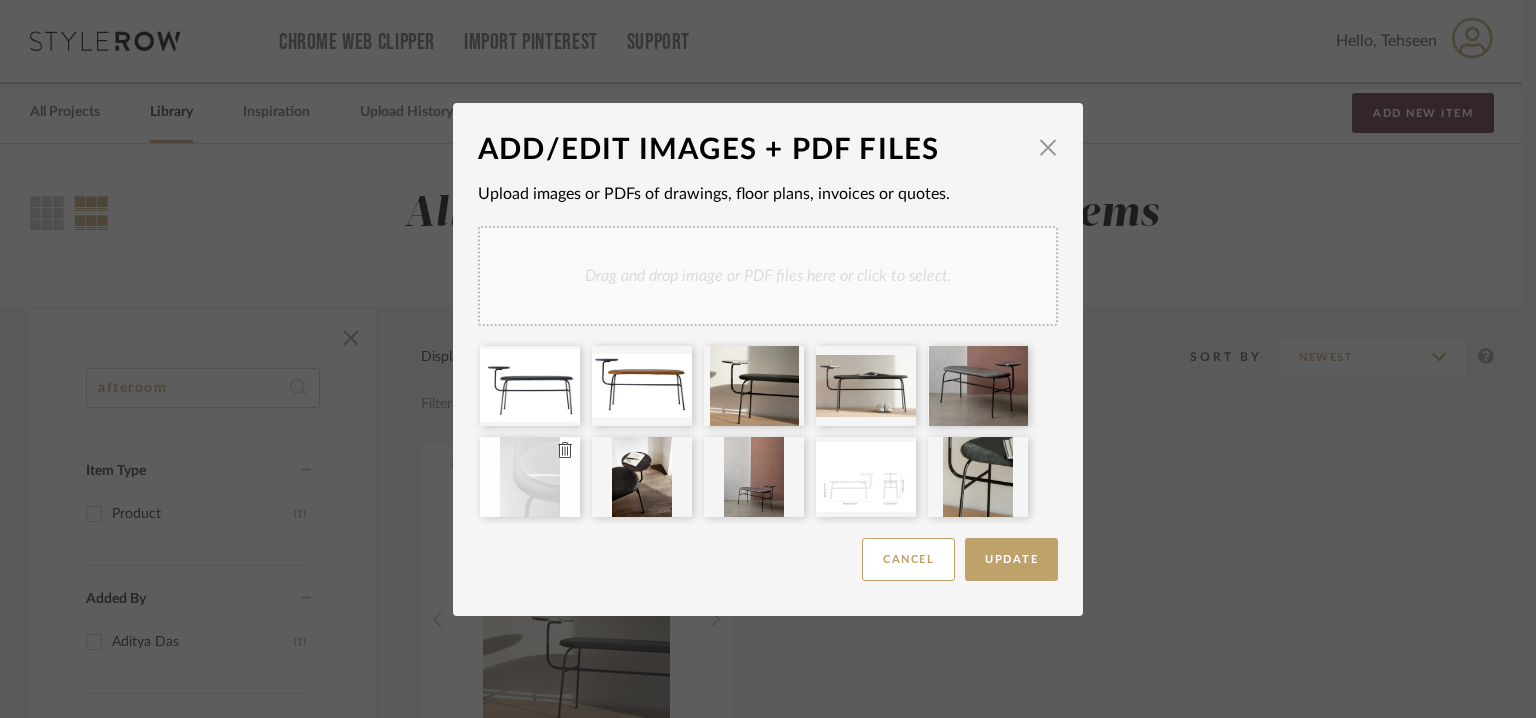 type 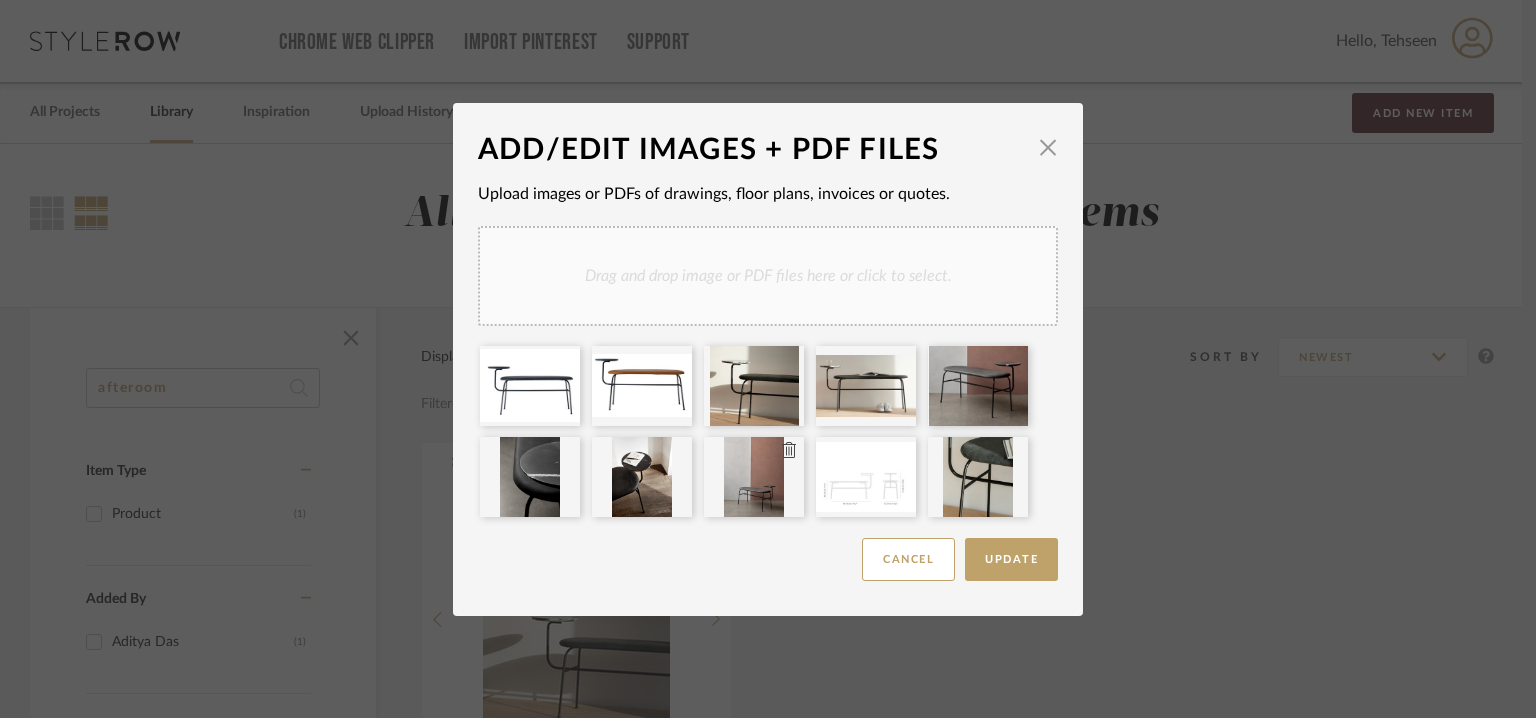 type 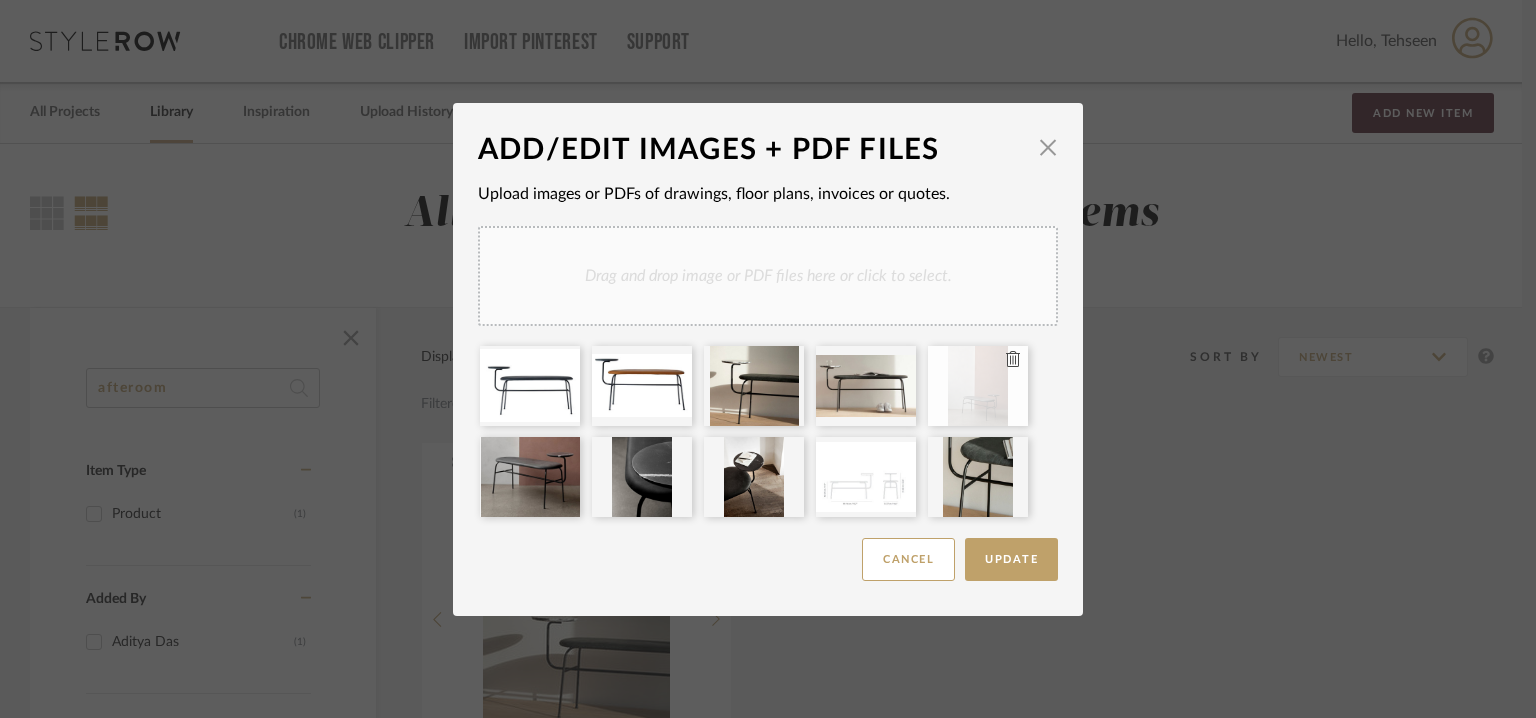 click 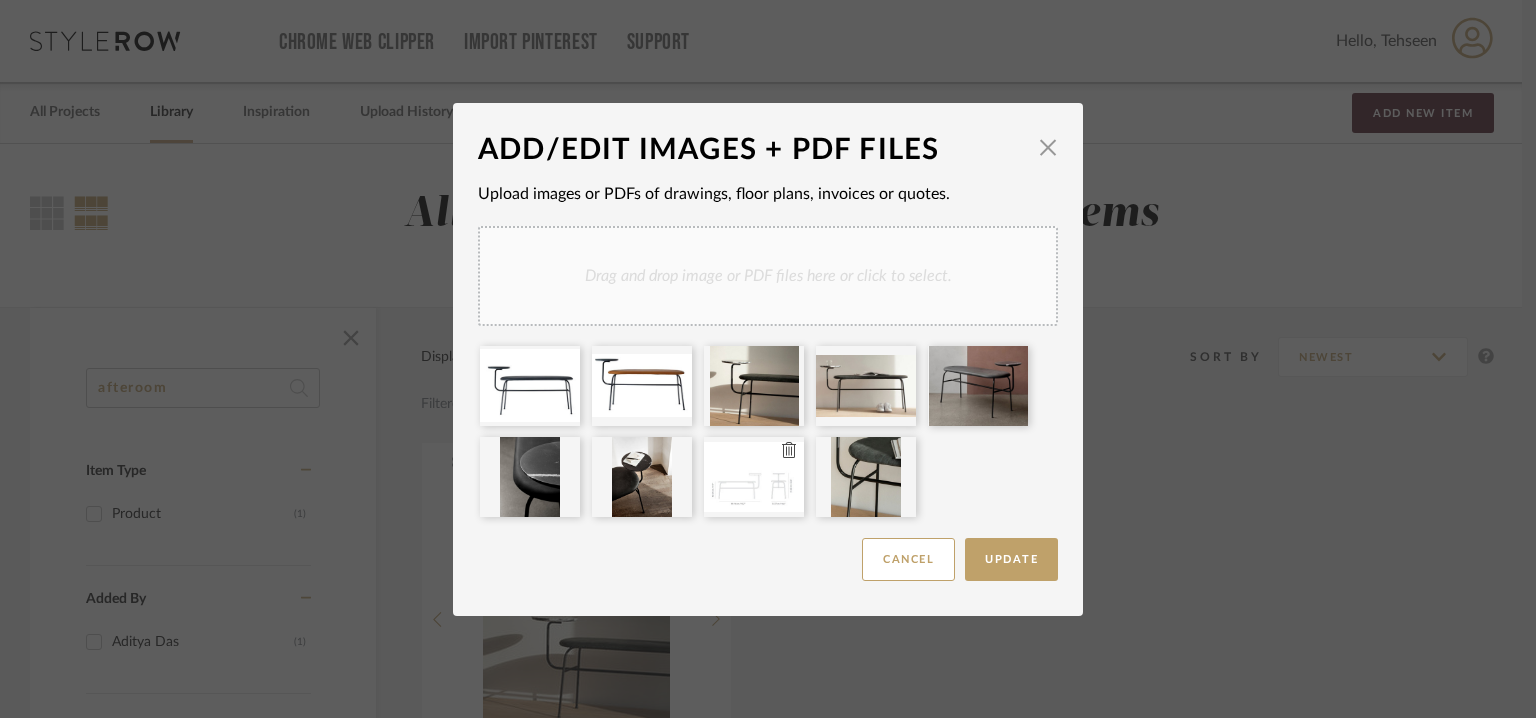 type 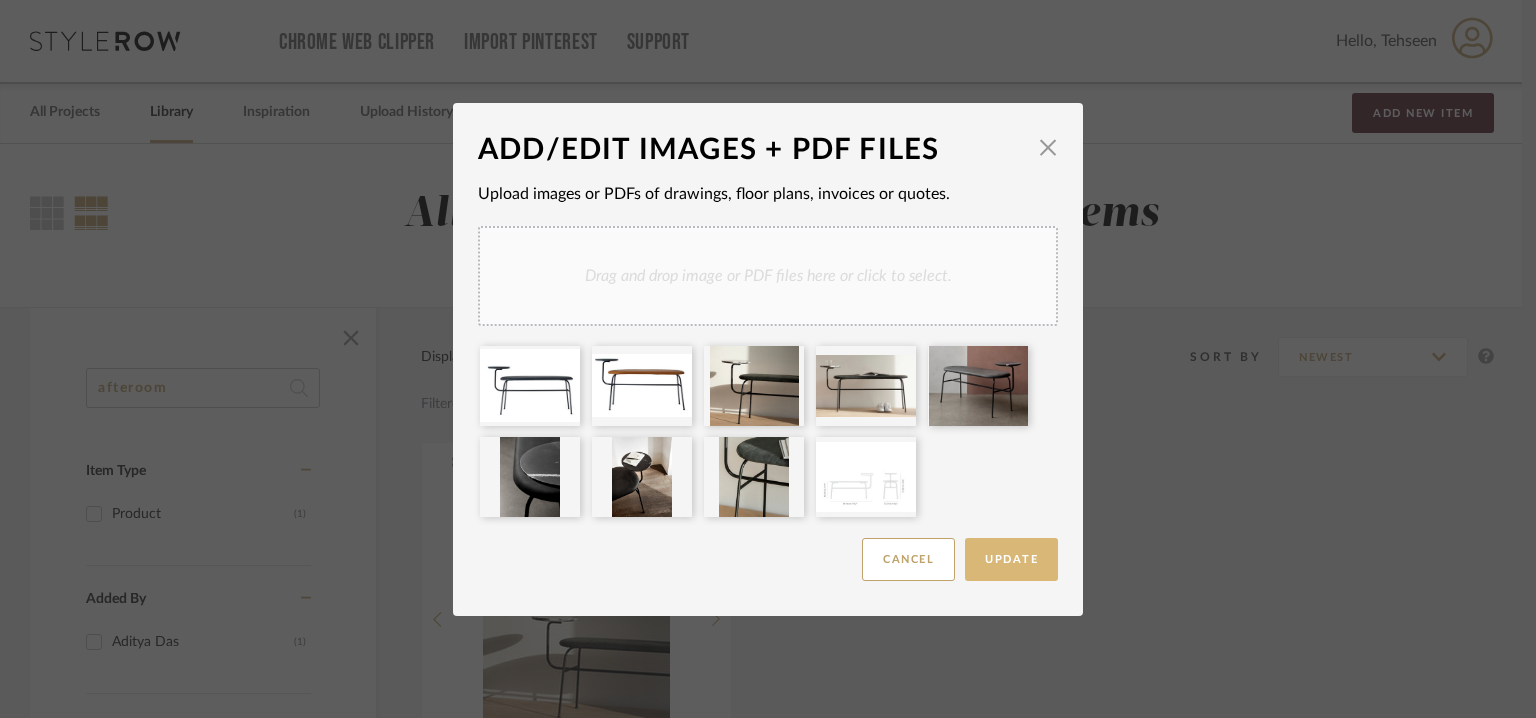 click on "Update" at bounding box center (1011, 559) 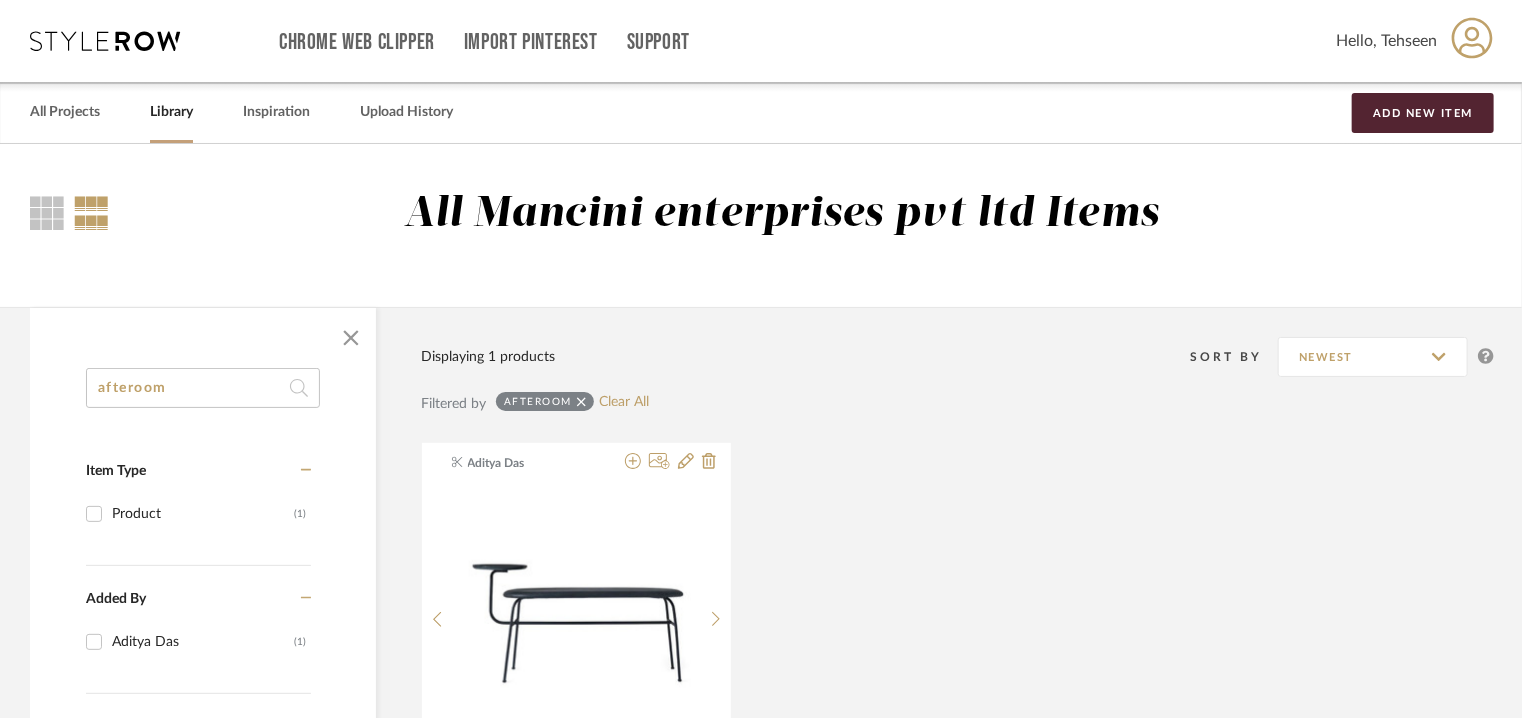 drag, startPoint x: 196, startPoint y: 401, endPoint x: 0, endPoint y: 369, distance: 198.59506 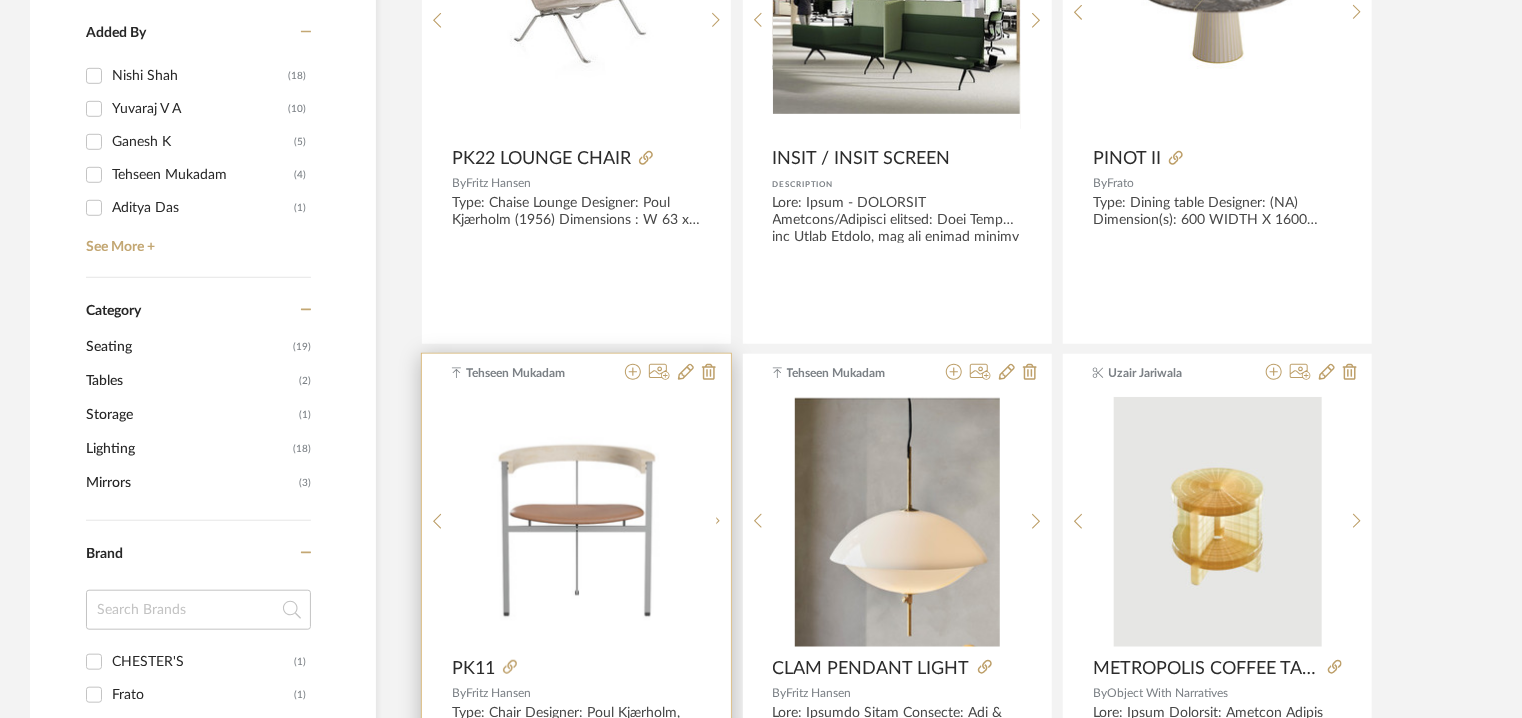 scroll, scrollTop: 600, scrollLeft: 0, axis: vertical 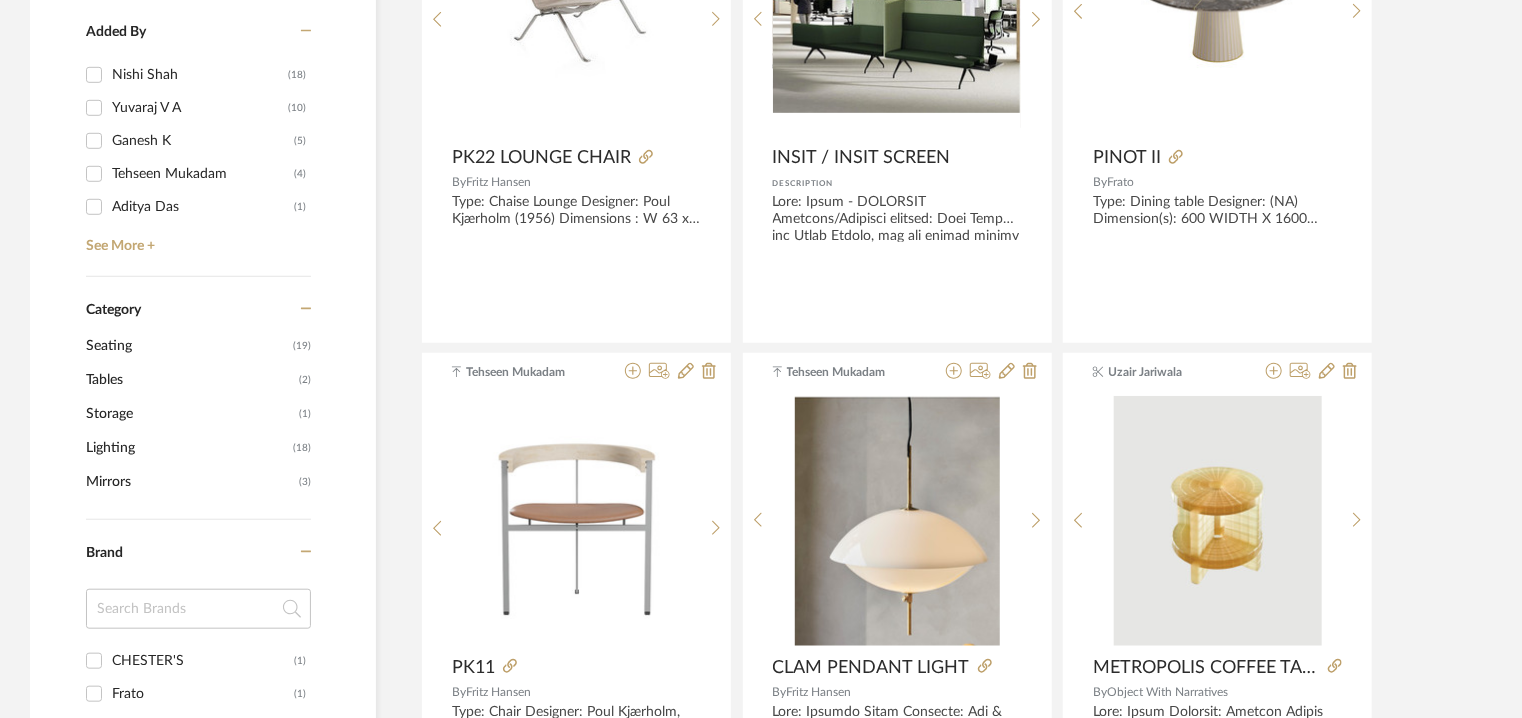 type on "fritz" 